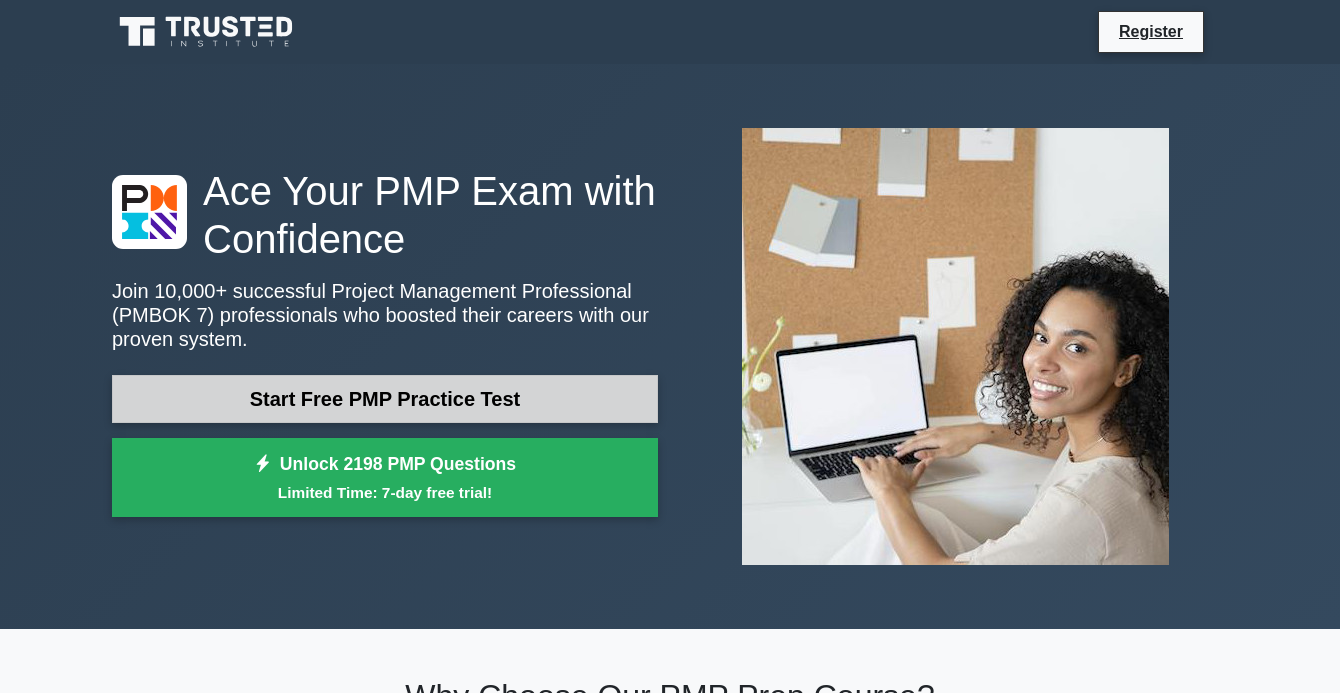 scroll, scrollTop: 0, scrollLeft: 0, axis: both 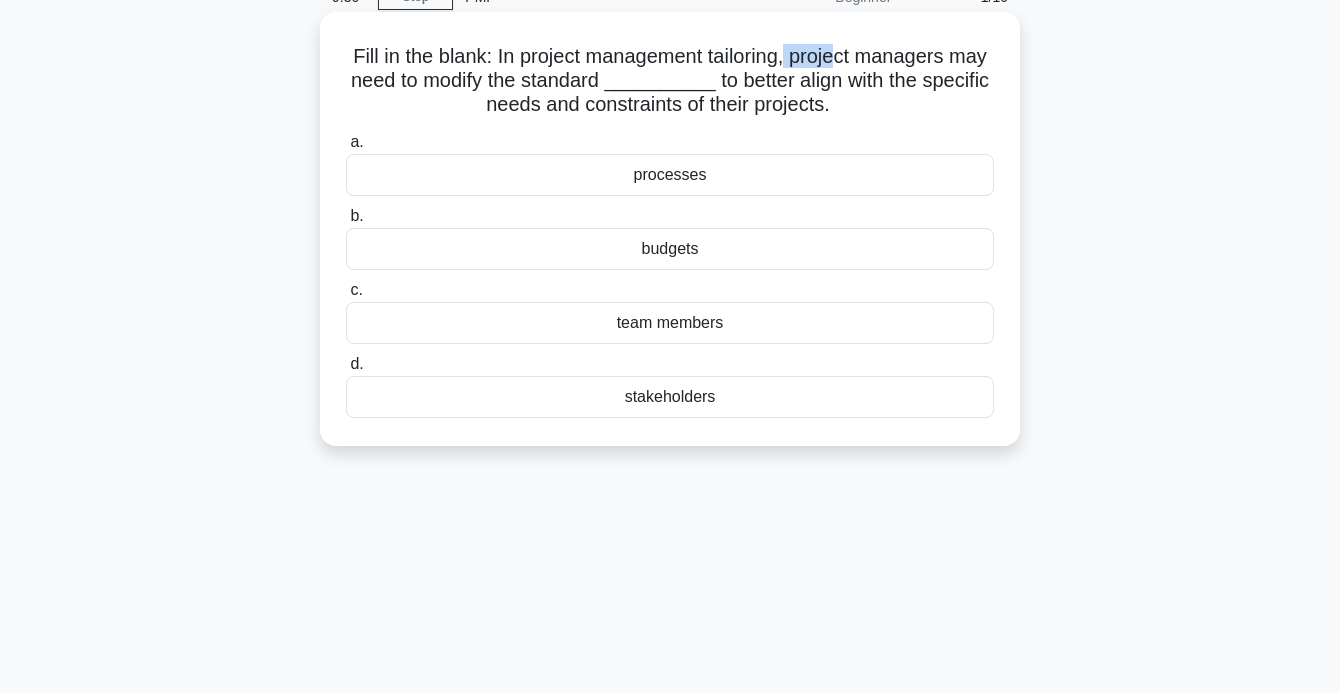 drag, startPoint x: 814, startPoint y: 61, endPoint x: 867, endPoint y: 60, distance: 53.009434 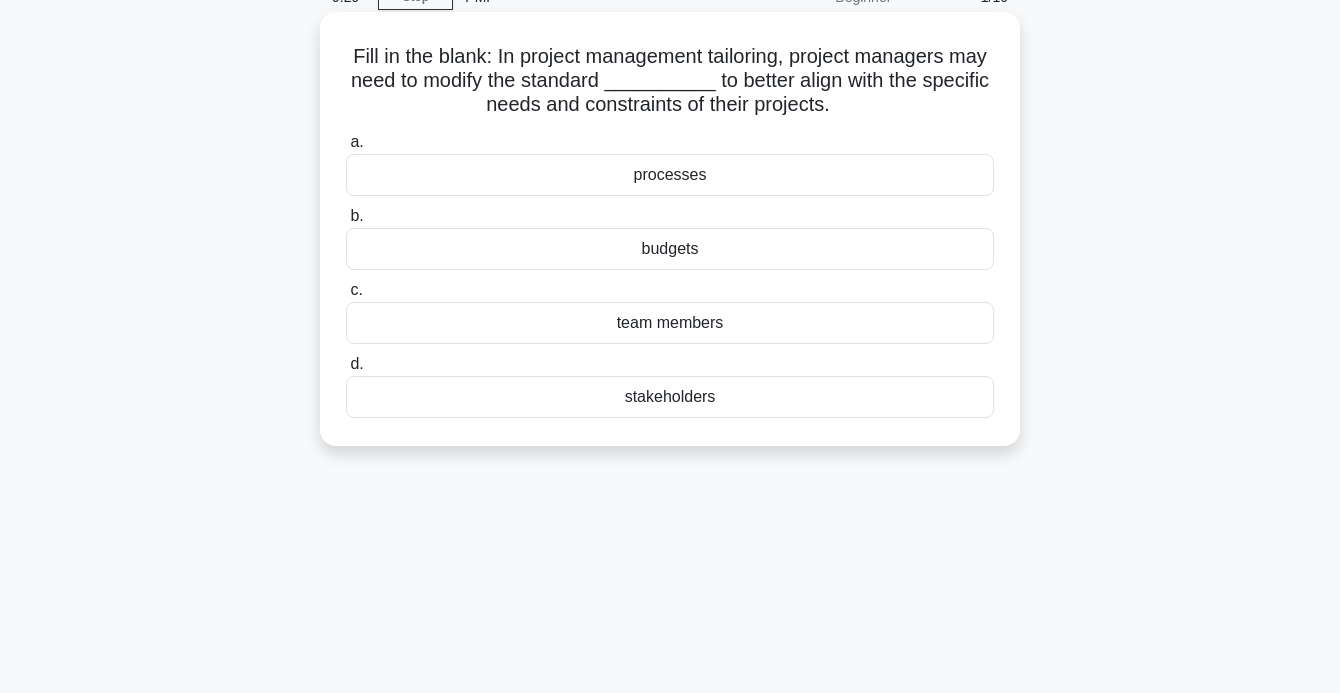 click on "Fill in the blank: In project management tailoring, project managers may need to modify the standard __________ to better align with the specific needs and constraints of their projects.
.spinner_0XTQ{transform-origin:center;animation:spinner_y6GP .75s linear infinite}@keyframes spinner_y6GP{100%{transform:rotate(360deg)}}" at bounding box center [670, 81] 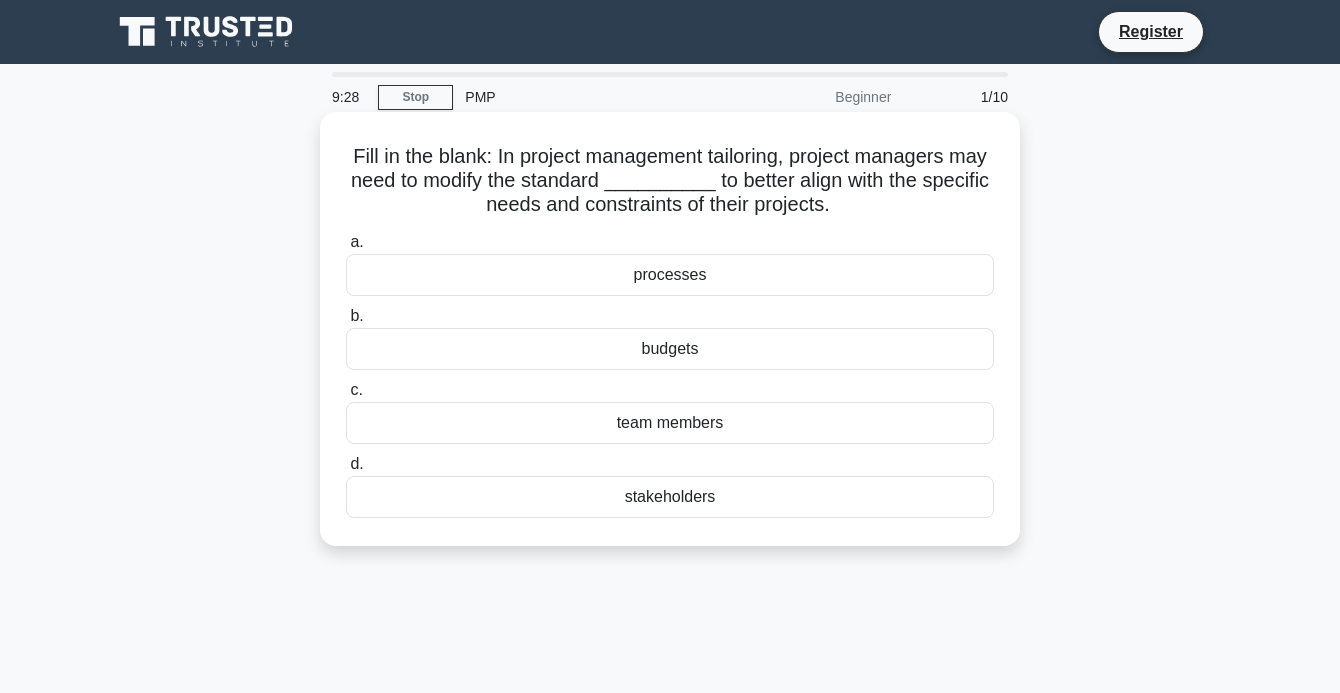 scroll, scrollTop: 100, scrollLeft: 0, axis: vertical 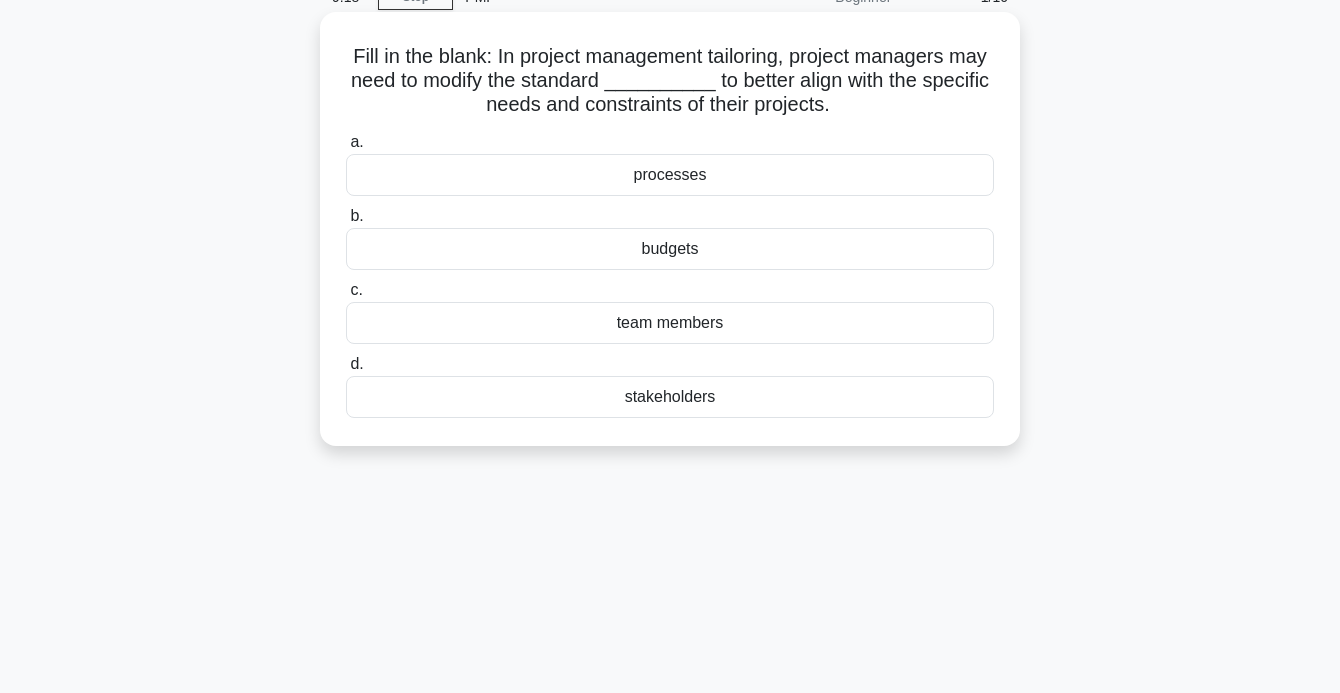click on "processes" at bounding box center [670, 175] 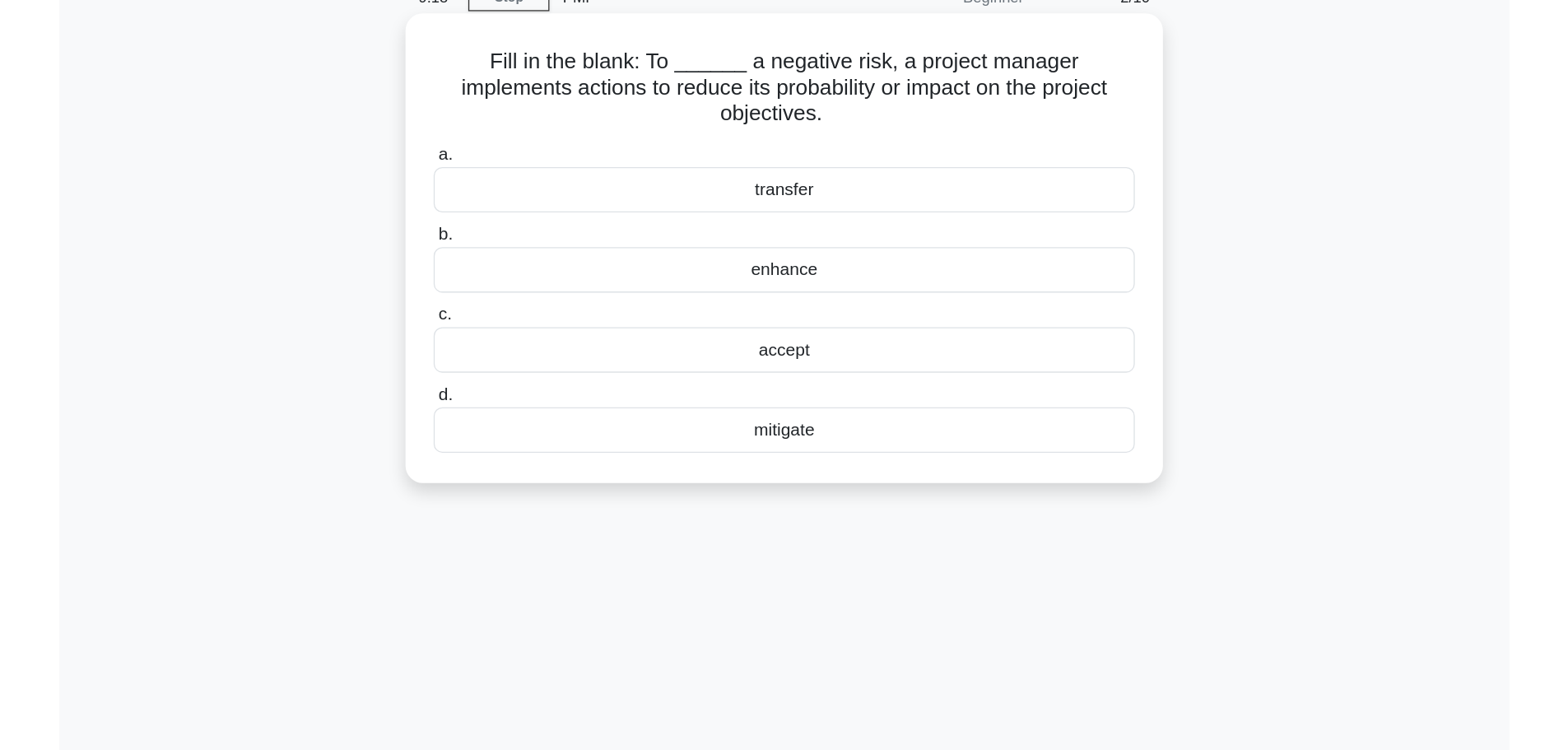 scroll, scrollTop: 0, scrollLeft: 0, axis: both 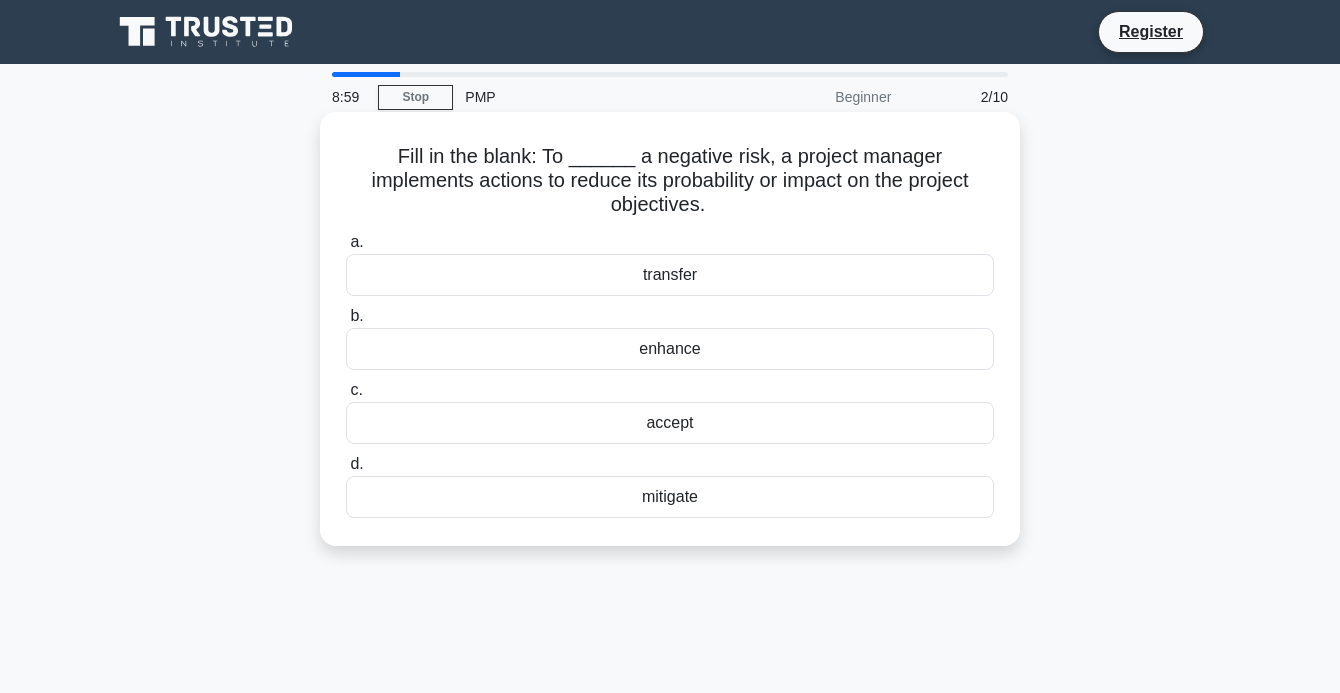 click on "mitigate" at bounding box center [670, 497] 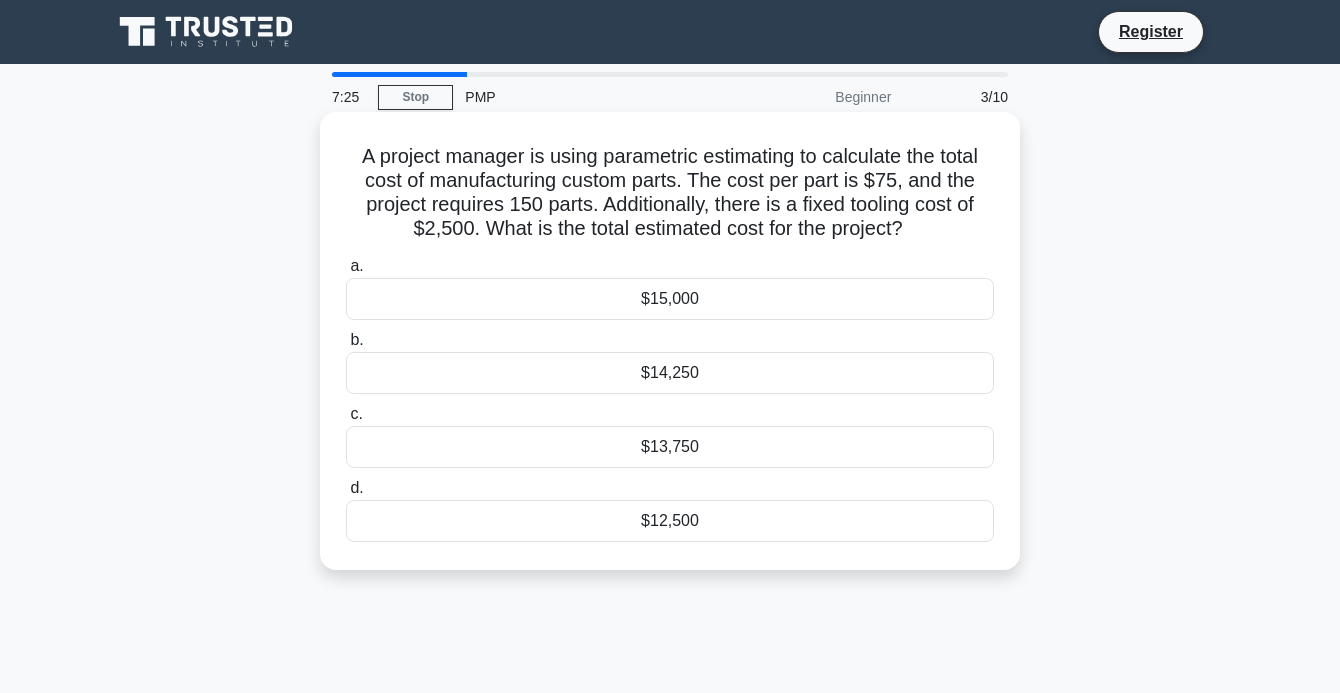 click on "$13,750" at bounding box center [670, 447] 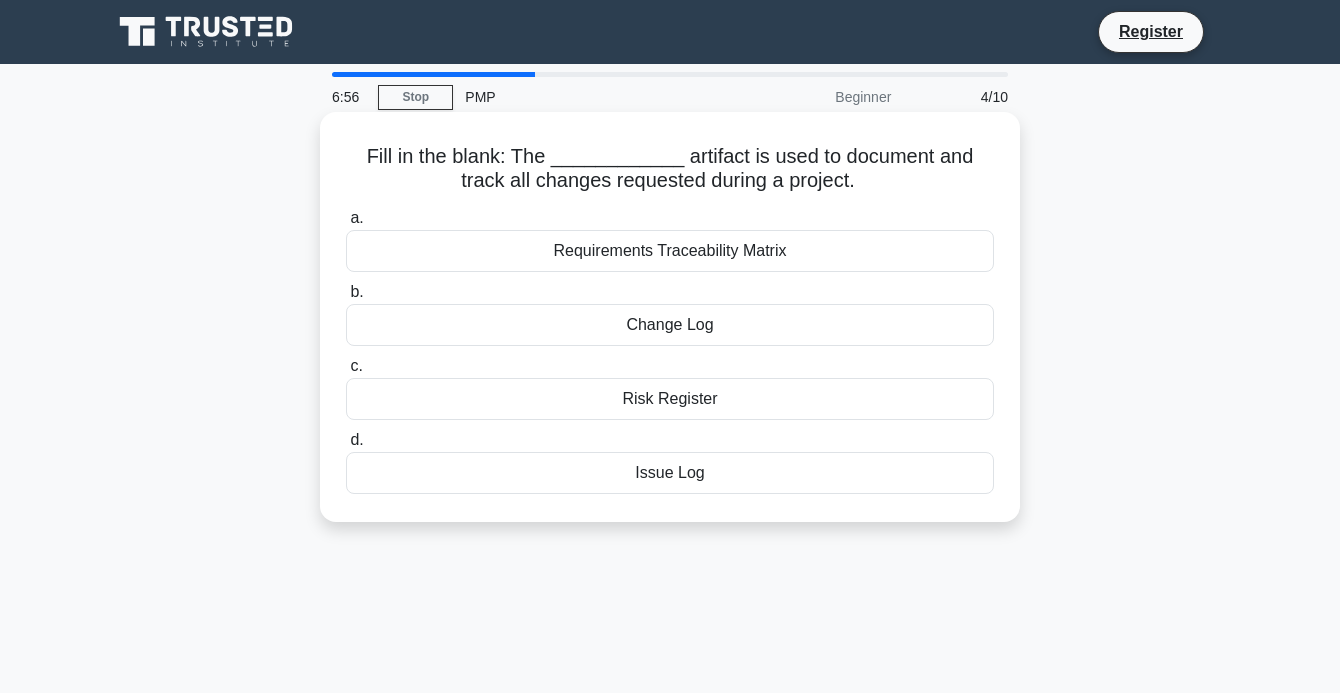 click on "Change Log" at bounding box center (670, 325) 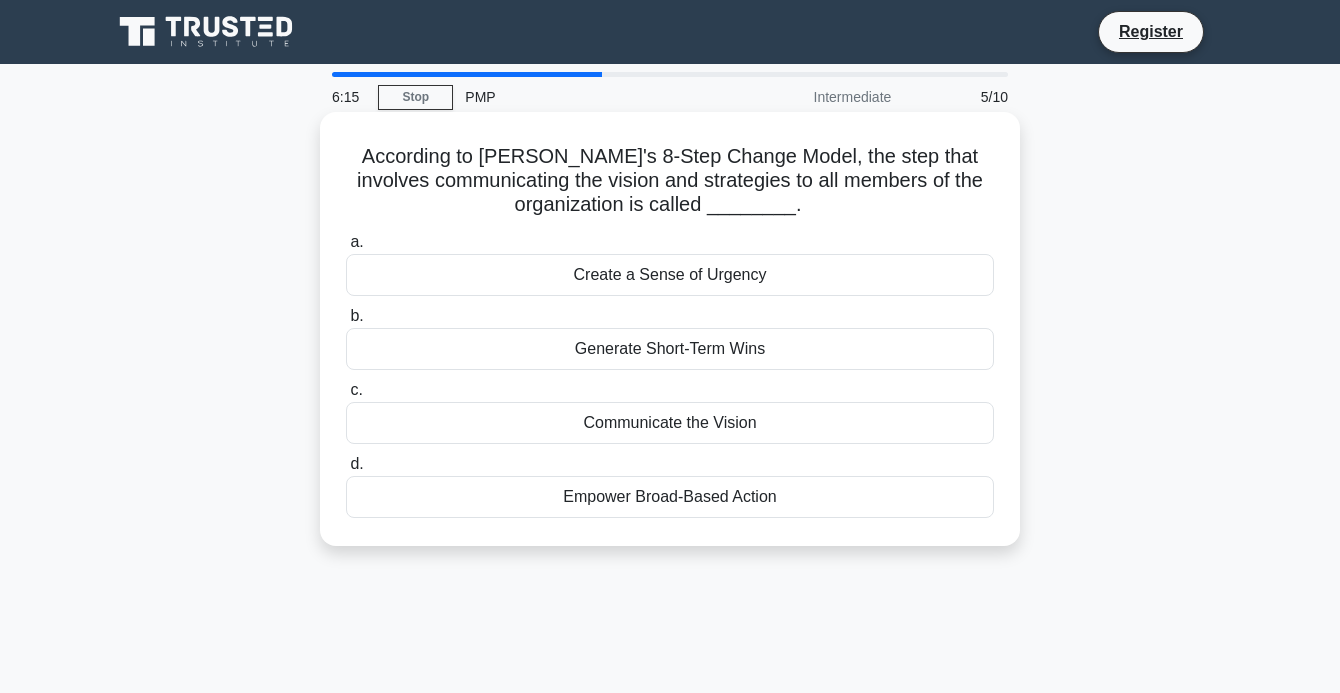 click on "Communicate the Vision" at bounding box center [670, 423] 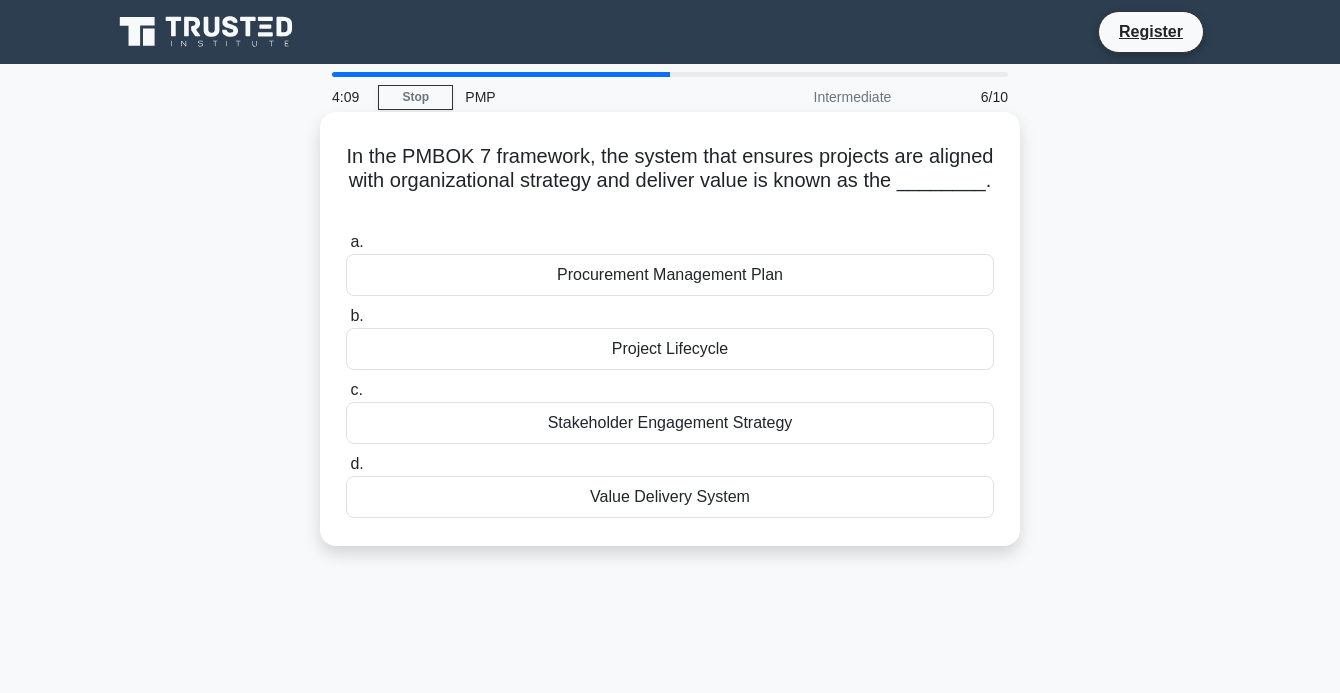 click on "Project Lifecycle" at bounding box center (670, 349) 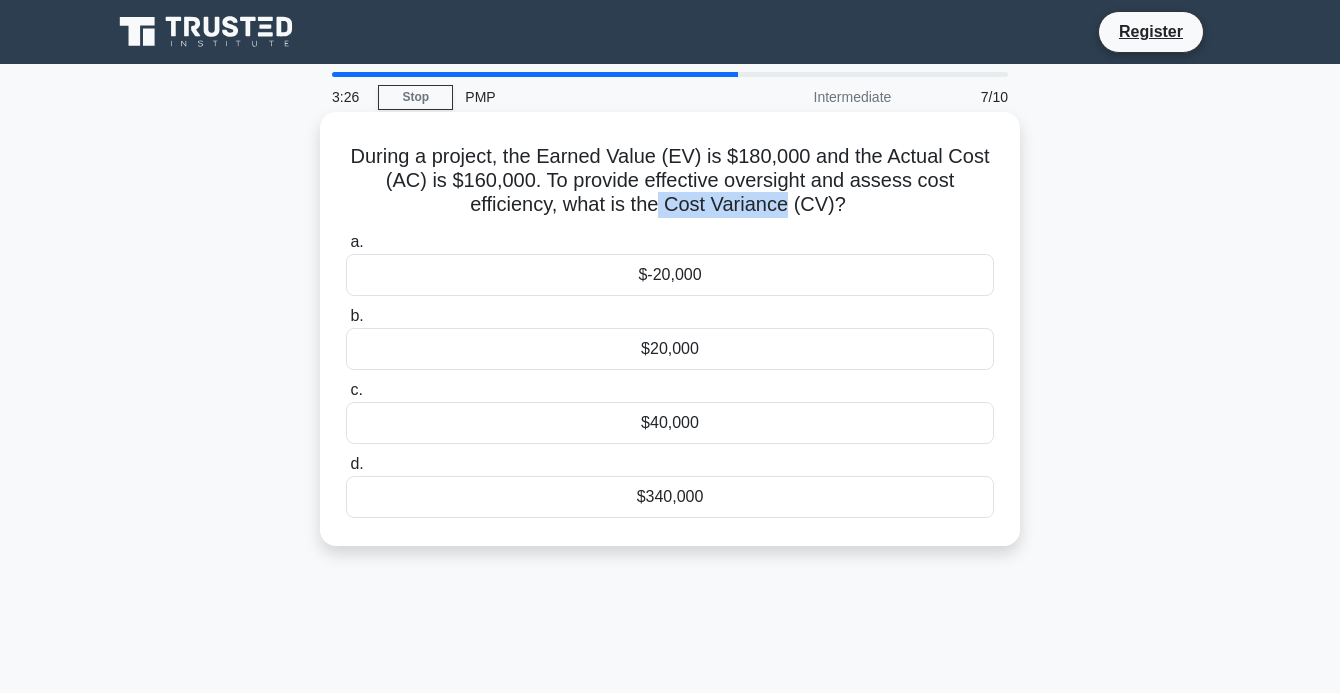 drag, startPoint x: 777, startPoint y: 210, endPoint x: 663, endPoint y: 207, distance: 114.03947 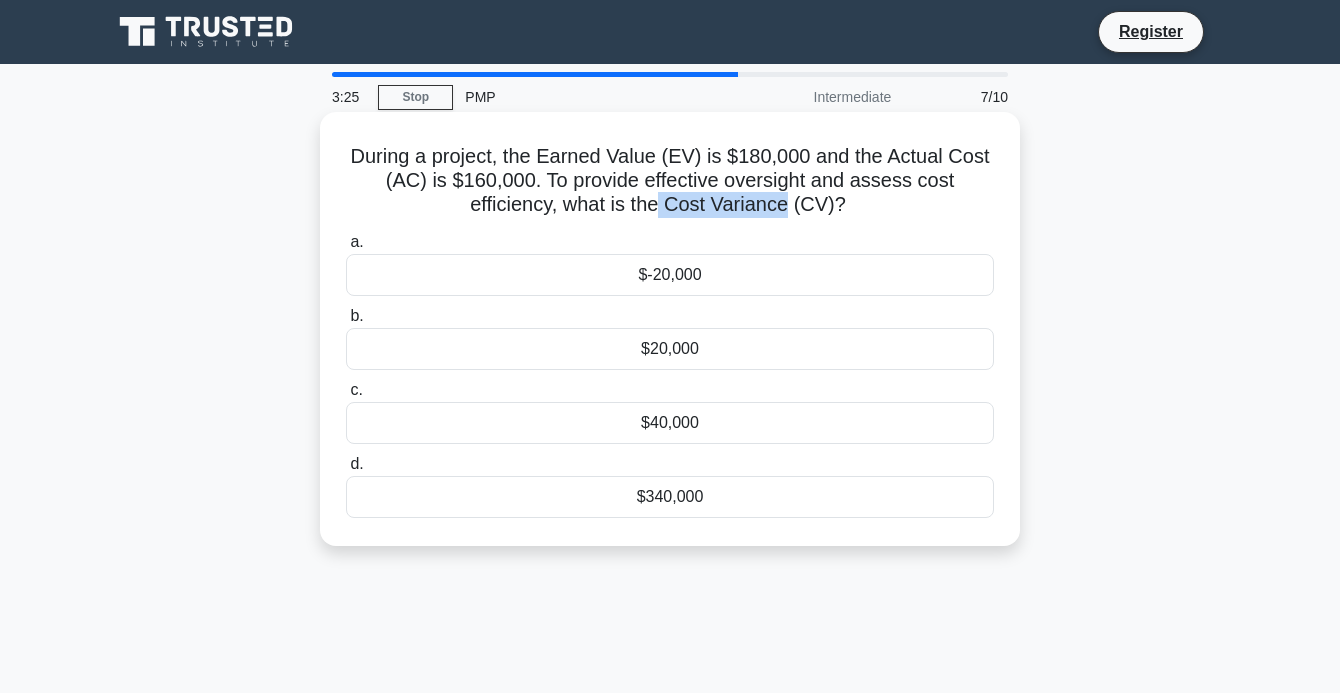copy on "Cost Variance" 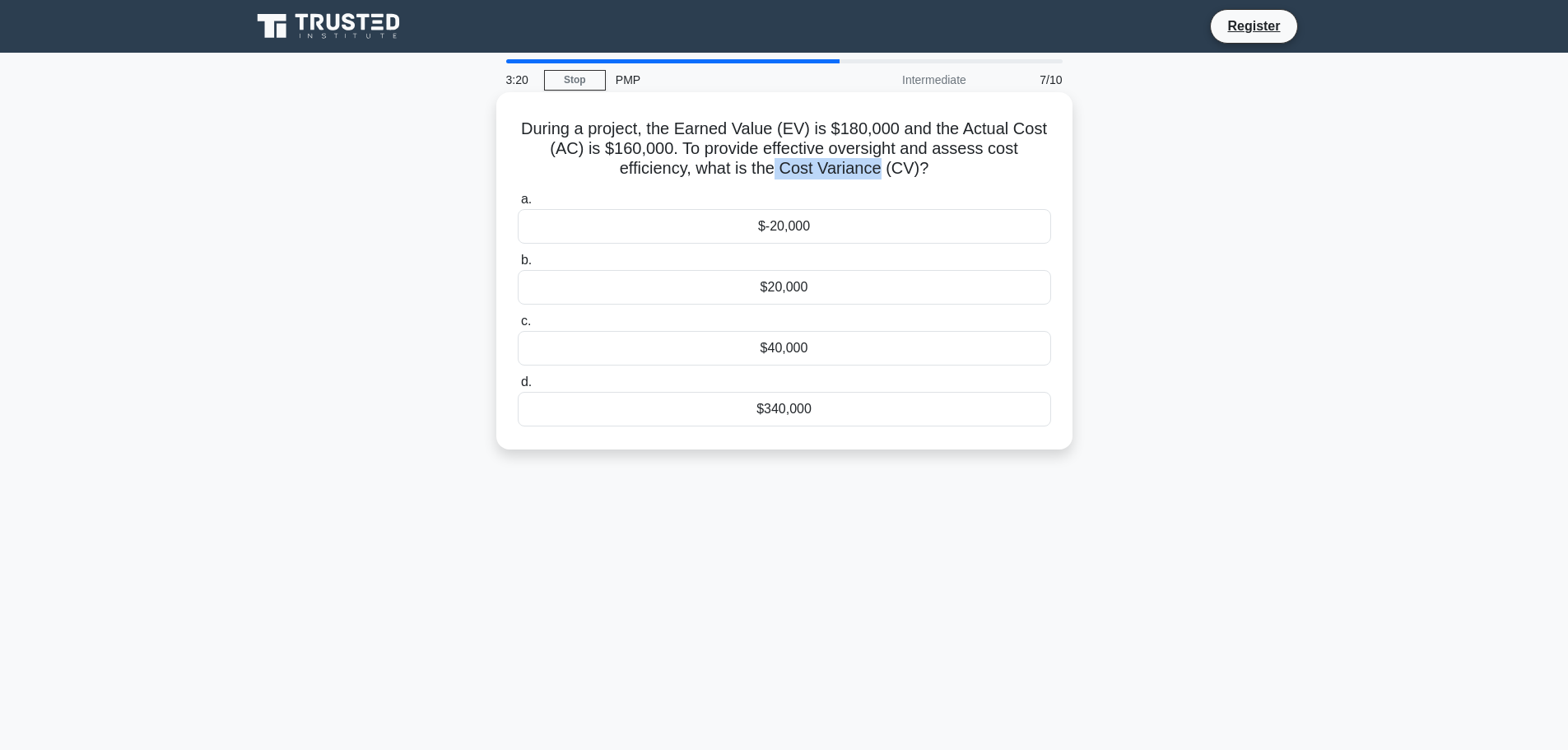 drag, startPoint x: 546, startPoint y: 170, endPoint x: 710, endPoint y: 170, distance: 164 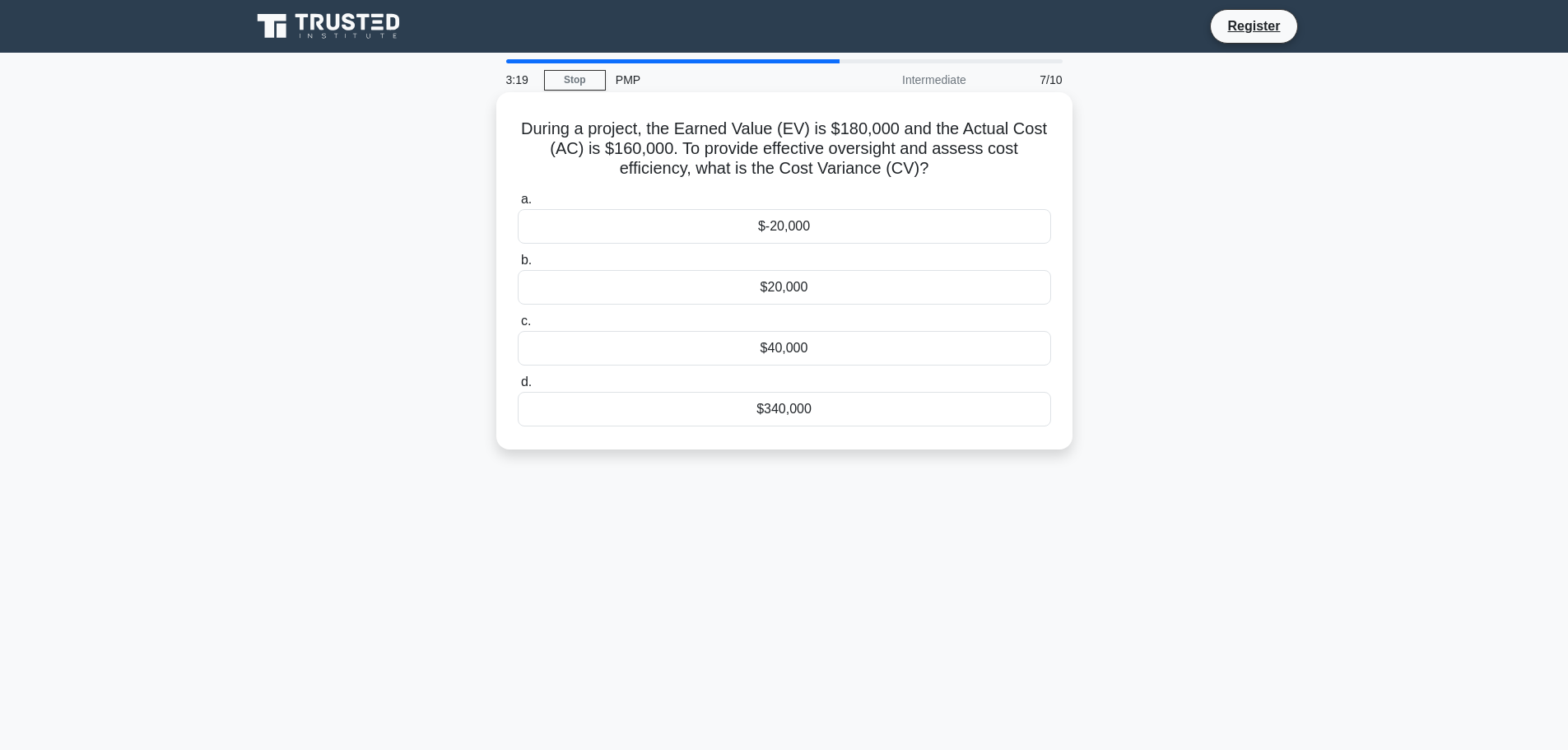 click on "$20,000" at bounding box center [784, 287] 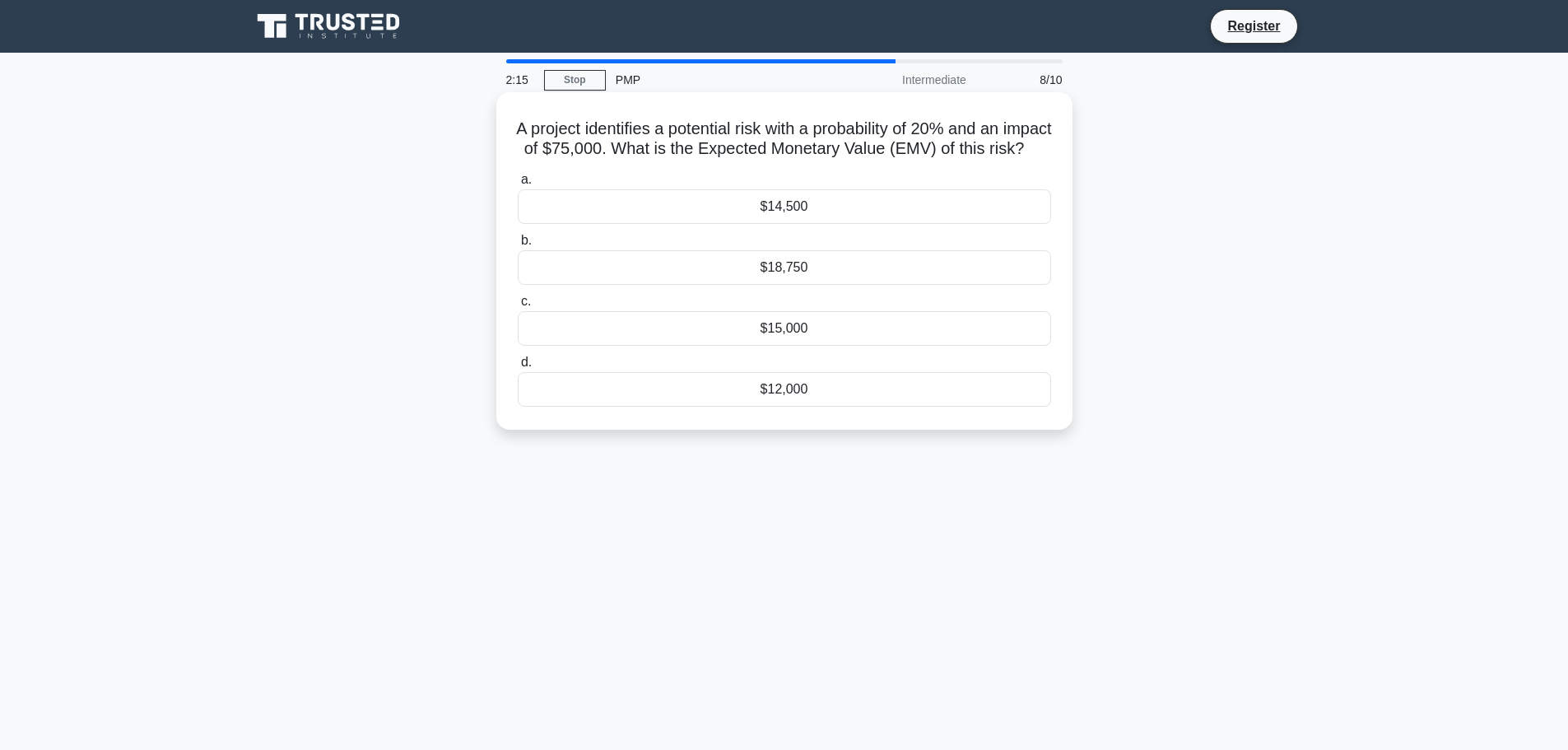 click on "$15,000" at bounding box center (784, 328) 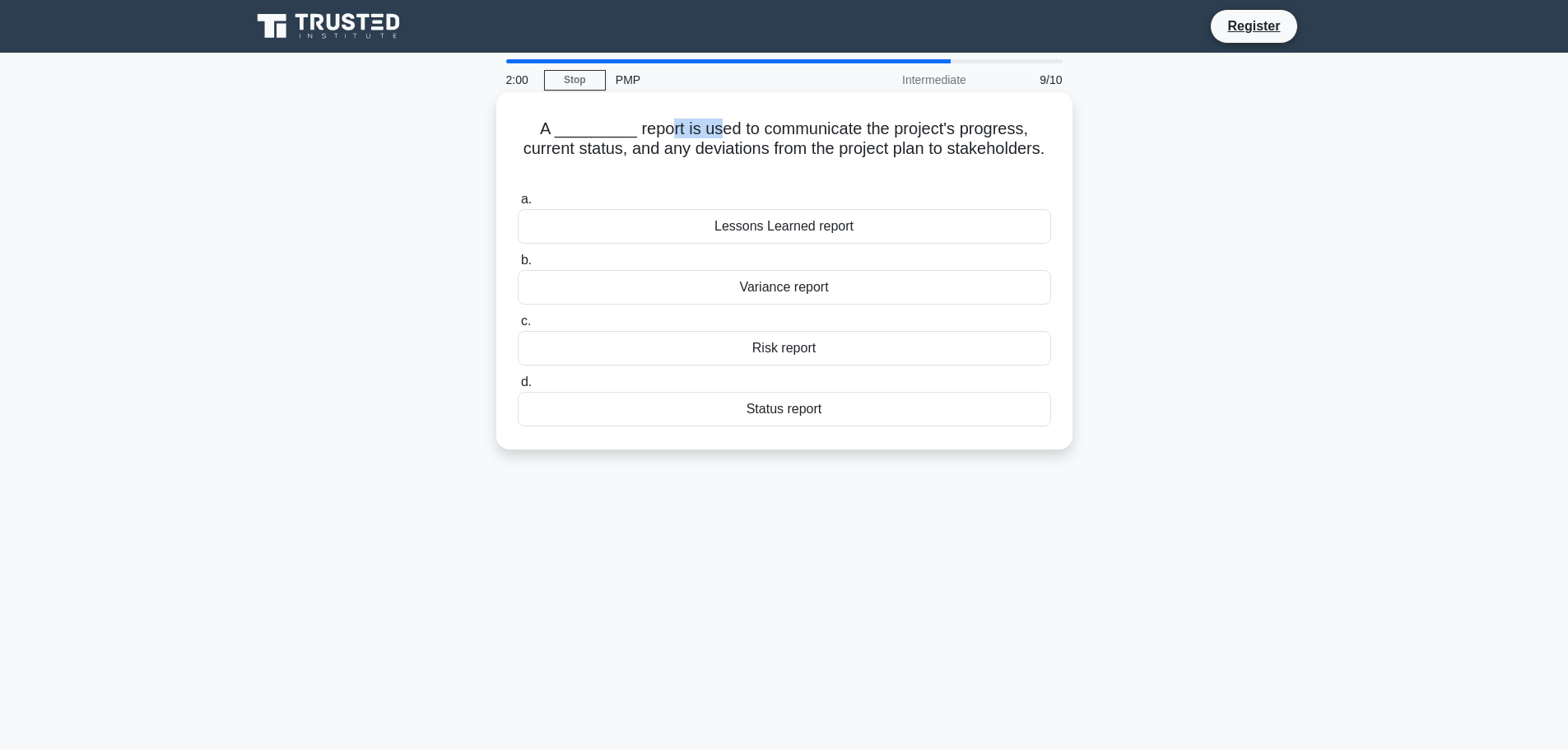 drag, startPoint x: 656, startPoint y: 134, endPoint x: 712, endPoint y: 132, distance: 56.0357 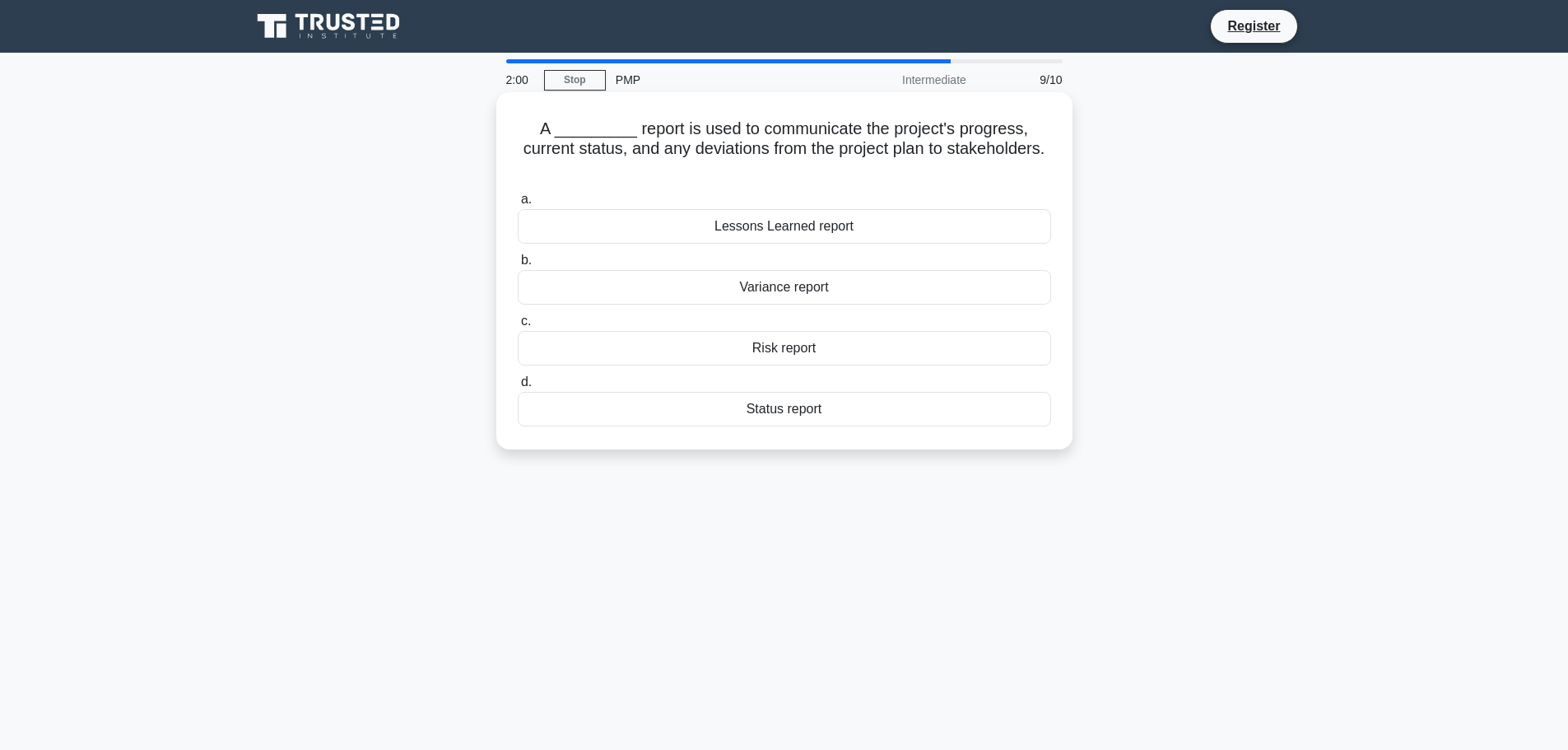 click on "A _________ report is used to communicate the project's progress, current status, and any deviations from the project plan to stakeholders.
.spinner_0XTQ{transform-origin:center;animation:spinner_y6GP .75s linear infinite}@keyframes spinner_y6GP{100%{transform:rotate(360deg)}}" at bounding box center (784, 149) 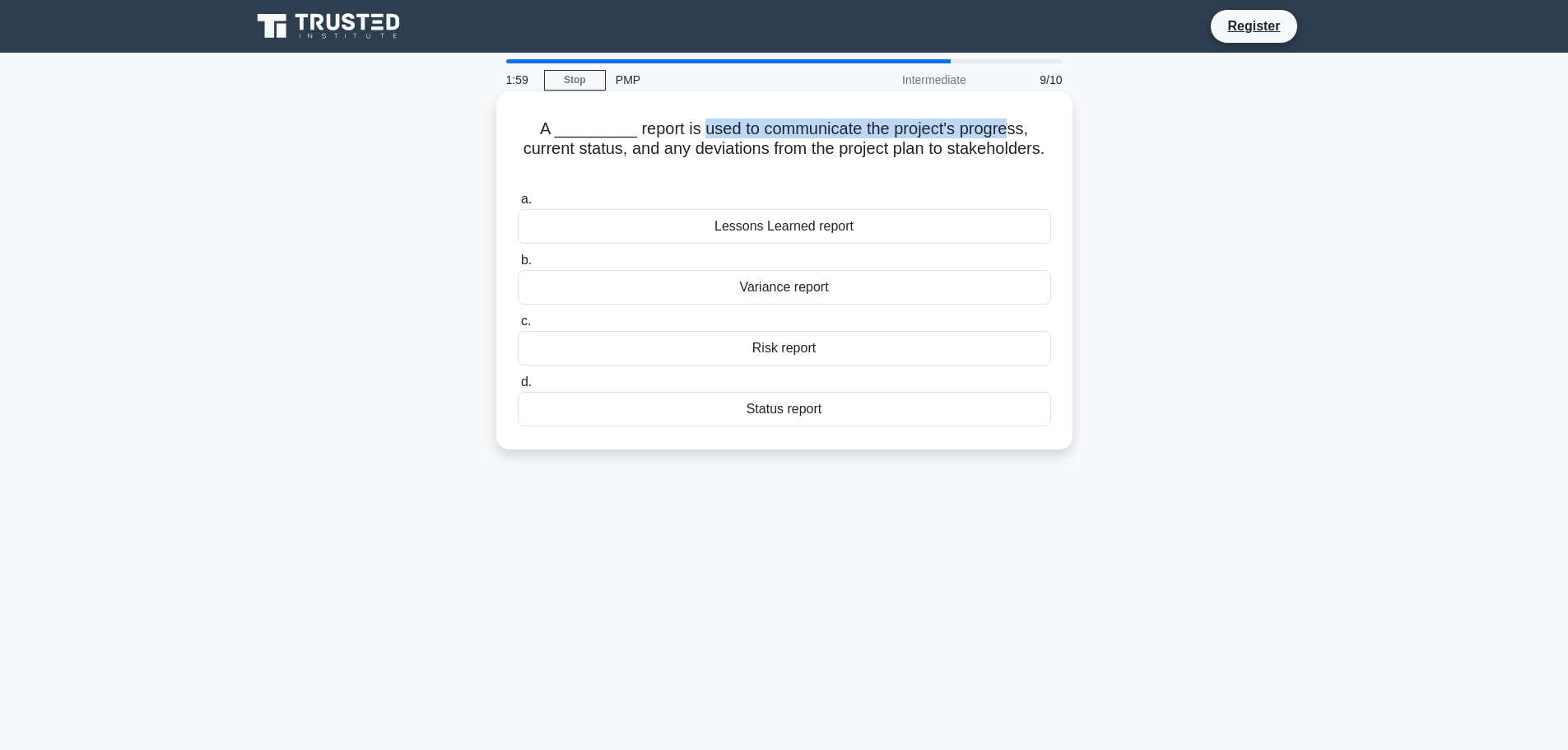 drag, startPoint x: 696, startPoint y: 130, endPoint x: 1003, endPoint y: 139, distance: 307.13189 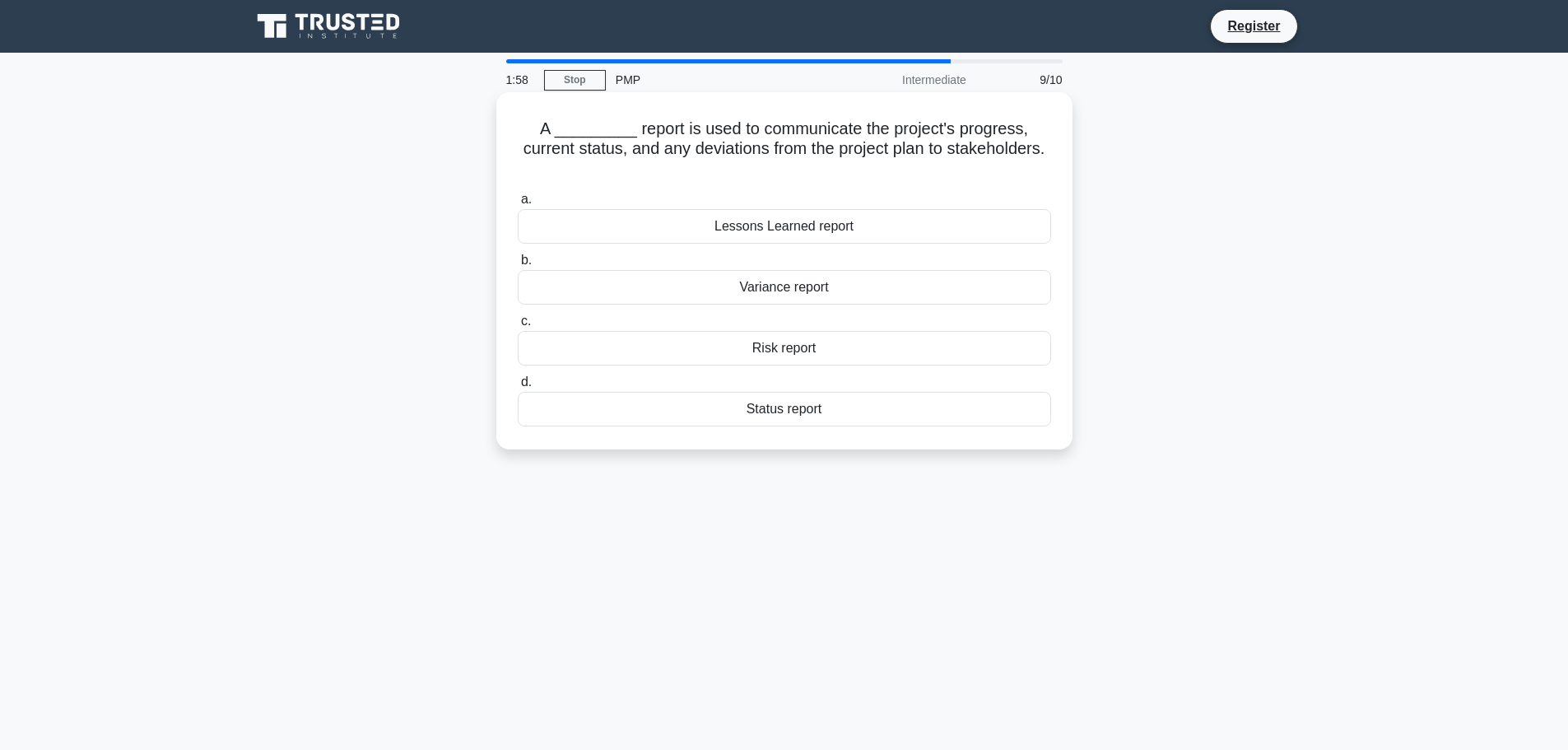 click on "A _________ report is used to communicate the project's progress, current status, and any deviations from the project plan to stakeholders.
.spinner_0XTQ{transform-origin:center;animation:spinner_y6GP .75s linear infinite}@keyframes spinner_y6GP{100%{transform:rotate(360deg)}}" at bounding box center [784, 149] 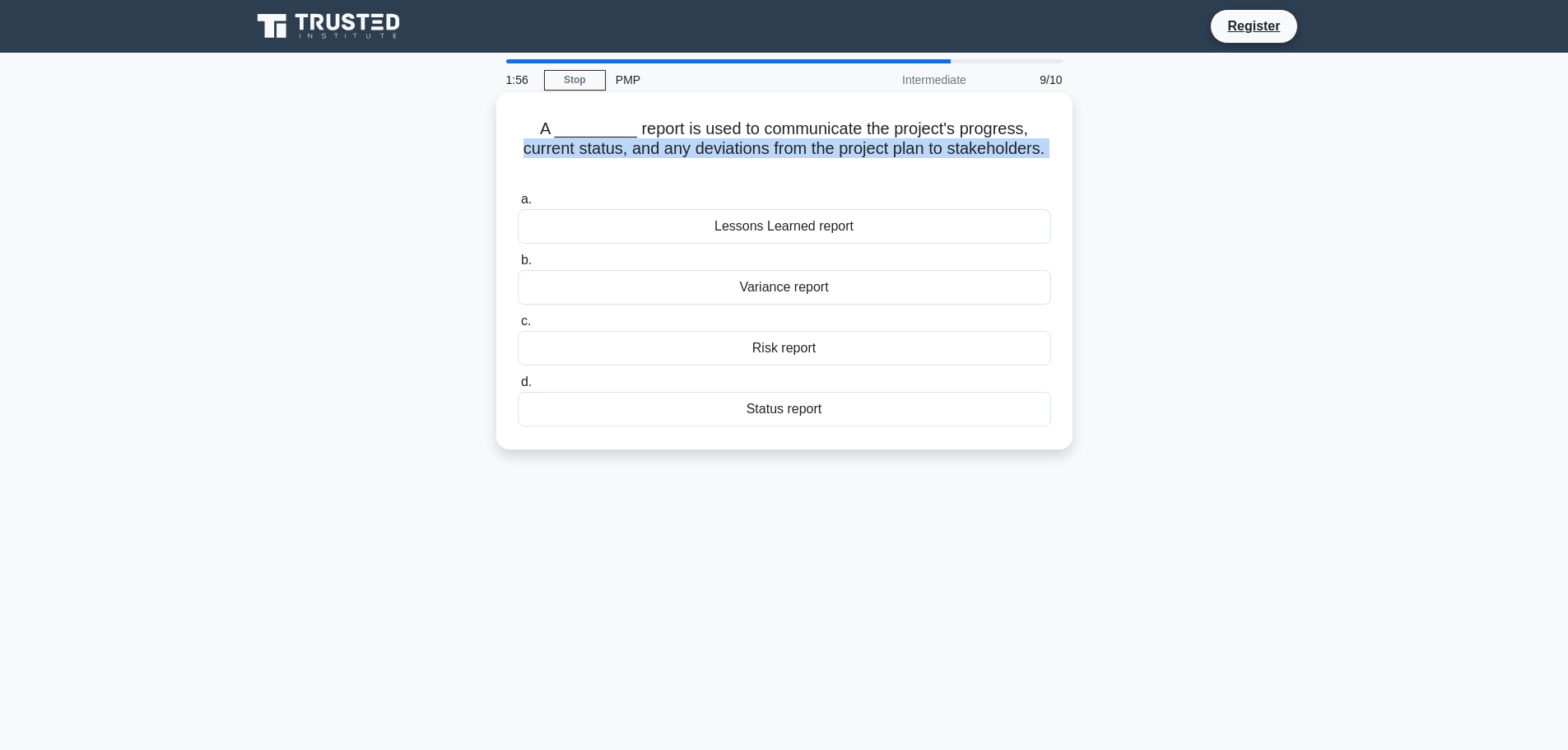 drag, startPoint x: 582, startPoint y: 148, endPoint x: 997, endPoint y: 163, distance: 415.271 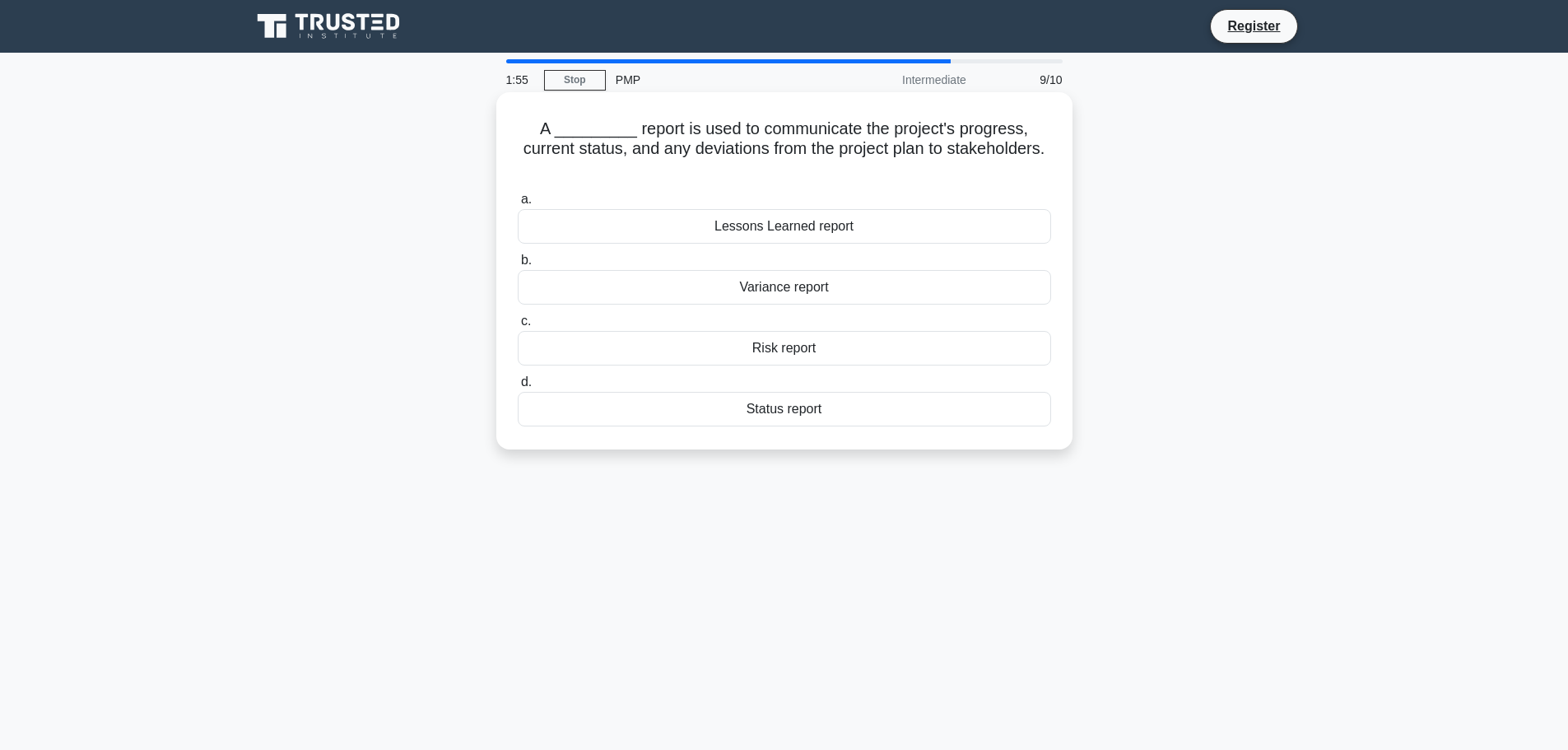 drag, startPoint x: 973, startPoint y: 169, endPoint x: 663, endPoint y: 145, distance: 310.9276 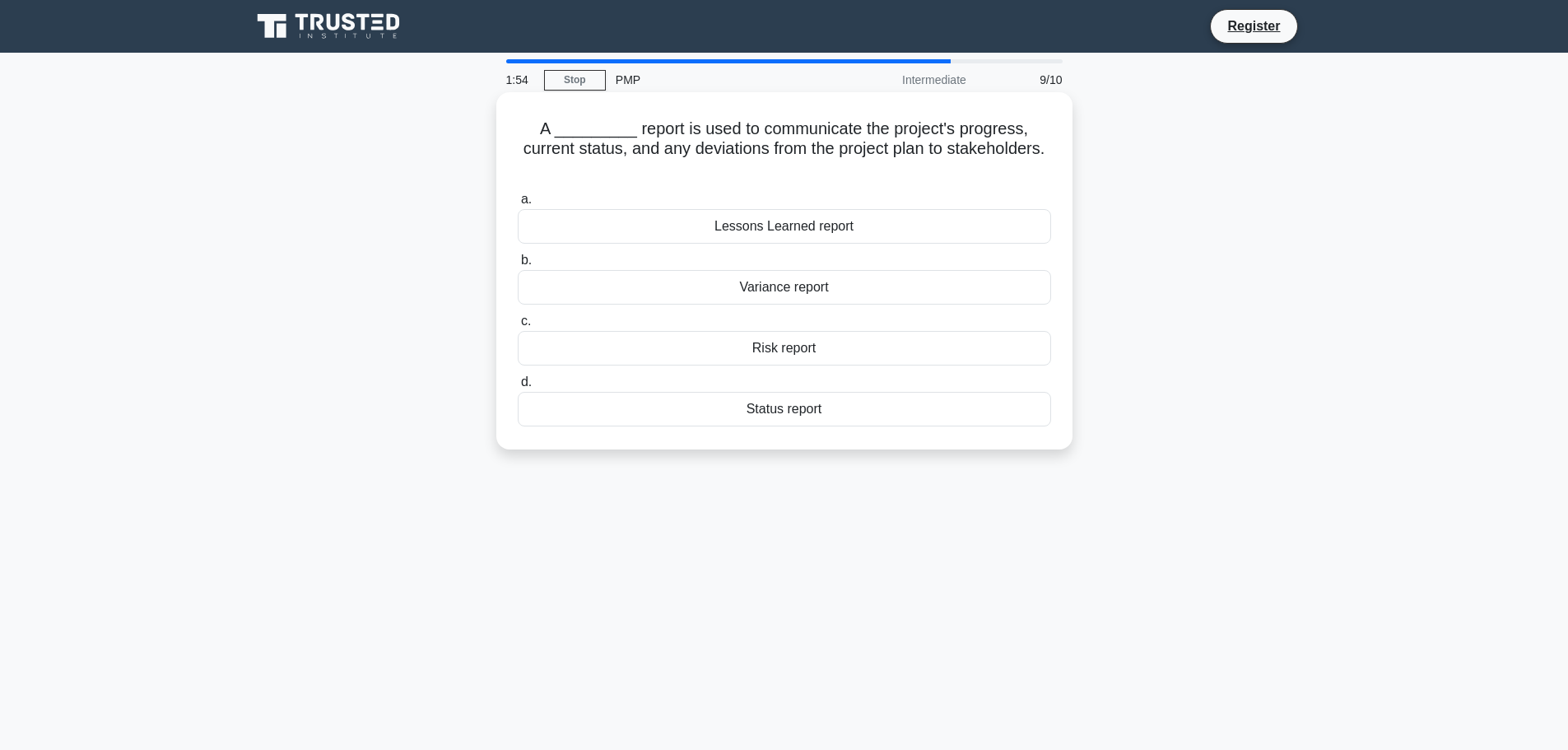click on "A _________ report is used to communicate the project's progress, current status, and any deviations from the project plan to stakeholders.
.spinner_0XTQ{transform-origin:center;animation:spinner_y6GP .75s linear infinite}@keyframes spinner_y6GP{100%{transform:rotate(360deg)}}" at bounding box center (784, 149) 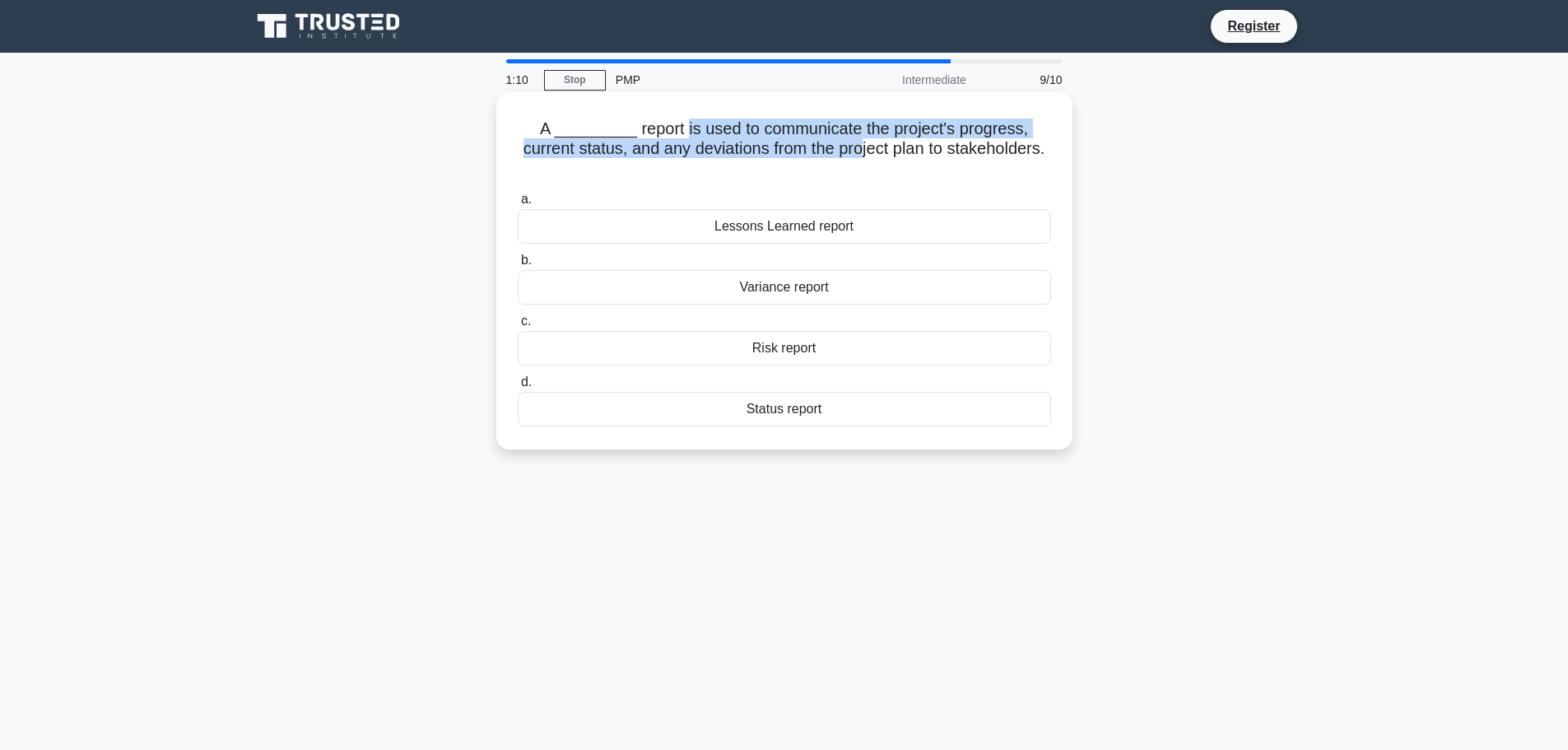 drag, startPoint x: 704, startPoint y: 136, endPoint x: 915, endPoint y: 140, distance: 211.03791 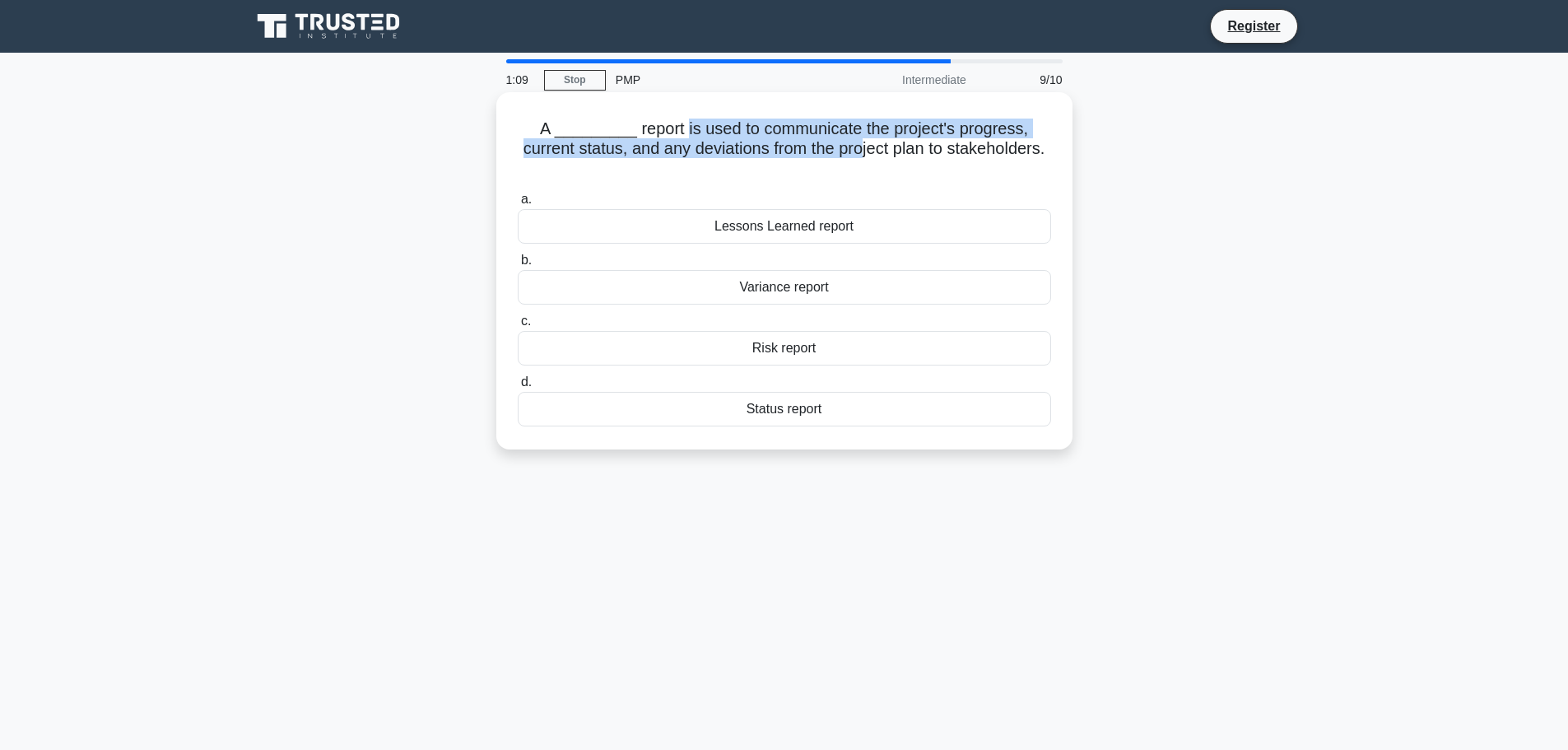 click on "A _________ report is used to communicate the project's progress, current status, and any deviations from the project plan to stakeholders.
.spinner_0XTQ{transform-origin:center;animation:spinner_y6GP .75s linear infinite}@keyframes spinner_y6GP{100%{transform:rotate(360deg)}}" at bounding box center [784, 149] 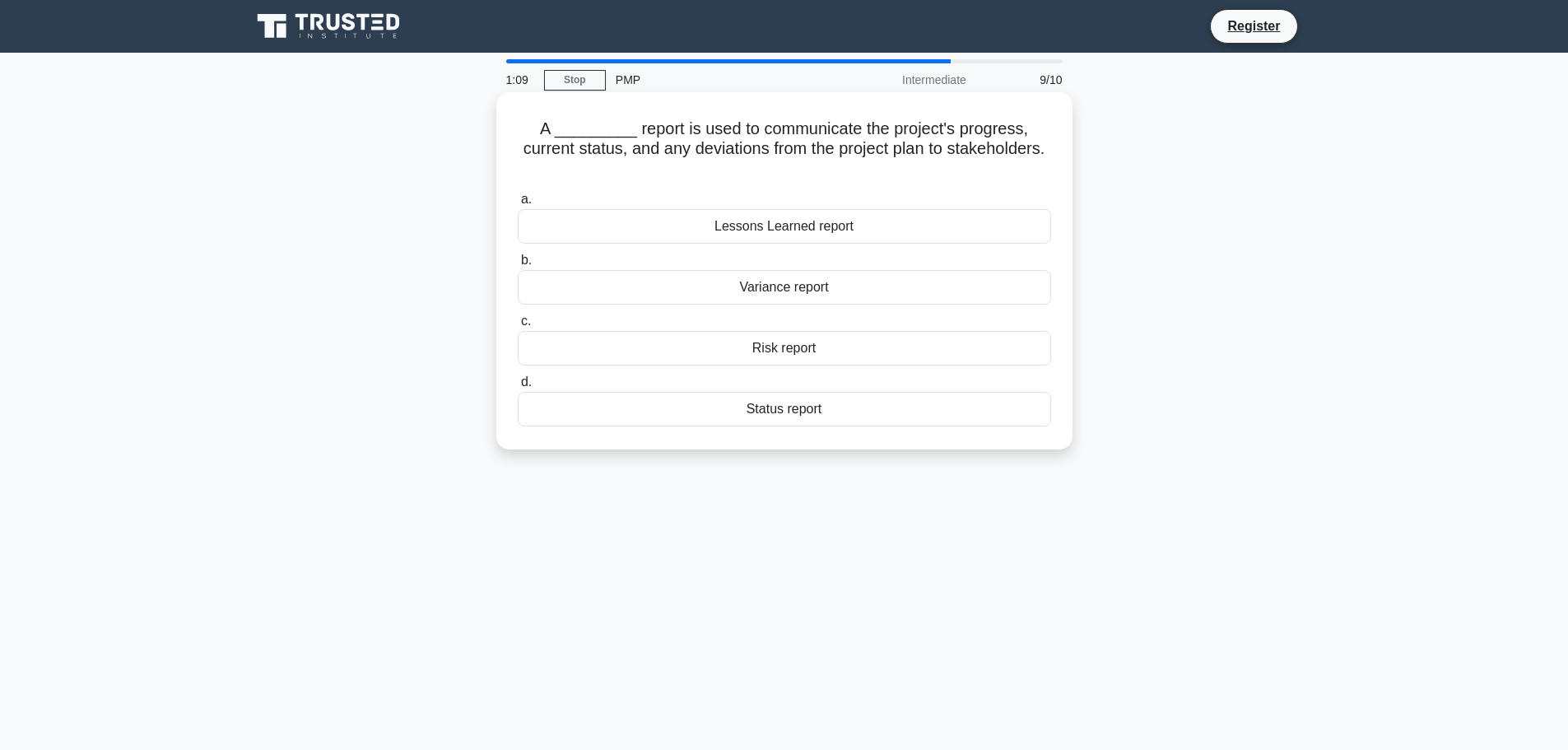 click on "A _________ report is used to communicate the project's progress, current status, and any deviations from the project plan to stakeholders.
.spinner_0XTQ{transform-origin:center;animation:spinner_y6GP .75s linear infinite}@keyframes spinner_y6GP{100%{transform:rotate(360deg)}}" at bounding box center (784, 149) 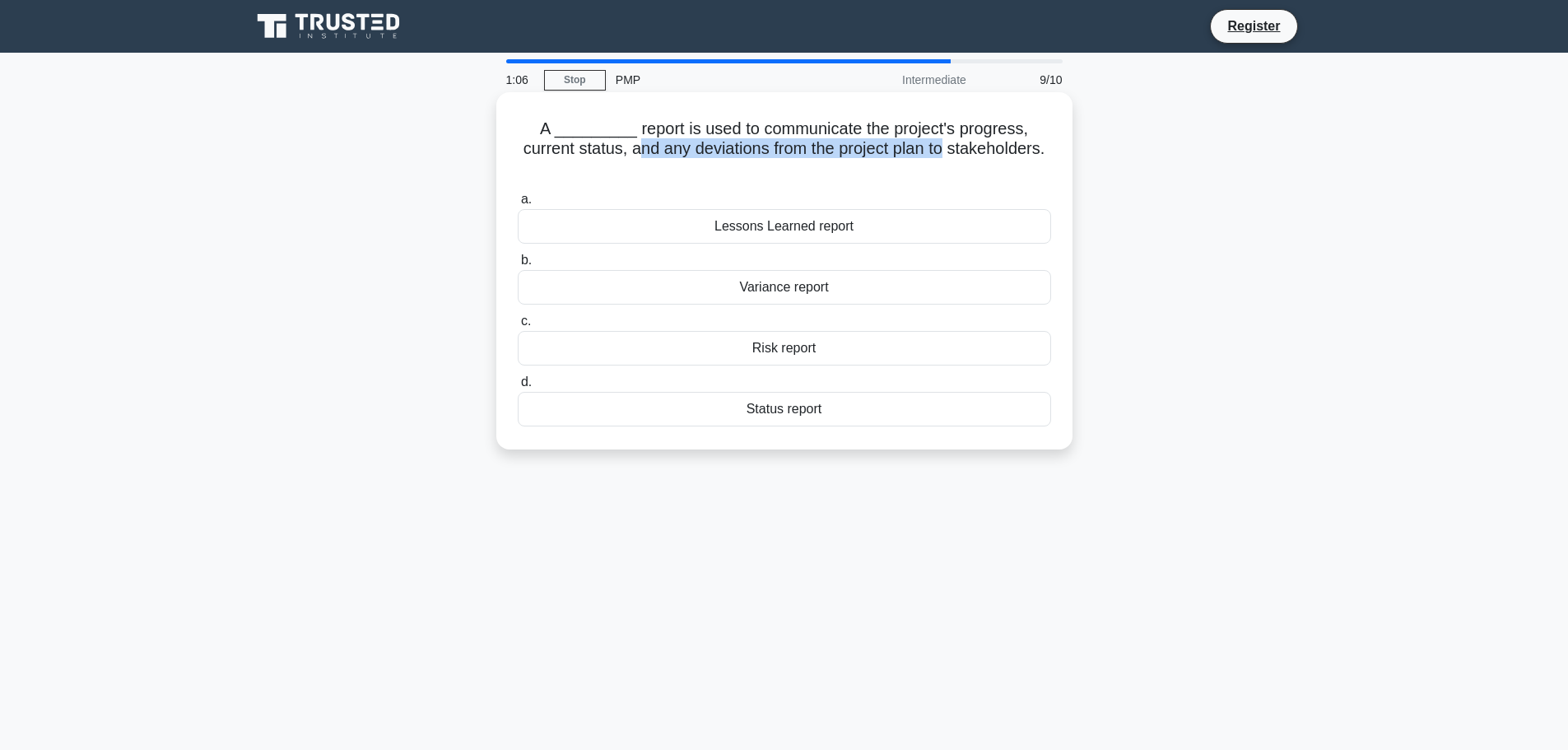 drag, startPoint x: 686, startPoint y: 147, endPoint x: 1012, endPoint y: 146, distance: 326.00153 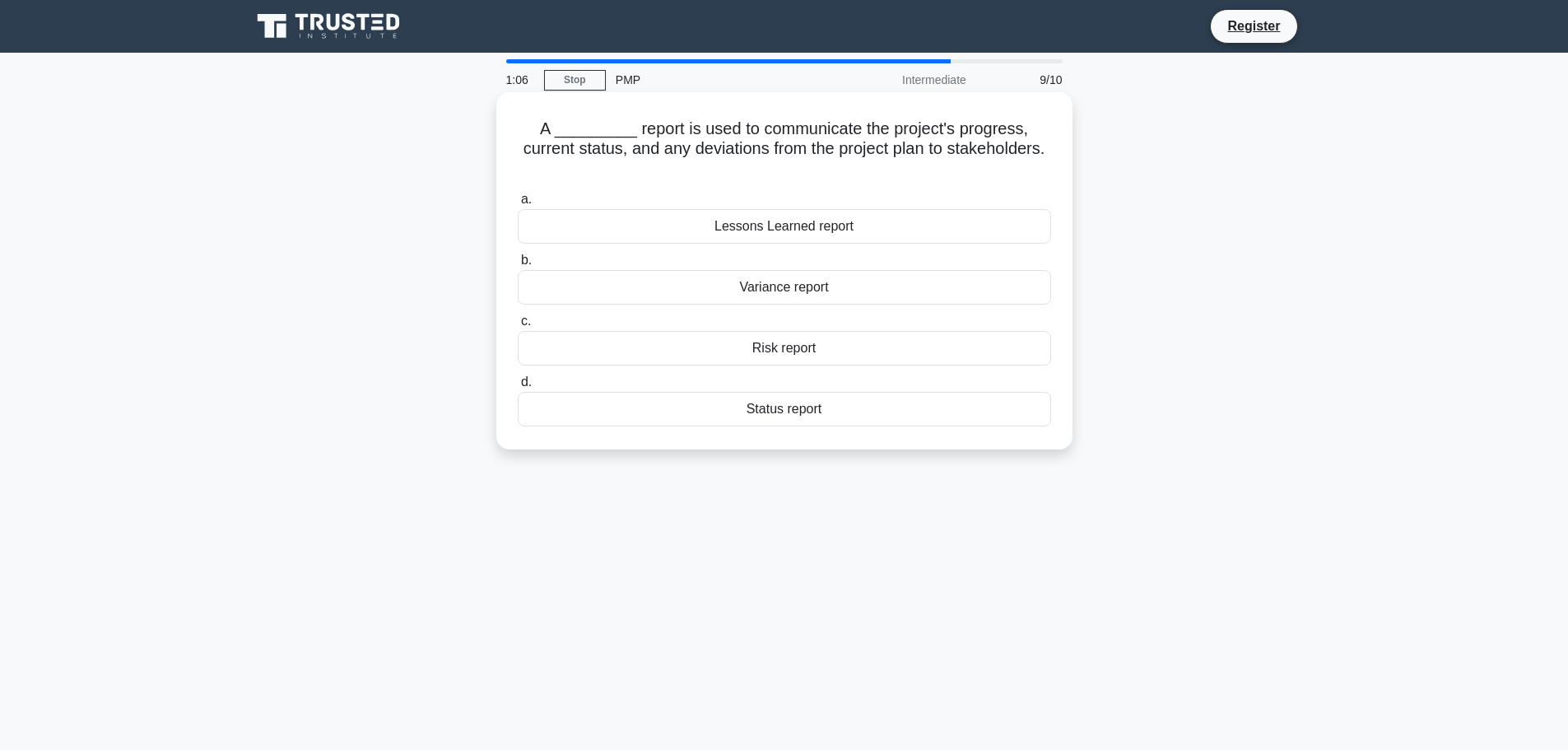 click on "A _________ report is used to communicate the project's progress, current status, and any deviations from the project plan to stakeholders.
.spinner_0XTQ{transform-origin:center;animation:spinner_y6GP .75s linear infinite}@keyframes spinner_y6GP{100%{transform:rotate(360deg)}}" at bounding box center [784, 149] 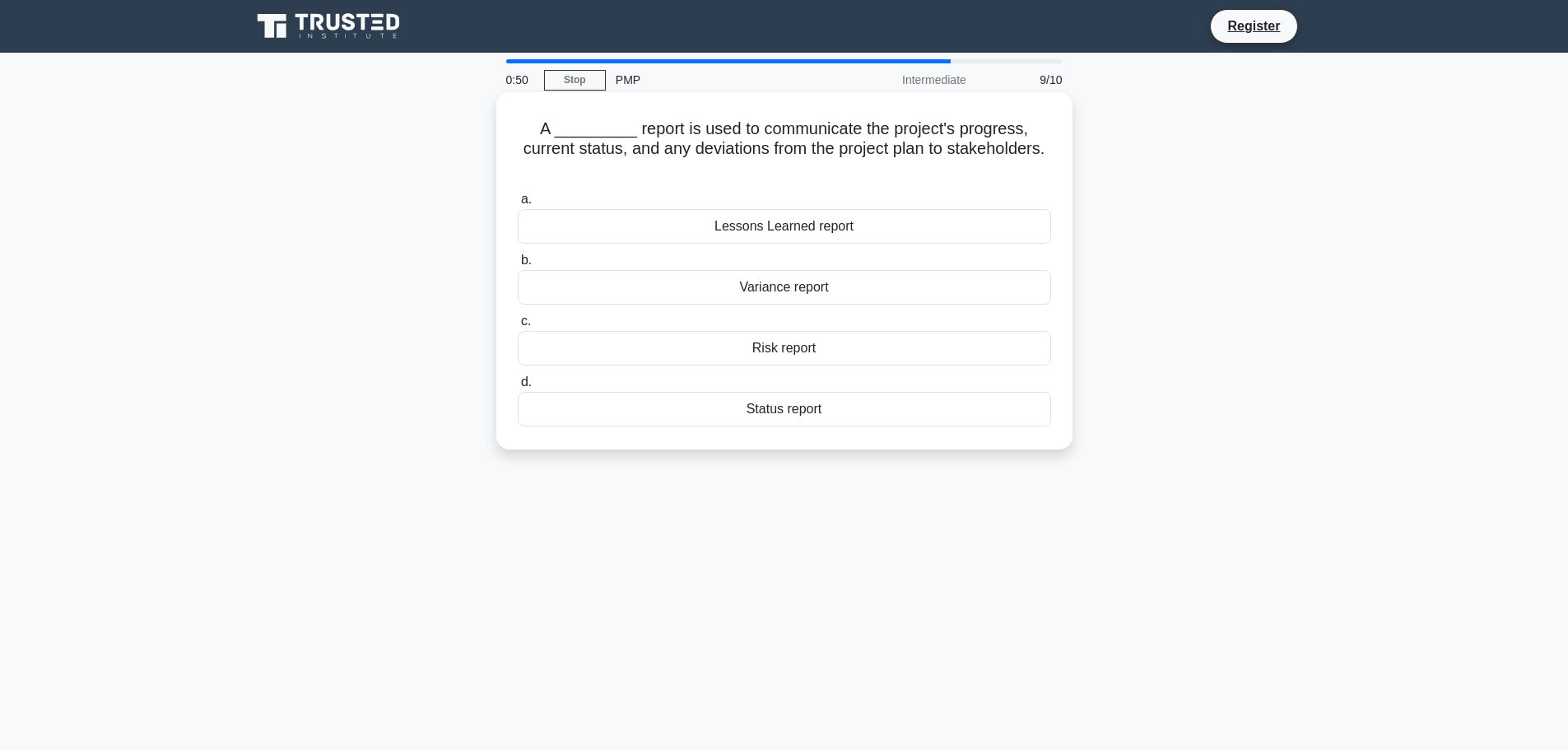 click on "Variance report" at bounding box center (784, 287) 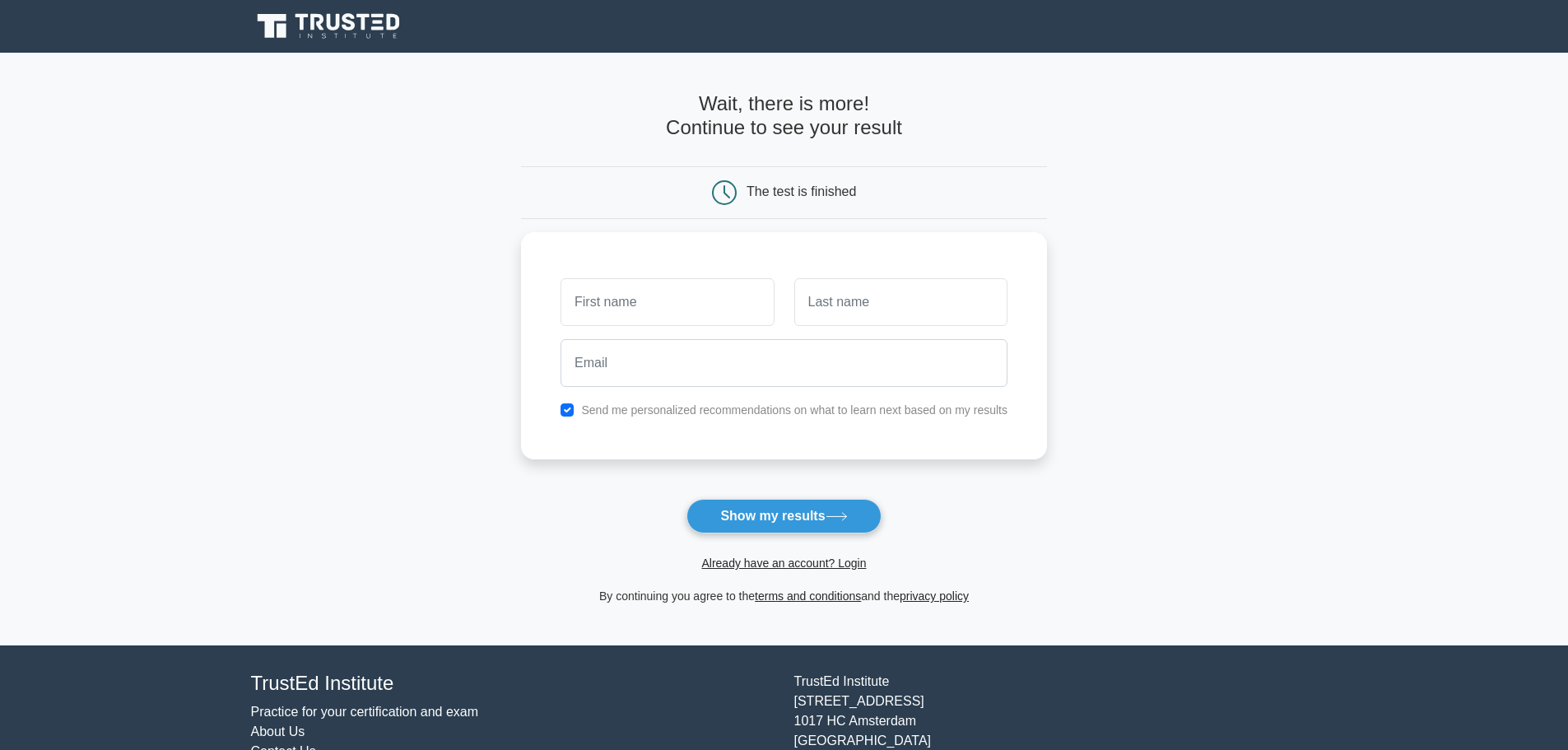 scroll, scrollTop: 0, scrollLeft: 0, axis: both 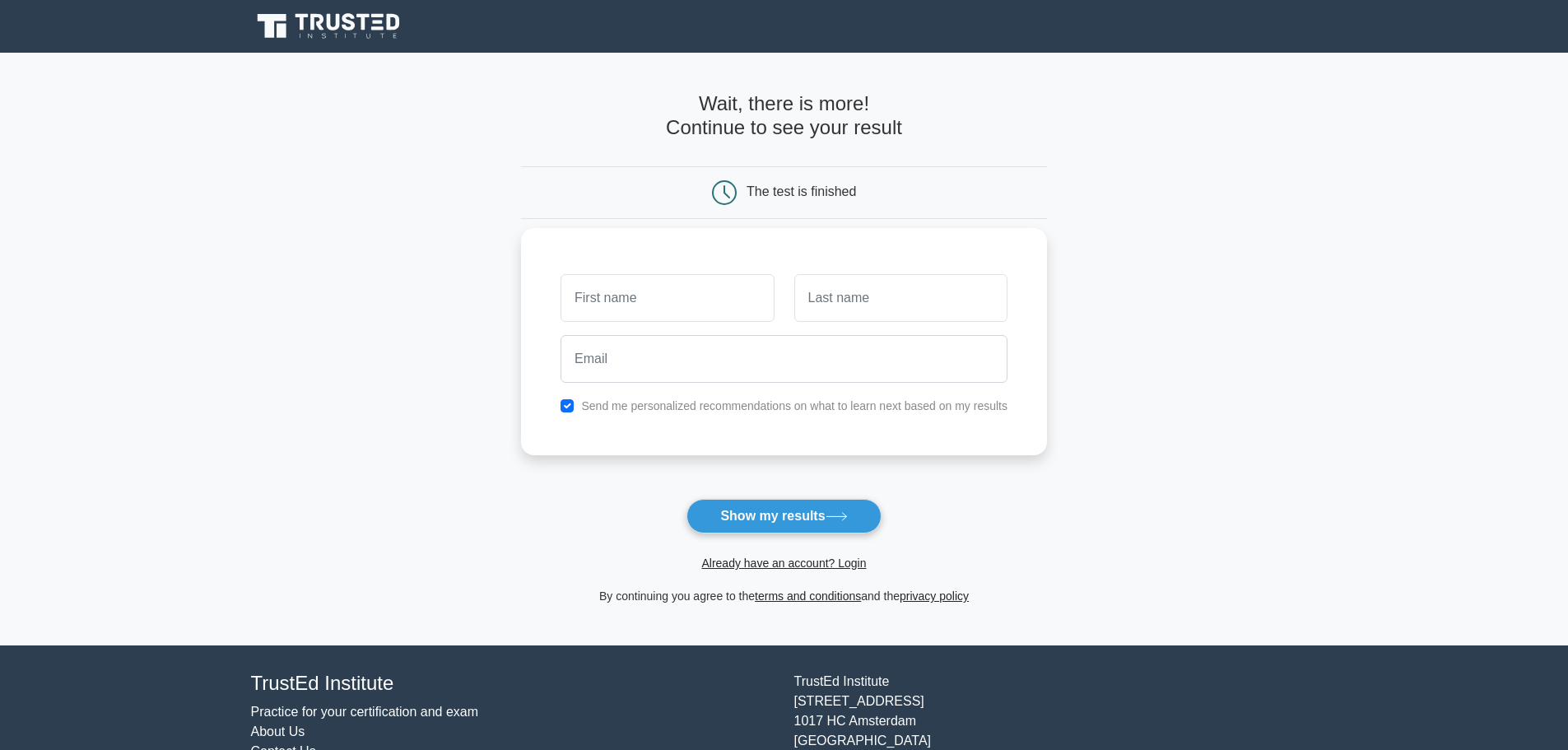 click on "Send me personalized recommendations on what to learn next based on my results" at bounding box center [784, 406] 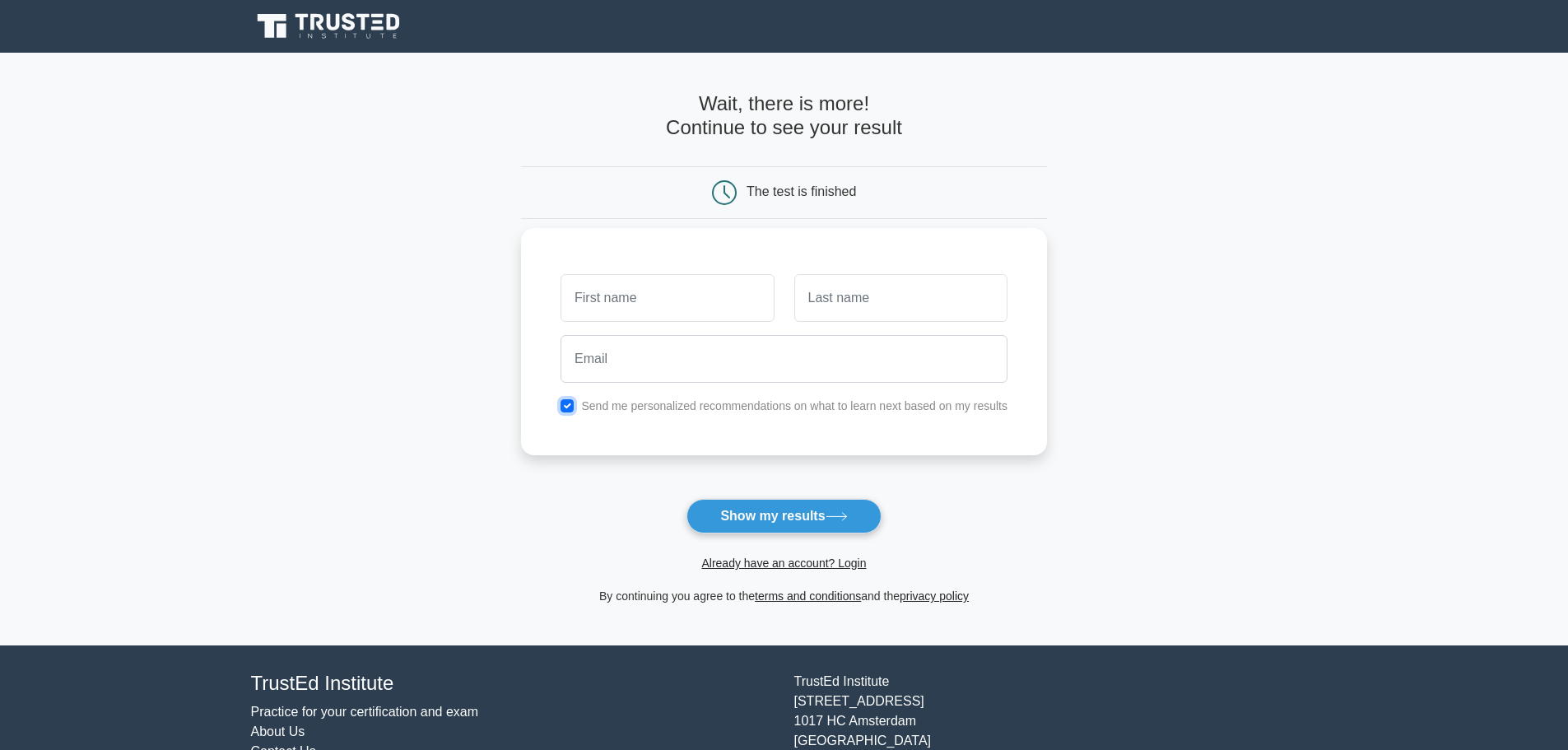 click at bounding box center (567, 406) 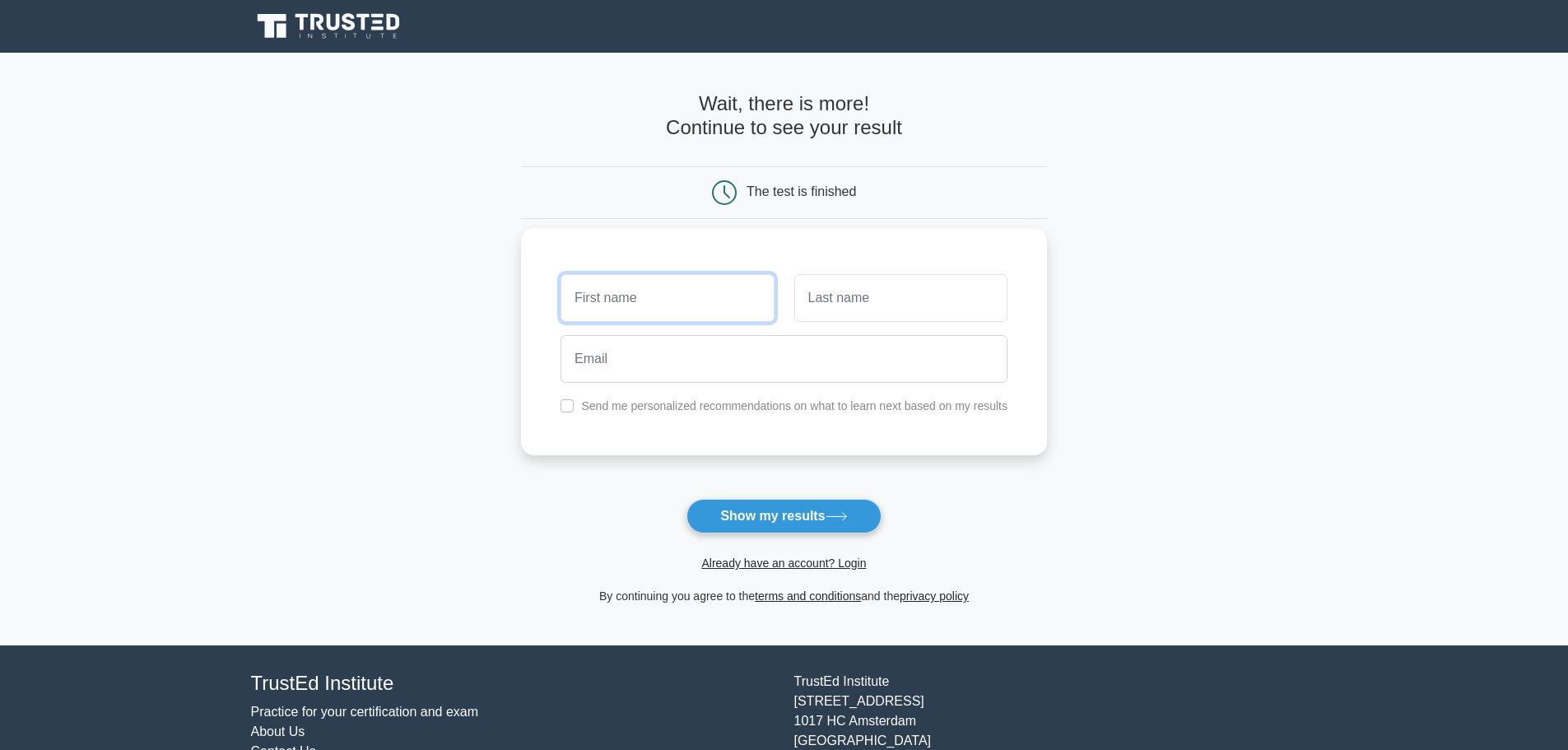 click at bounding box center (667, 298) 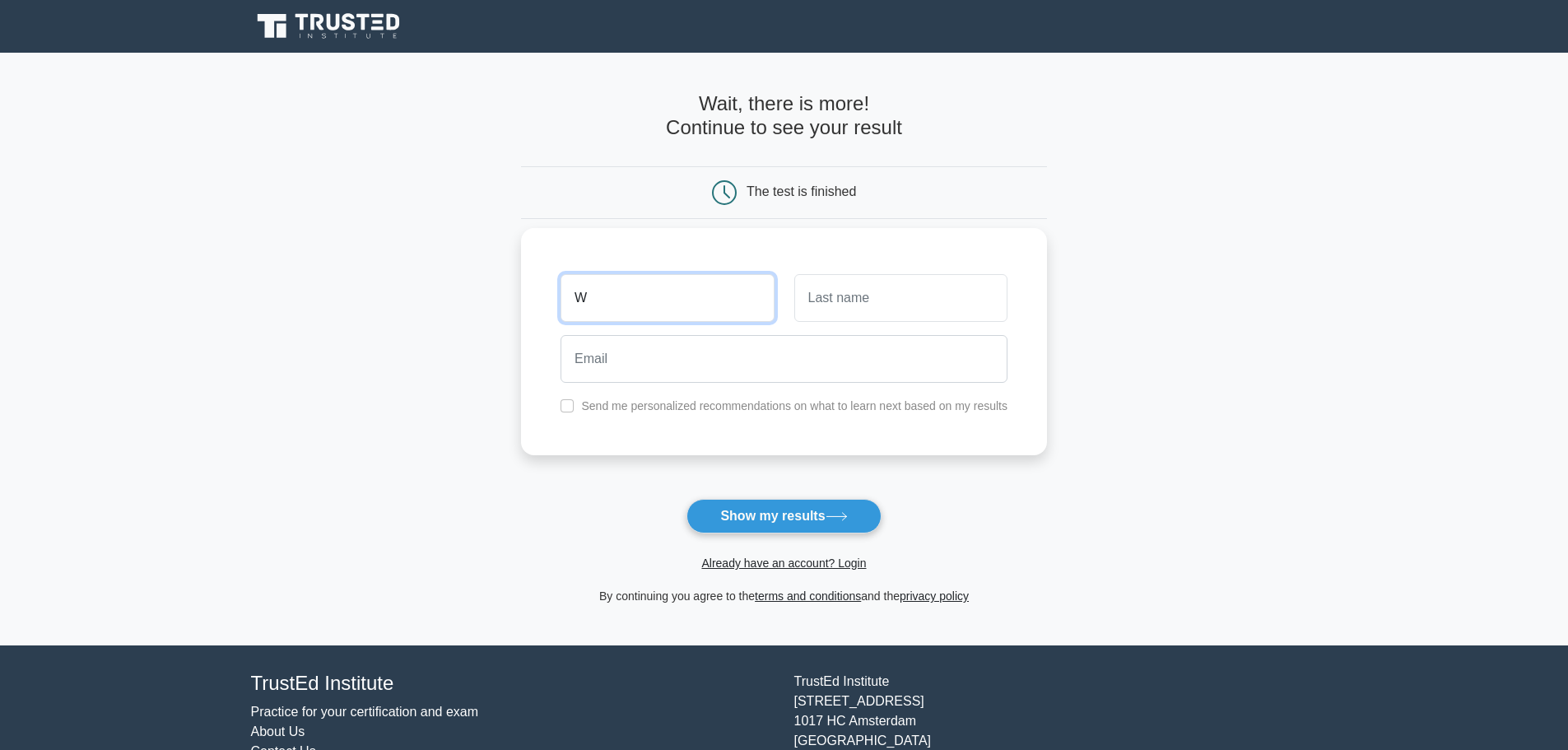 type on "W" 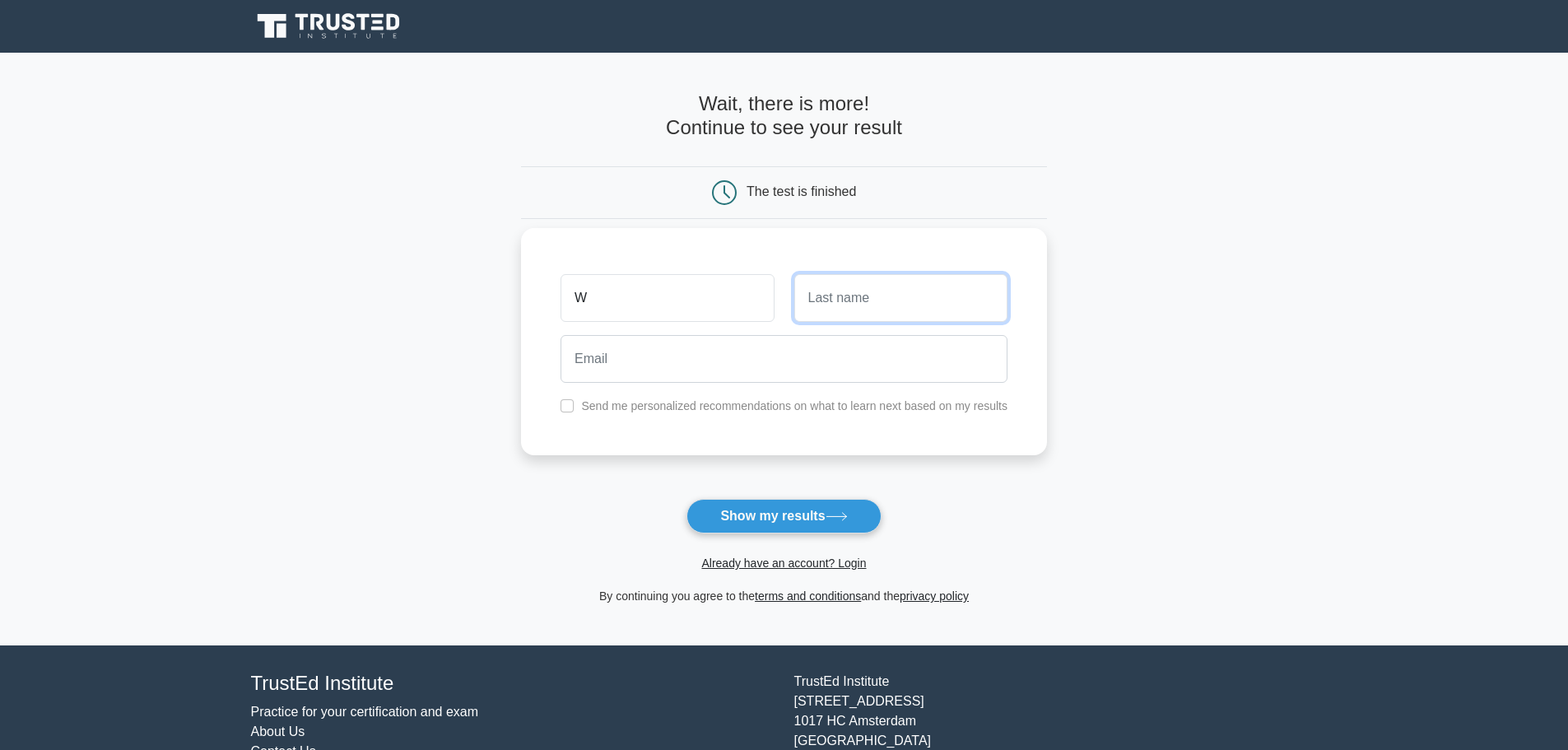 type on "s" 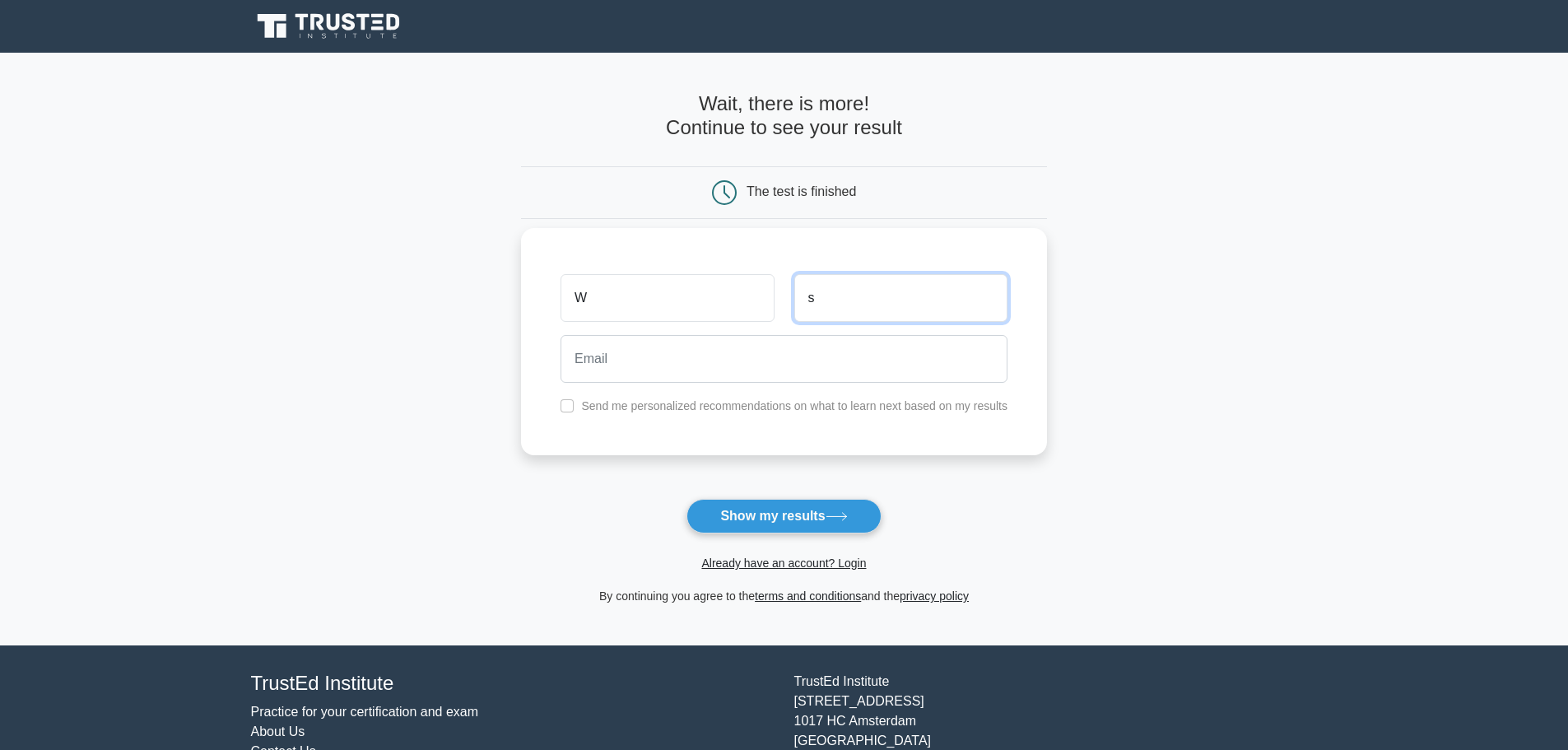 type 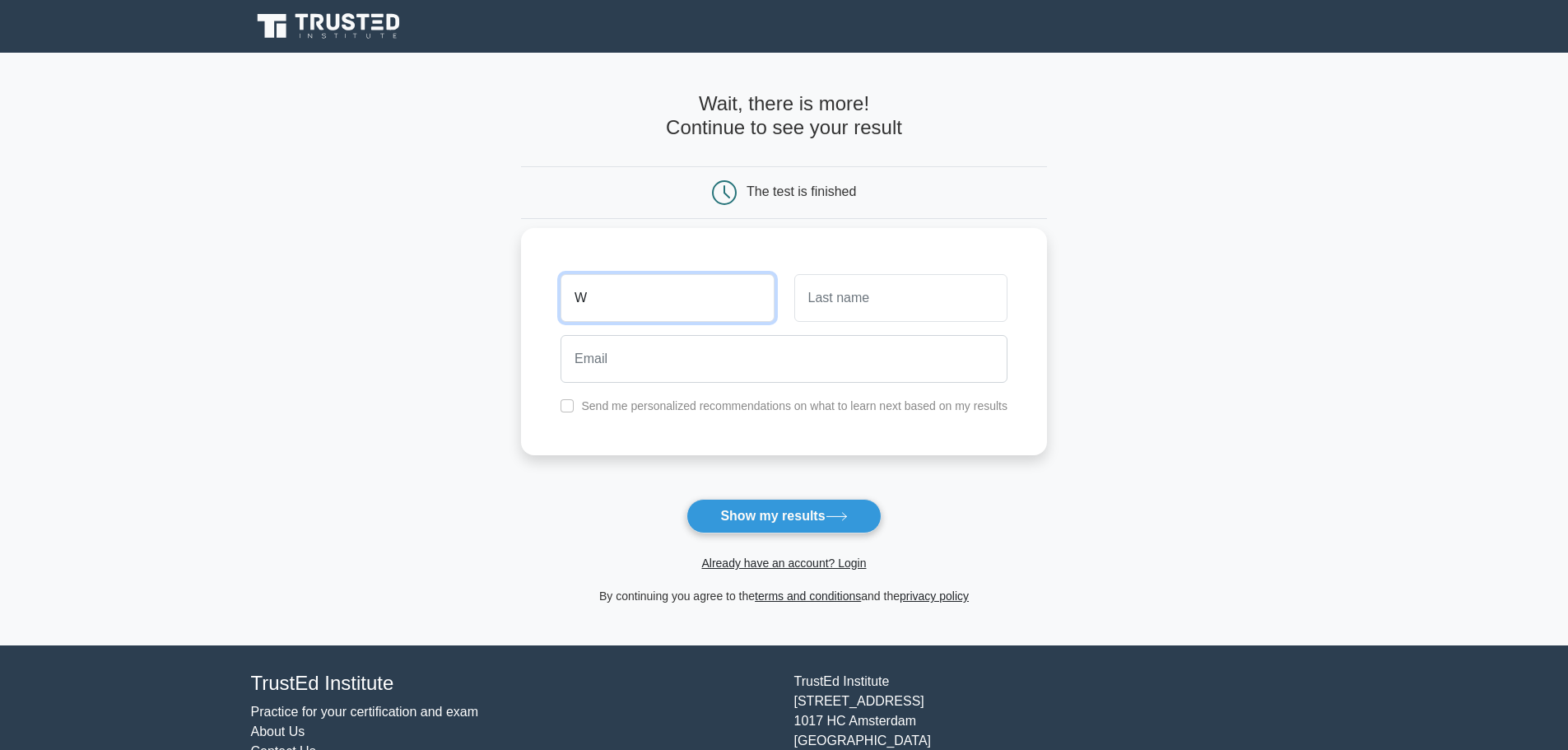 drag, startPoint x: 630, startPoint y: 296, endPoint x: 640, endPoint y: 283, distance: 16.401219 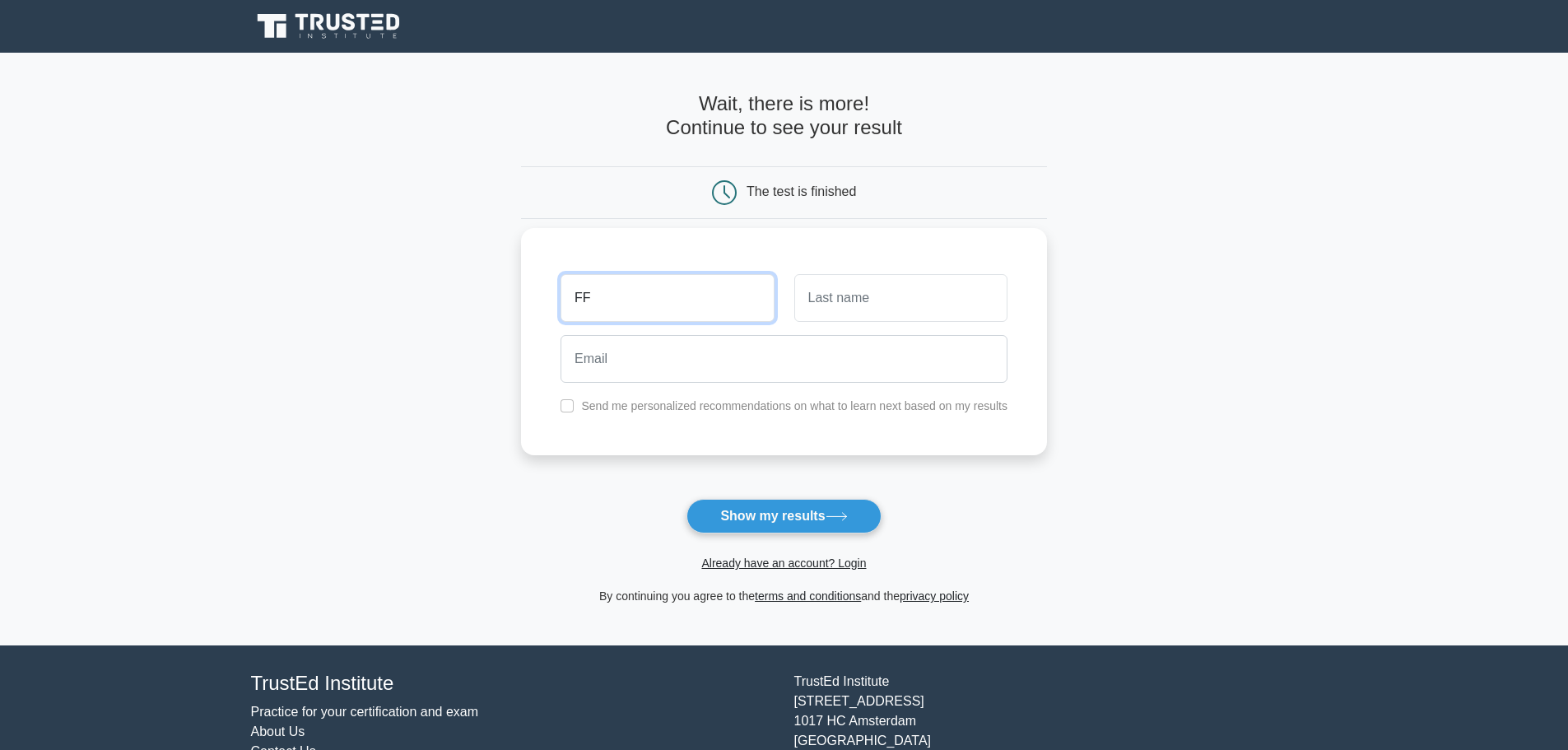 type on "FF" 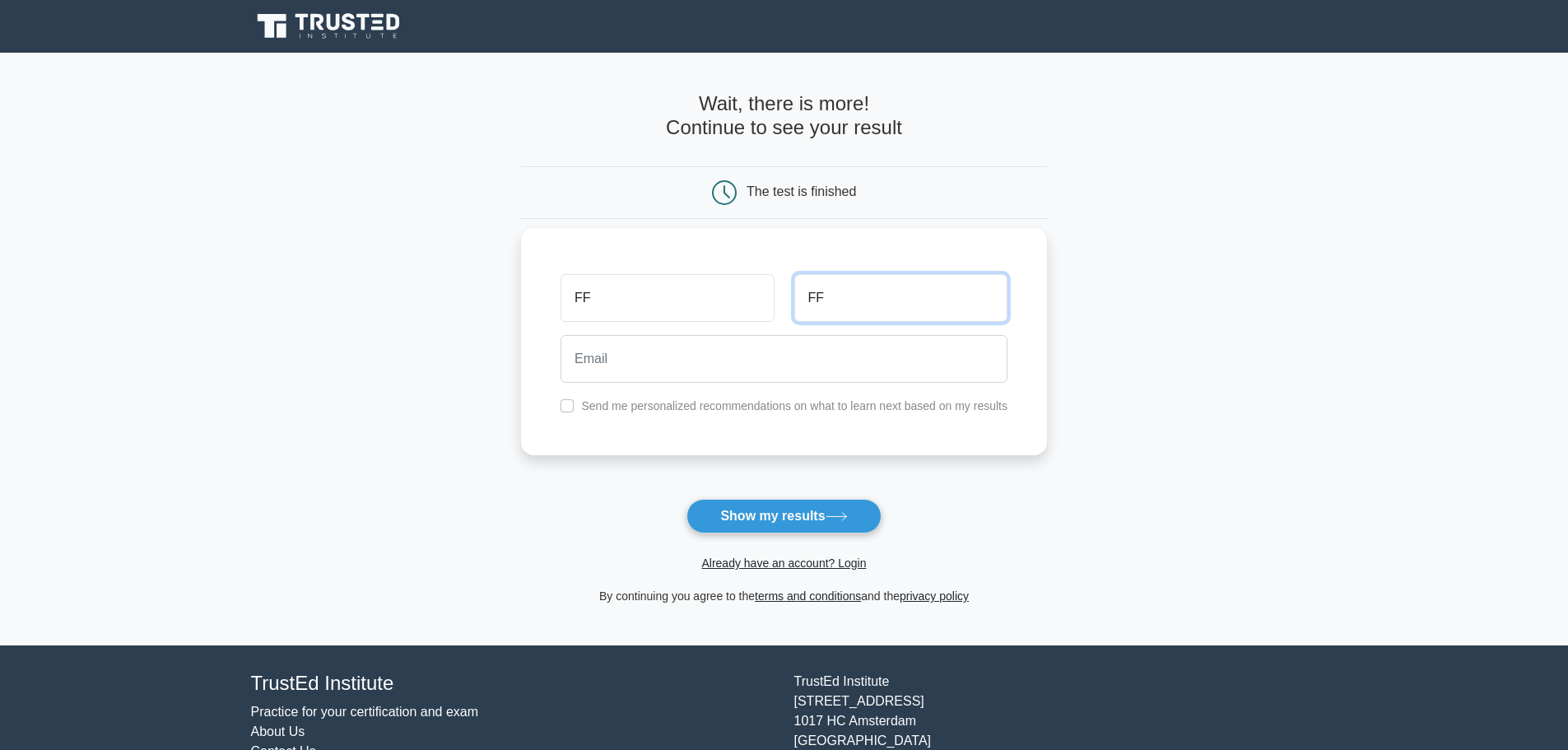 type on "FF" 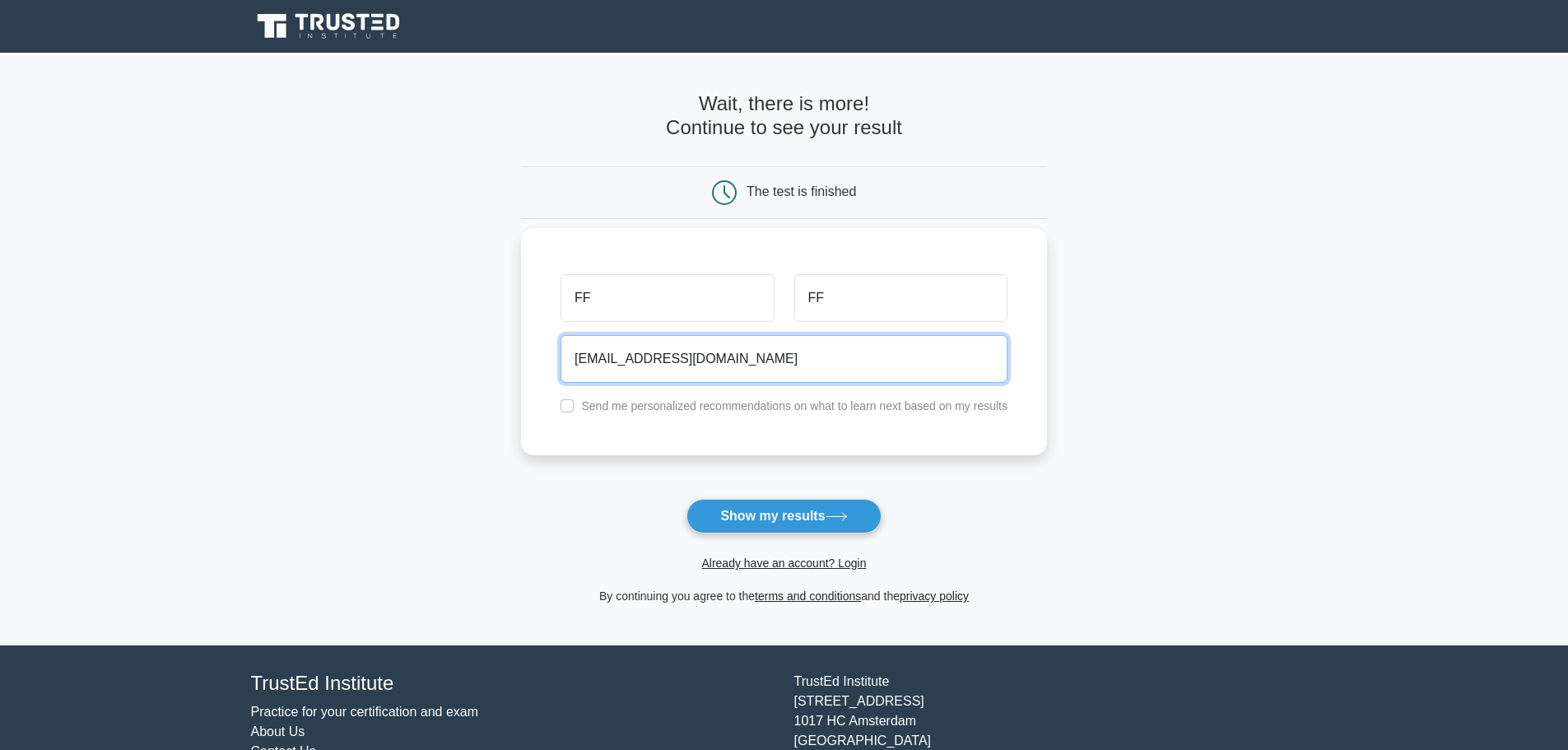 type on "lwfsyf1992@gamil.com" 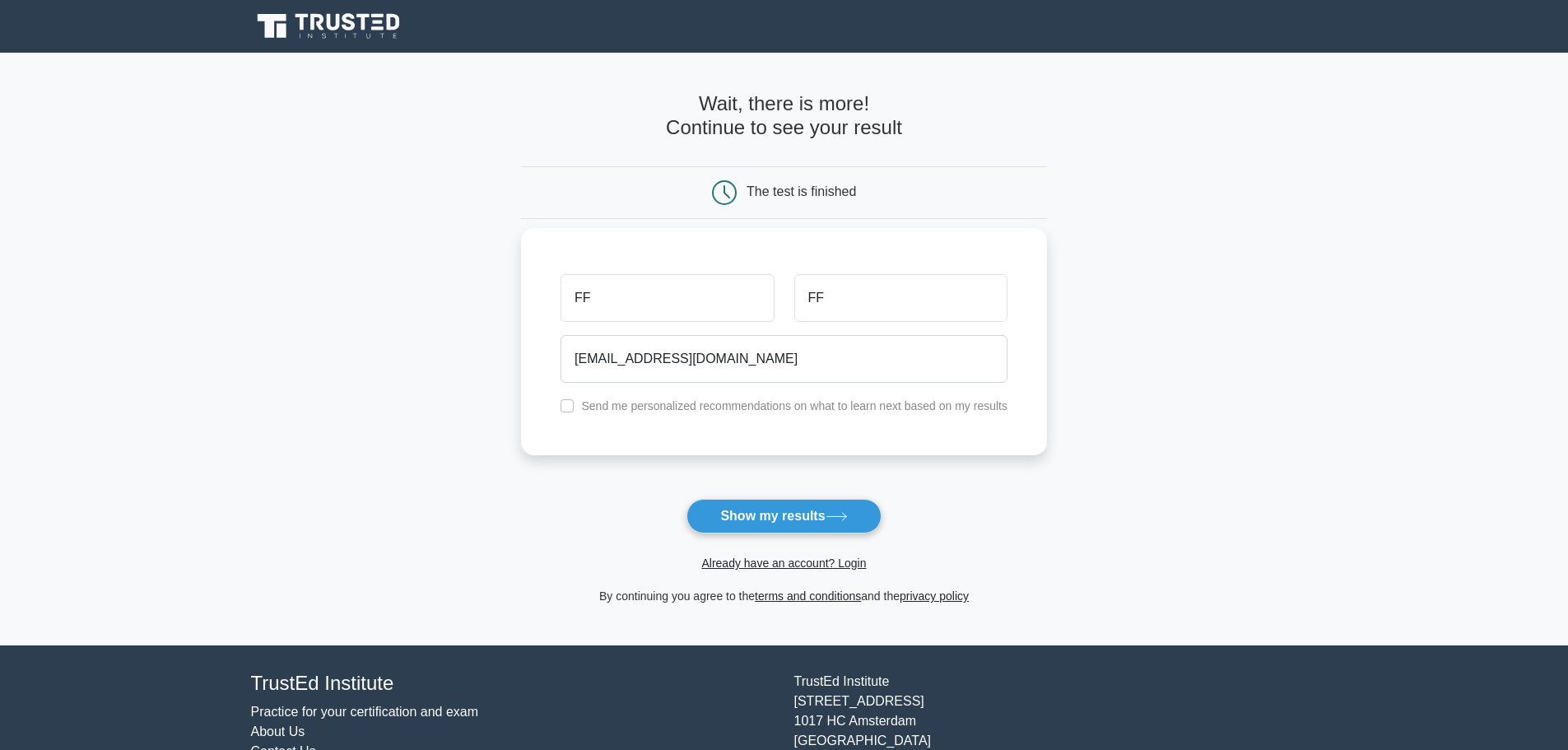 click on "Send me personalized recommendations on what to learn next based on my results" at bounding box center (784, 406) 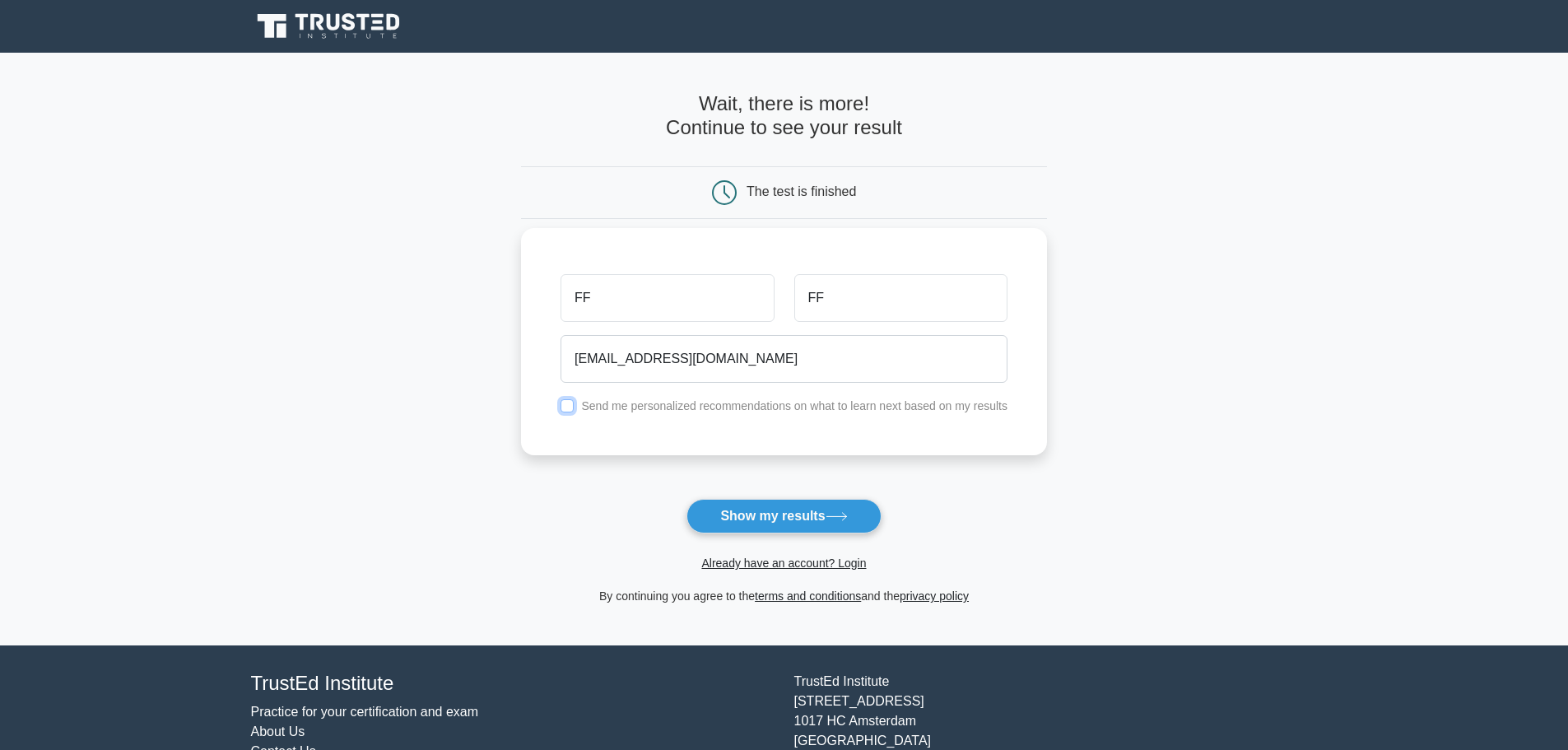 click at bounding box center [567, 406] 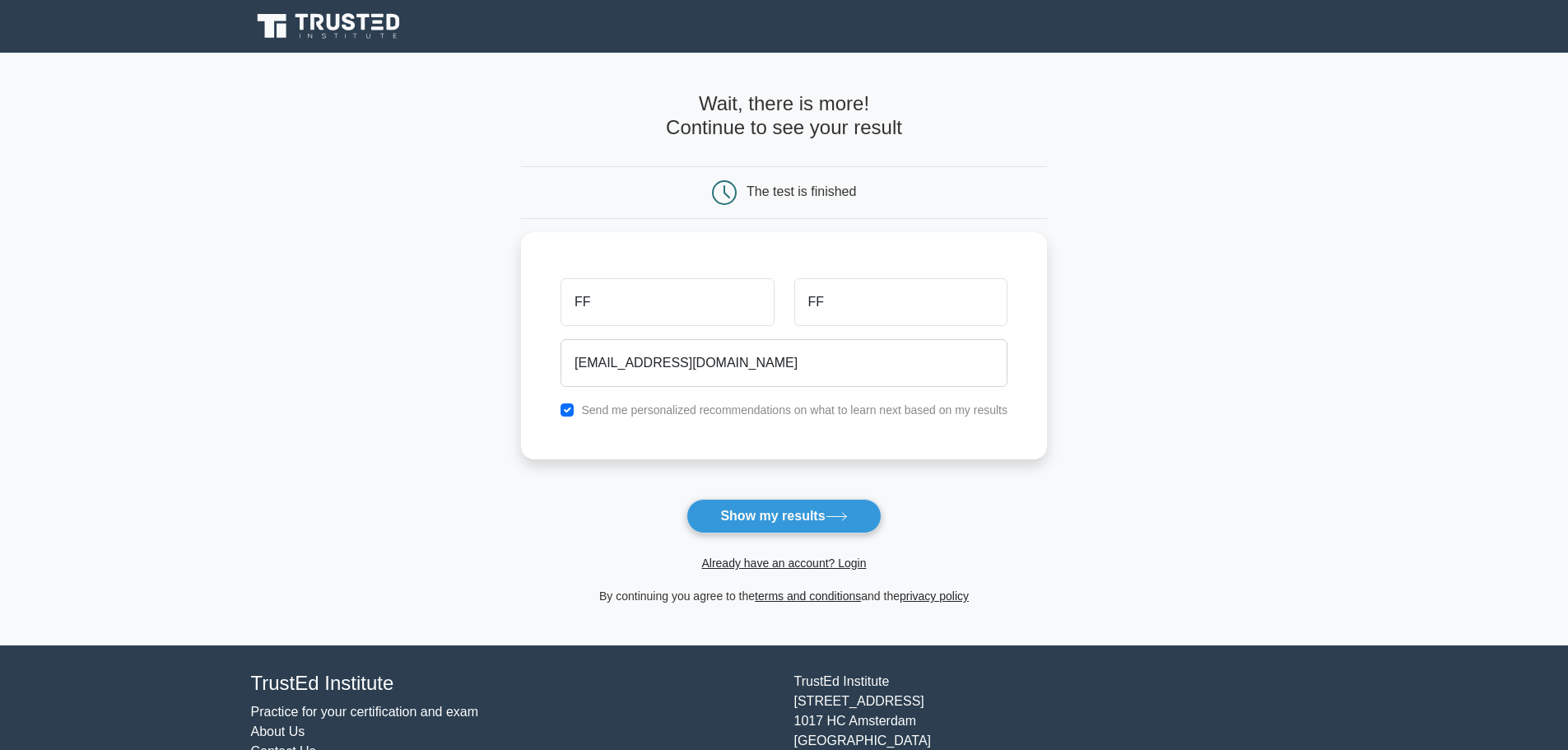 click on "Show my results" at bounding box center [784, 516] 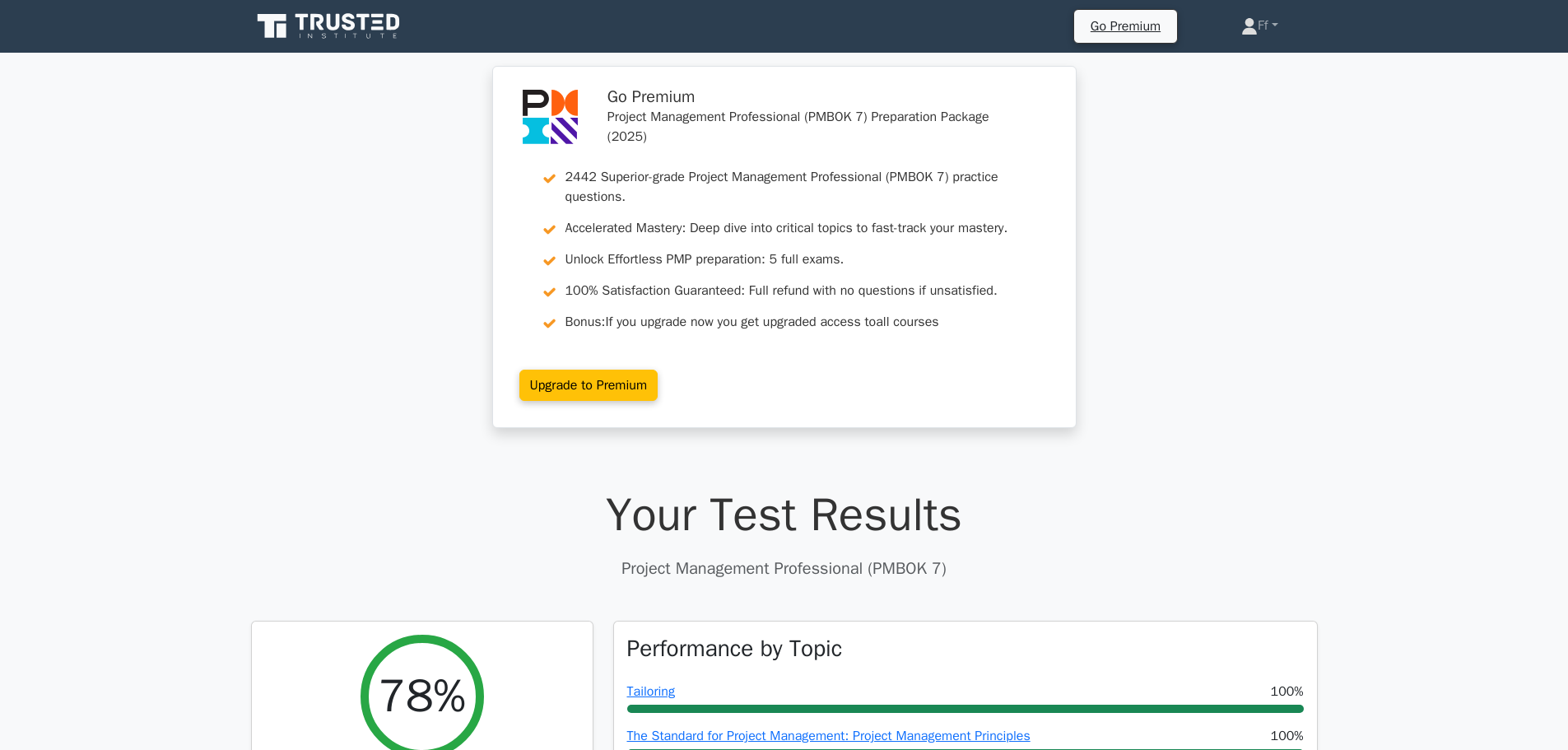 scroll, scrollTop: 0, scrollLeft: 0, axis: both 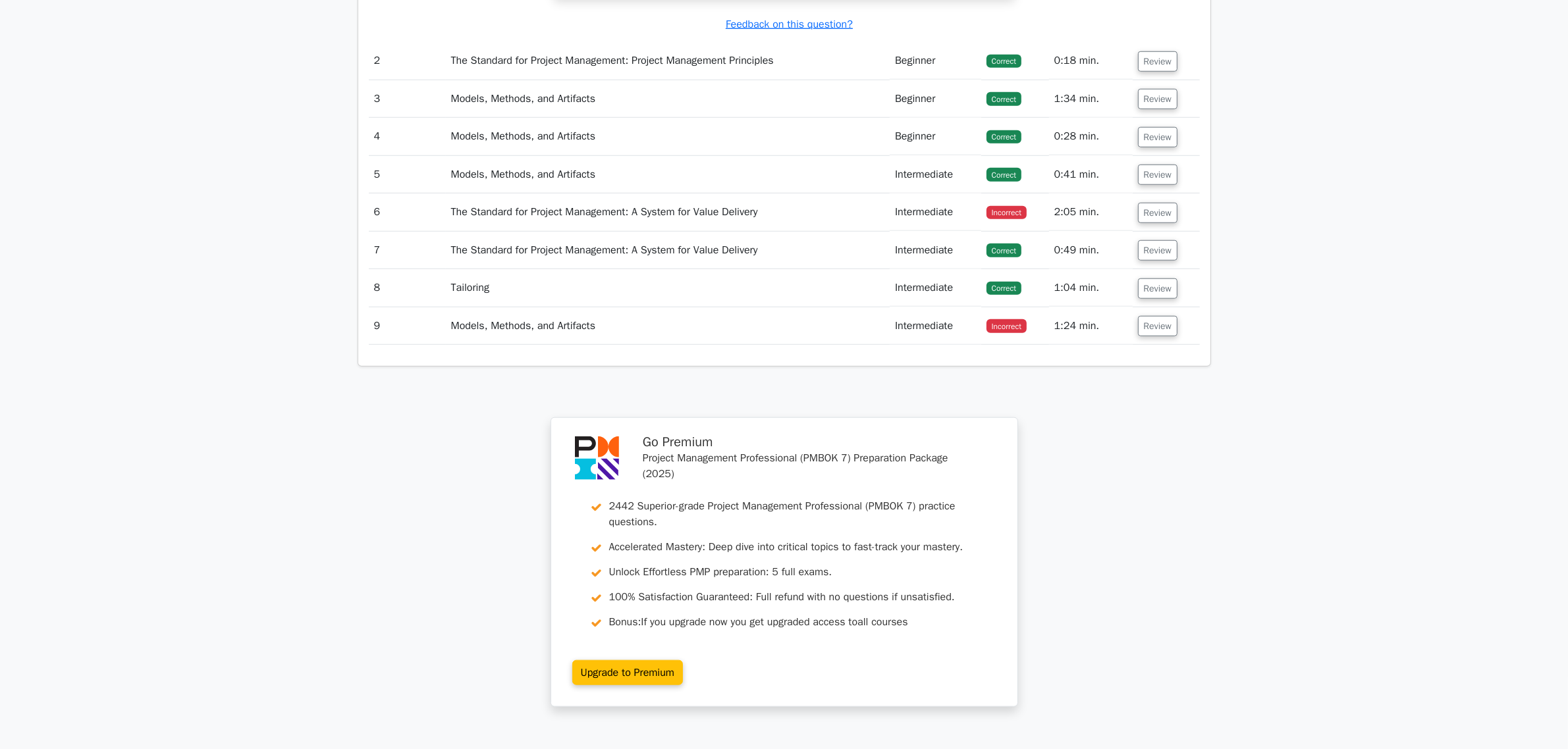 click on "Models, Methods, and Artifacts" at bounding box center (668, 326) 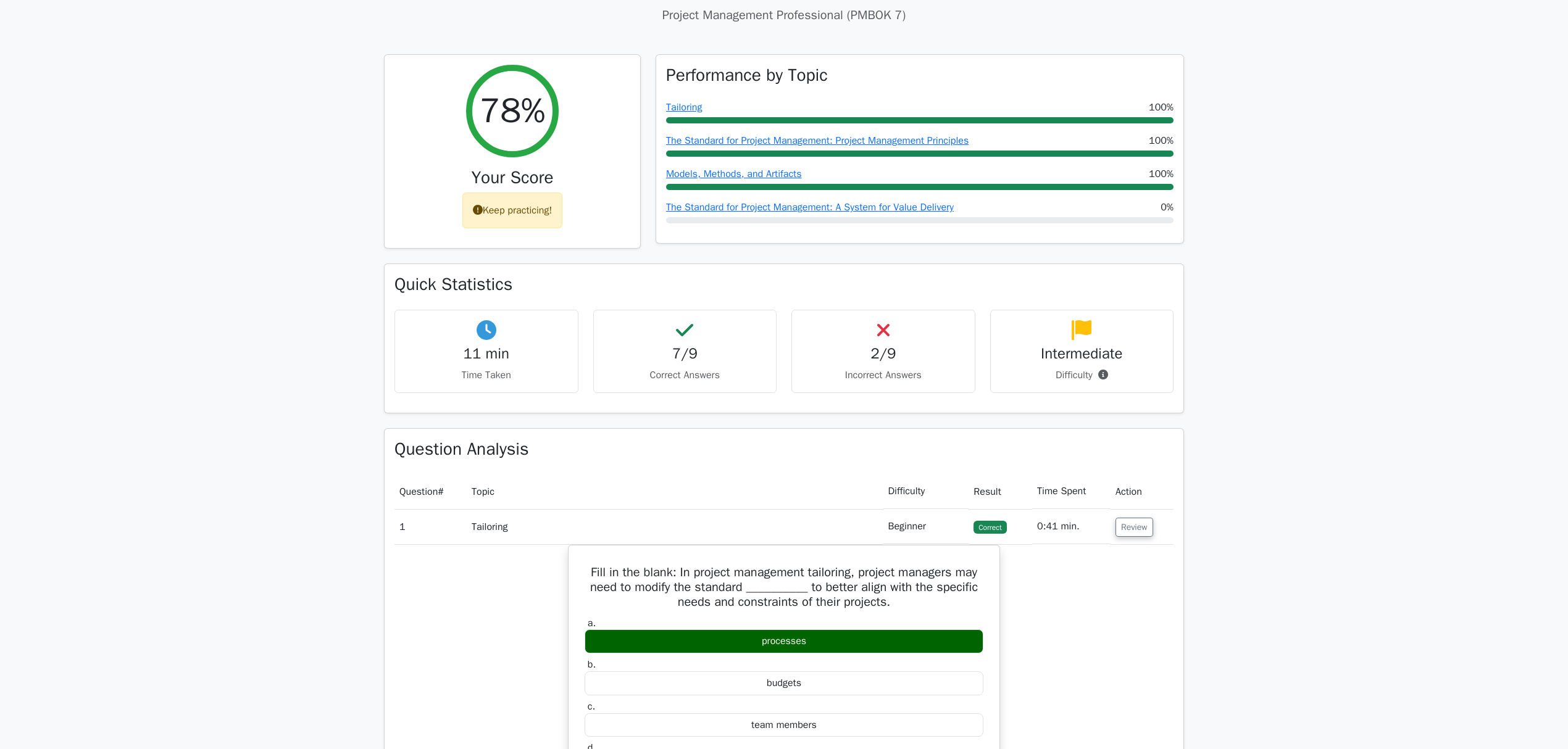 scroll, scrollTop: 329, scrollLeft: 0, axis: vertical 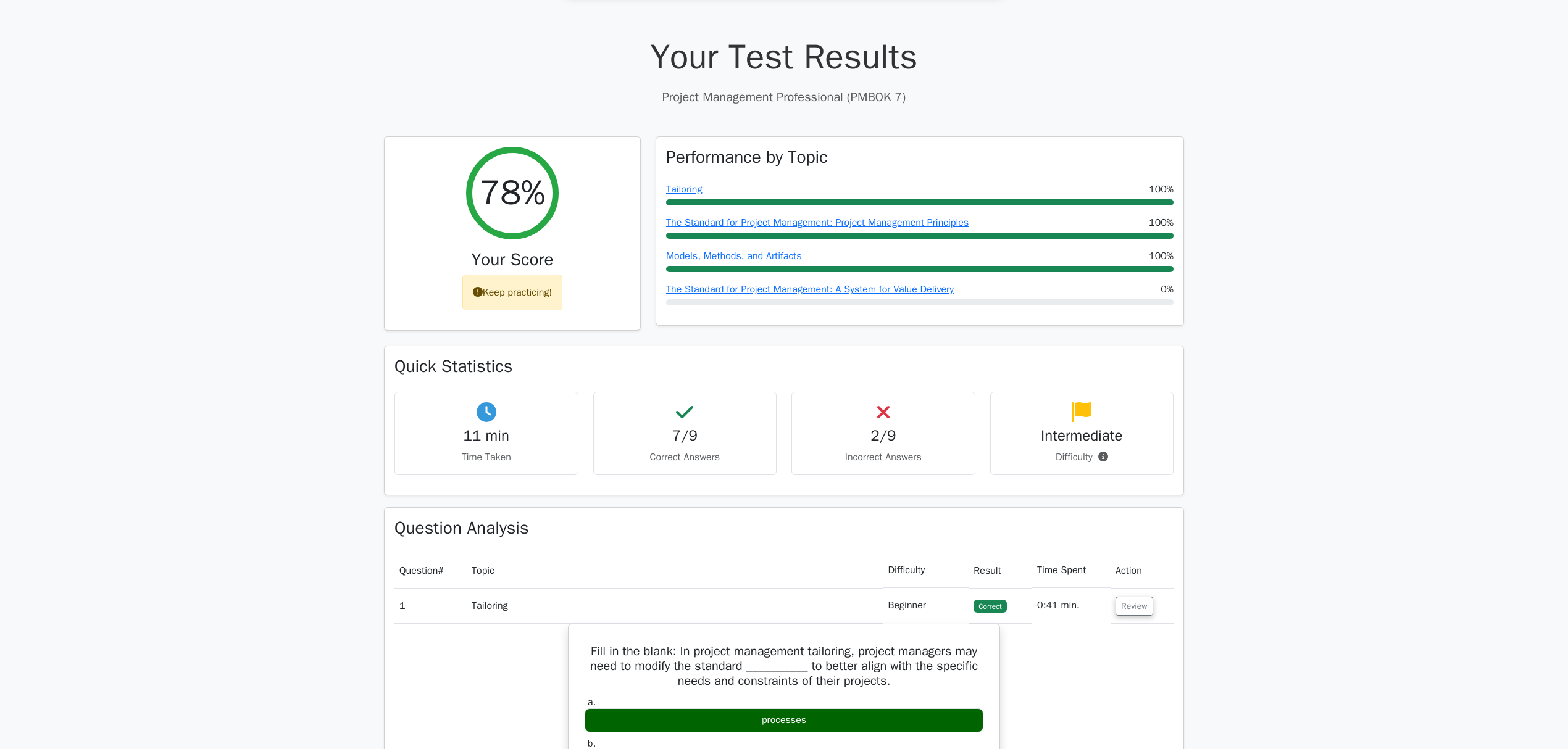 click on "Tailoring" at bounding box center [675, 605] 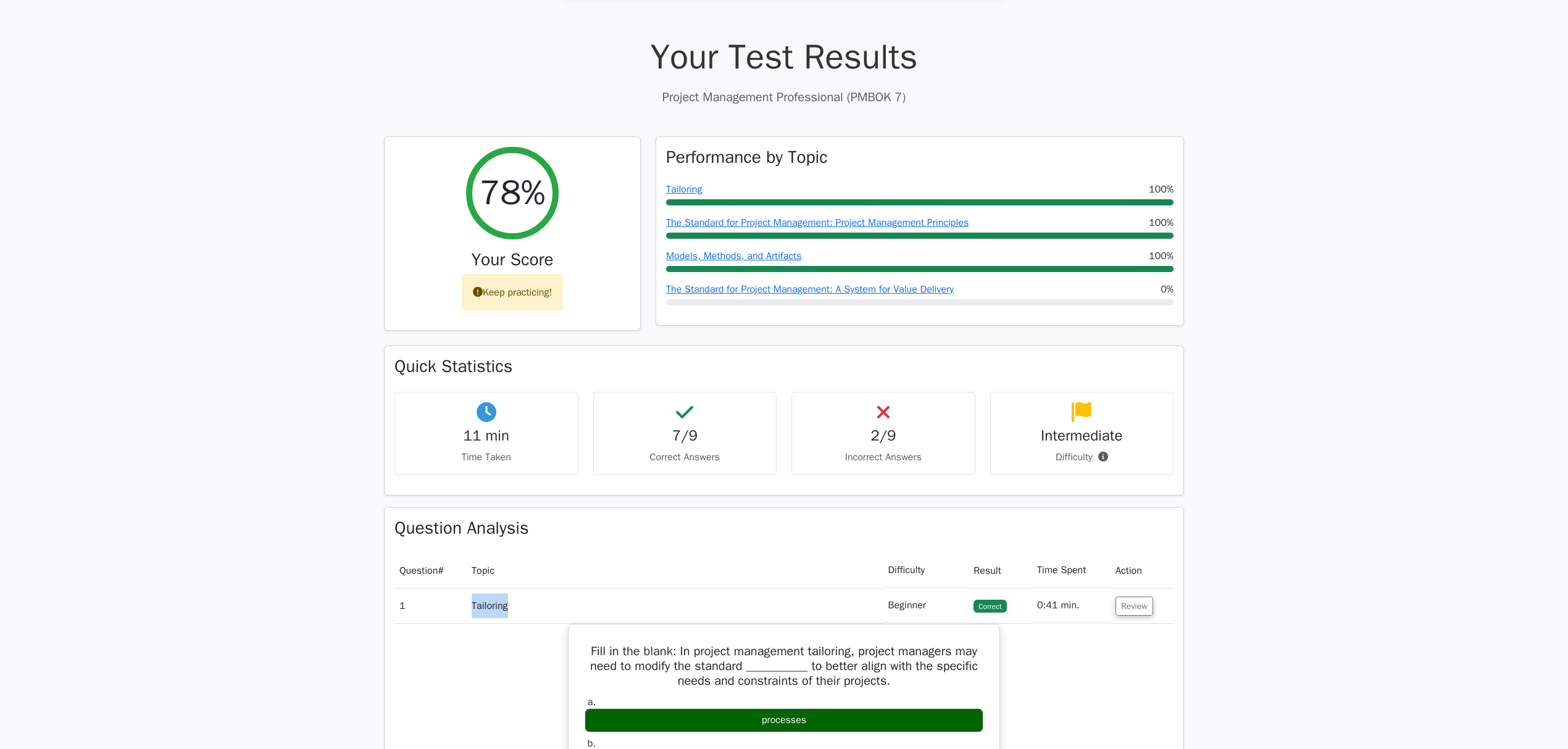 click on "Tailoring" at bounding box center [675, 605] 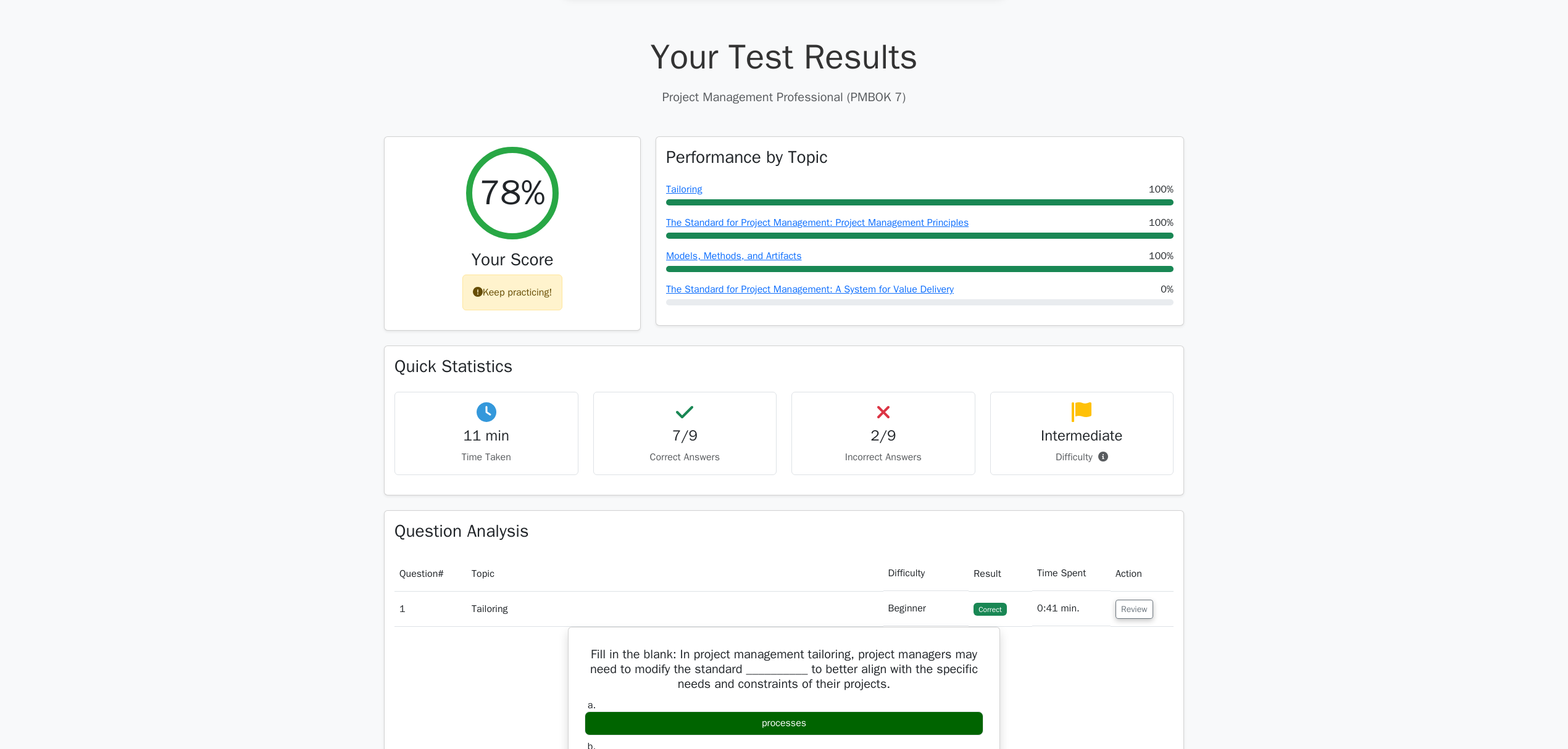 click on "Go Premium
Project Management Professional (PMBOK 7) Preparation Package (2025)
2442 Superior-grade  Project Management Professional (PMBOK 7) practice questions.
Accelerated Mastery: Deep dive into critical topics to fast-track your mastery.
Unlock Effortless PMP preparation: 5 full exams.
100% Satisfaction Guaranteed: Full refund with no questions if unsatisfied.
Bonus:  If you upgrade now you get upgraded access to" at bounding box center [784, 772] 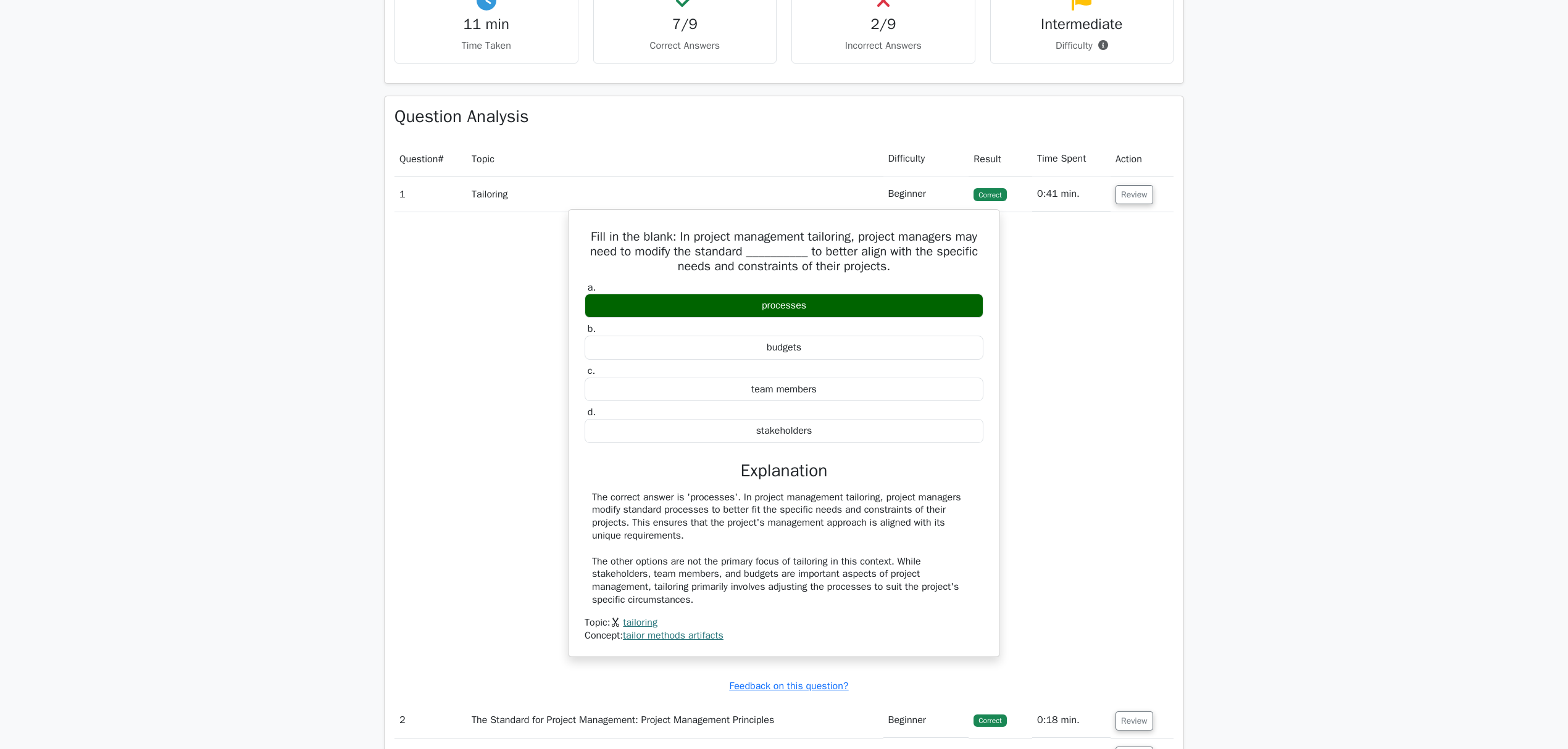 scroll, scrollTop: 1069, scrollLeft: 0, axis: vertical 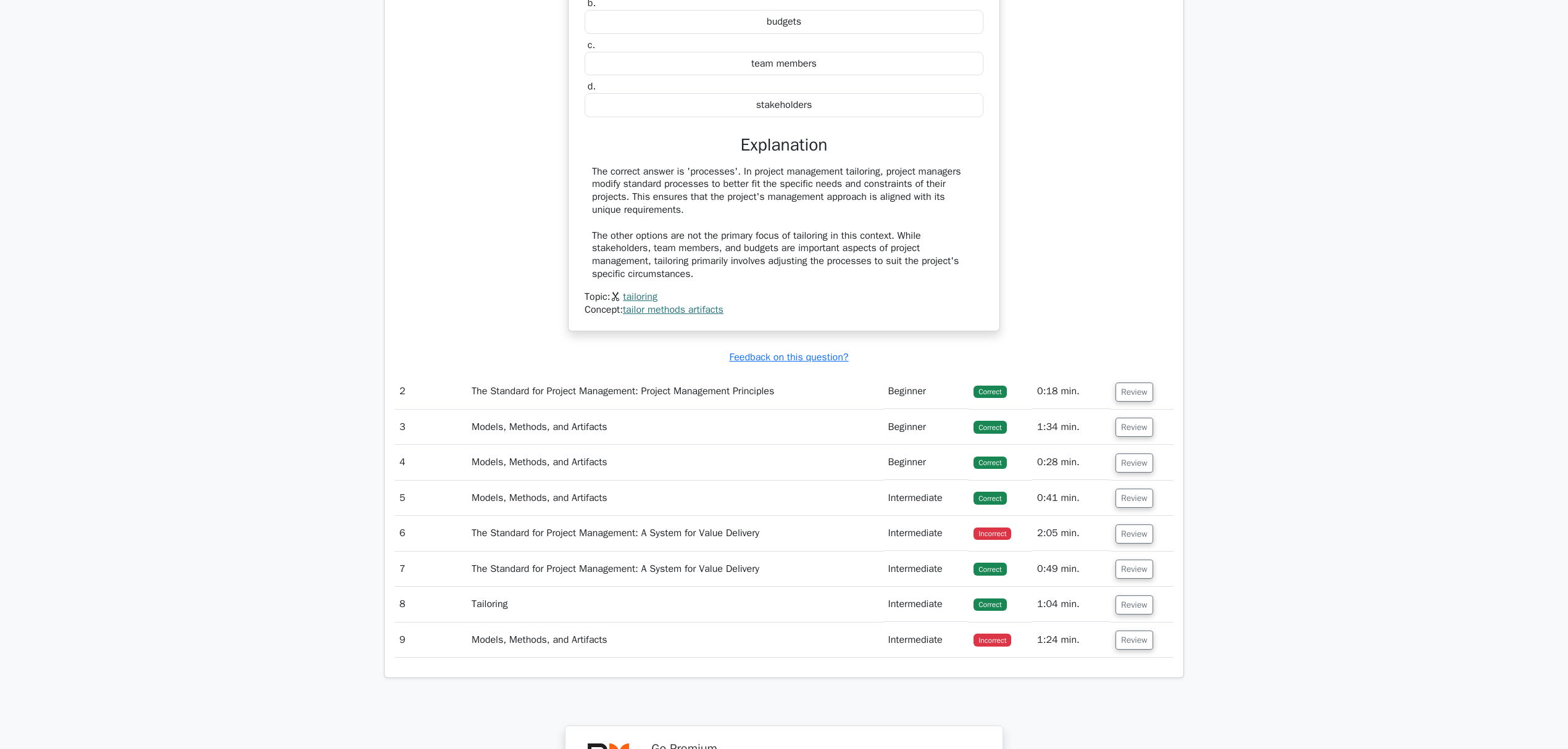 click on "Intermediate" at bounding box center [926, 498] 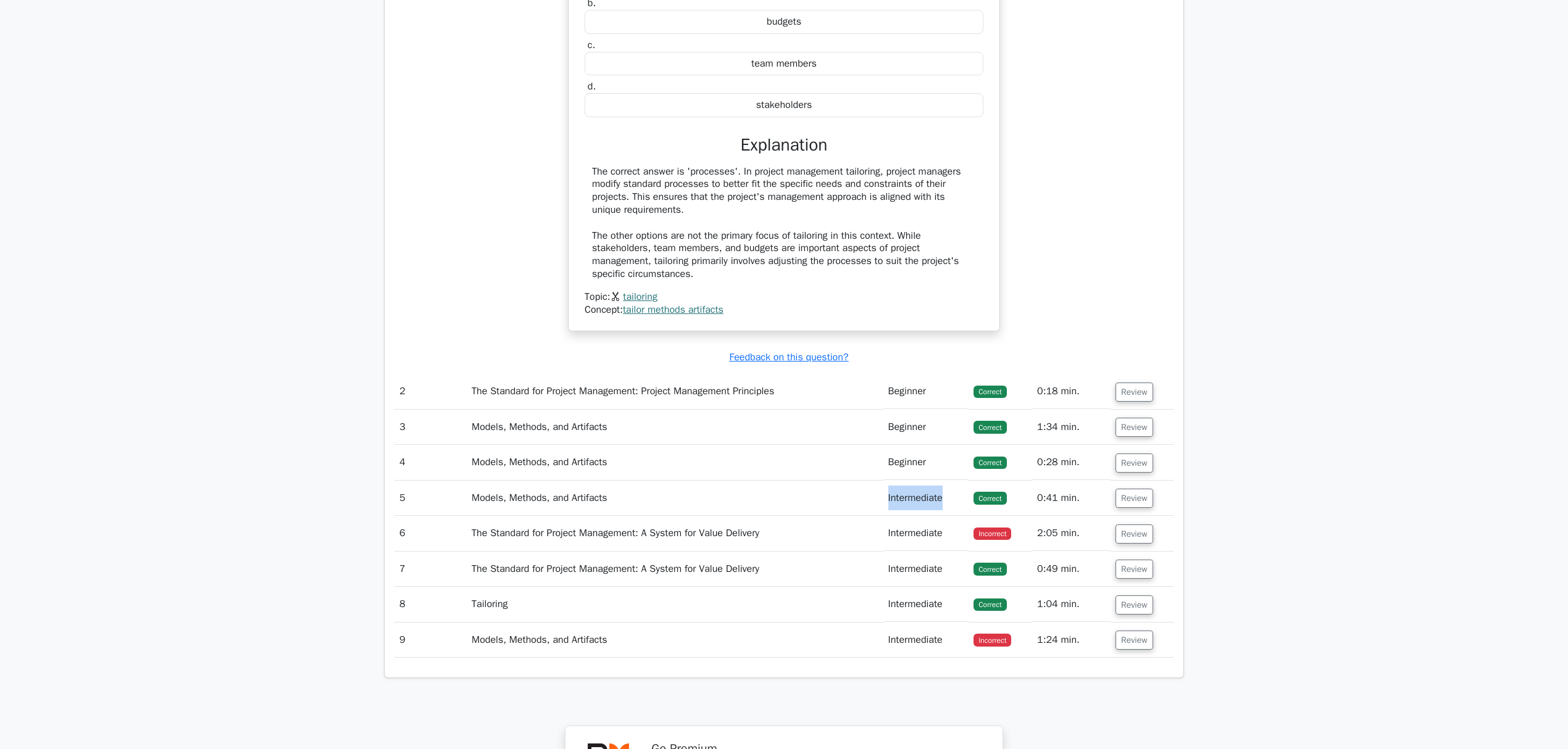 click on "Intermediate" at bounding box center [926, 498] 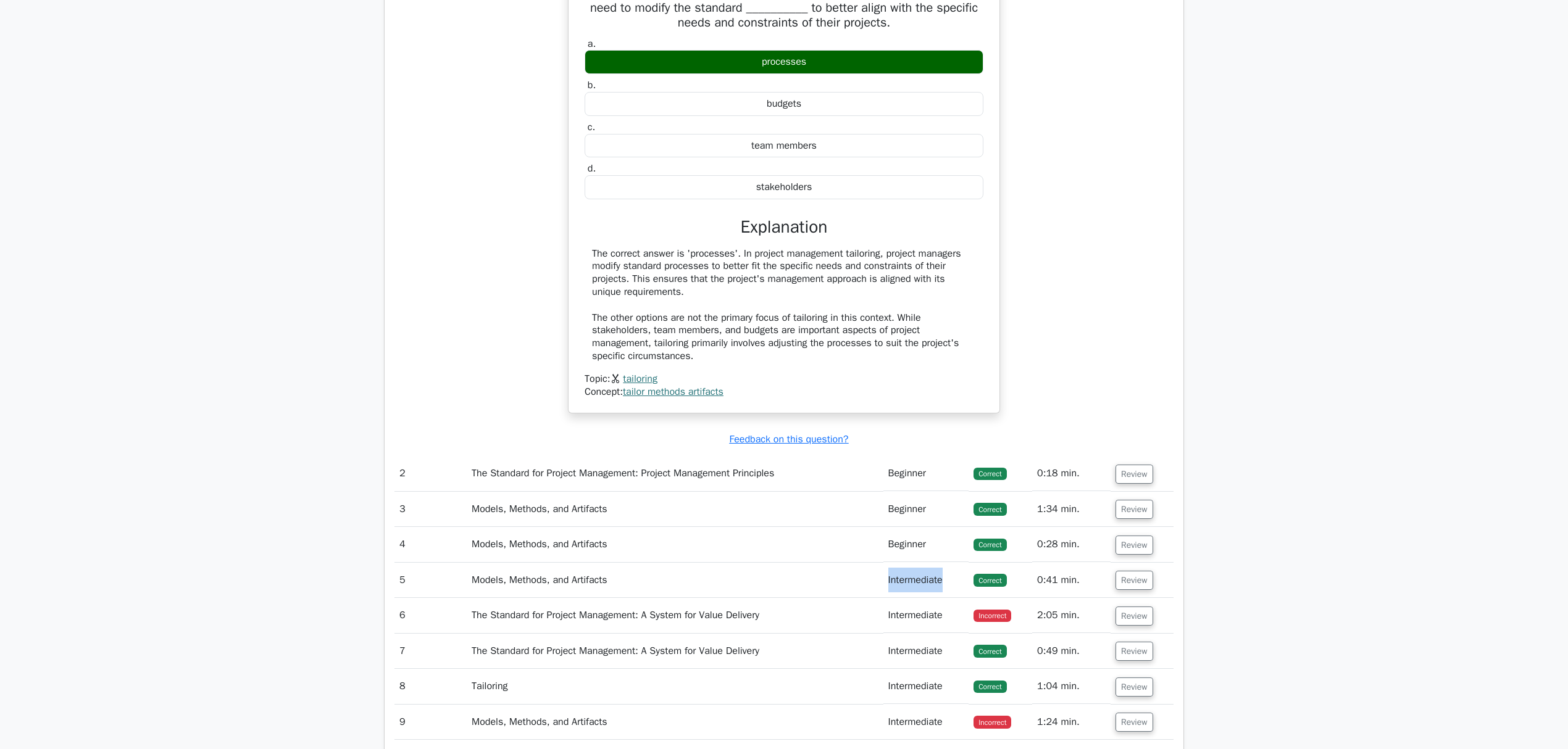 scroll, scrollTop: 1069, scrollLeft: 0, axis: vertical 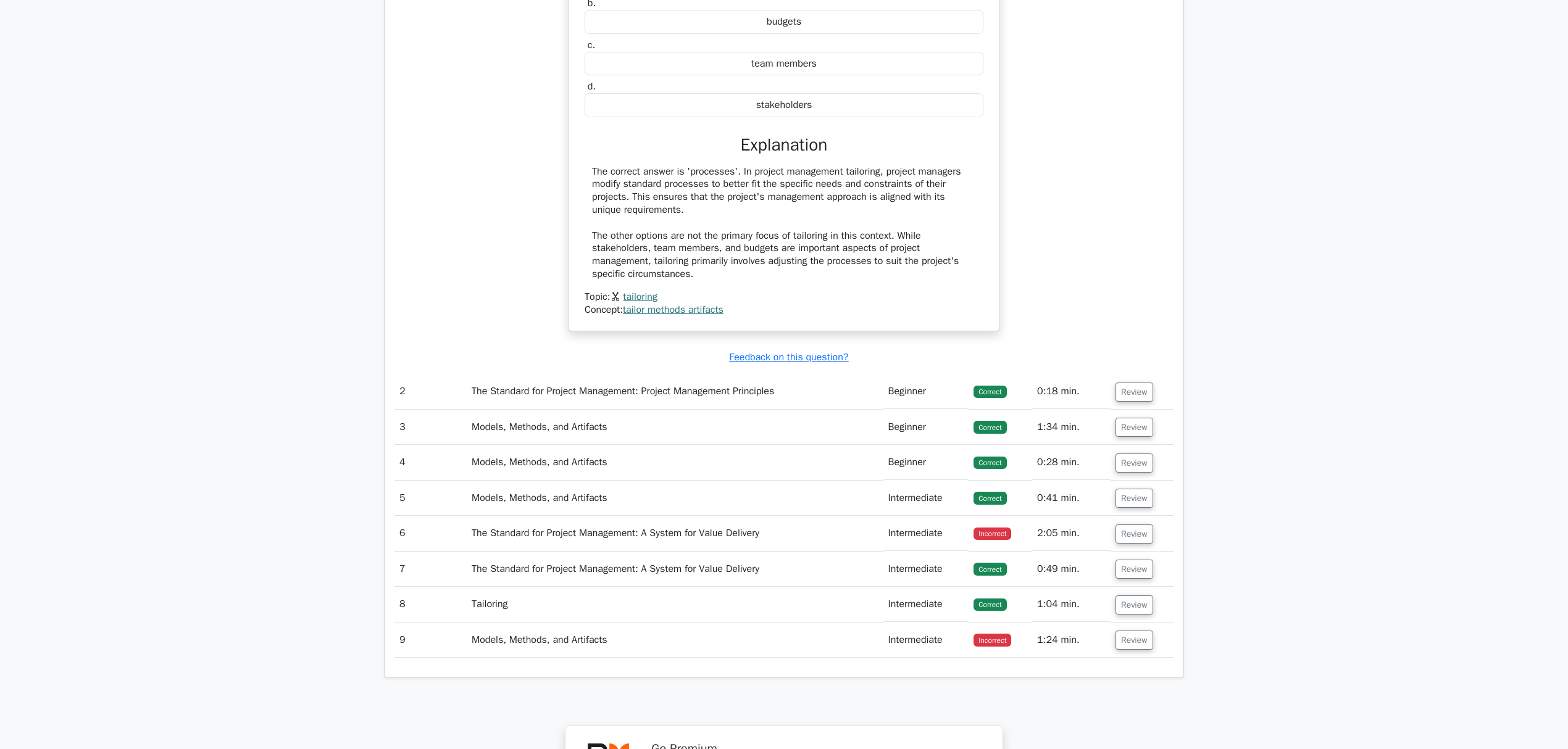click on "Models, Methods, and Artifacts" at bounding box center [675, 498] 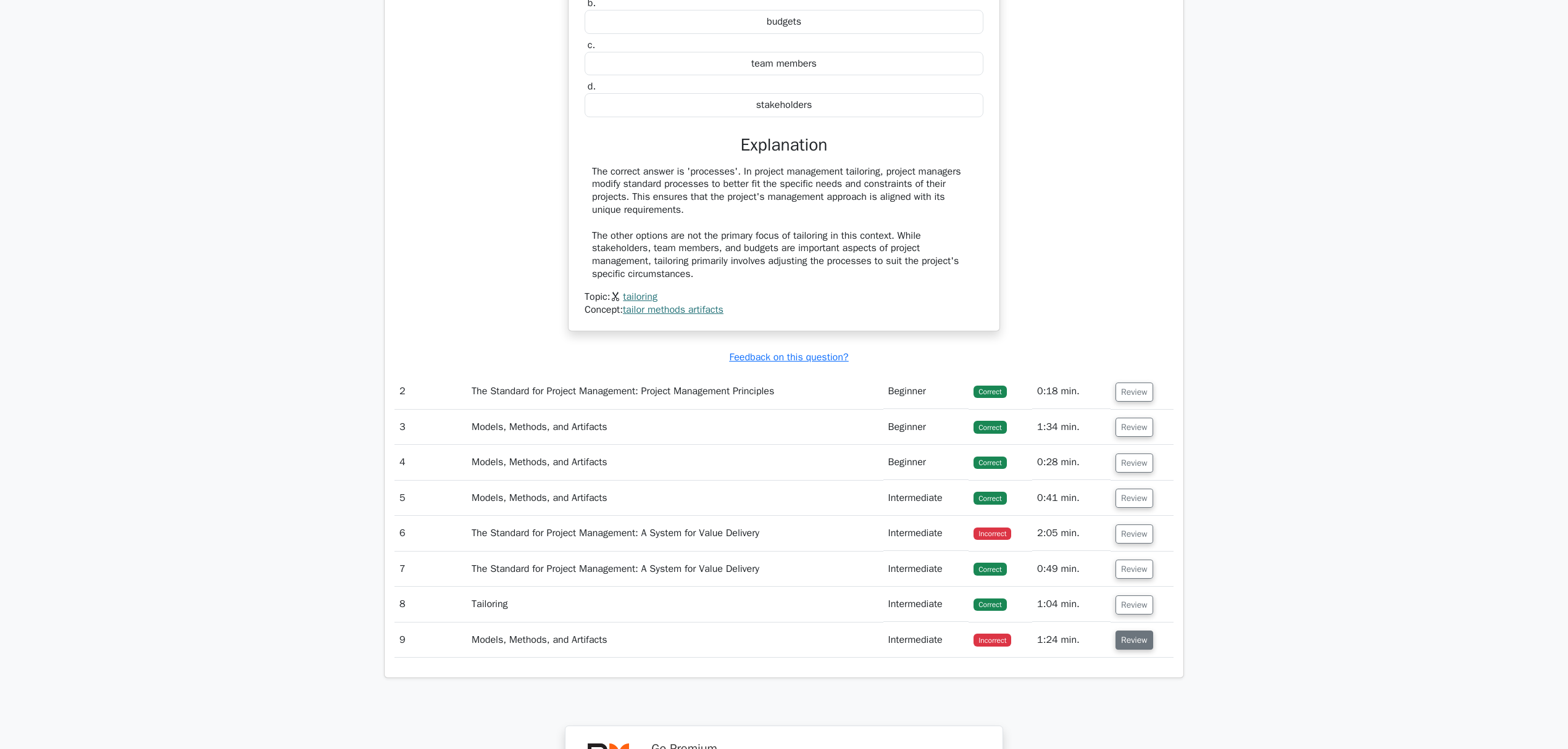 click on "Review" at bounding box center [1134, 640] 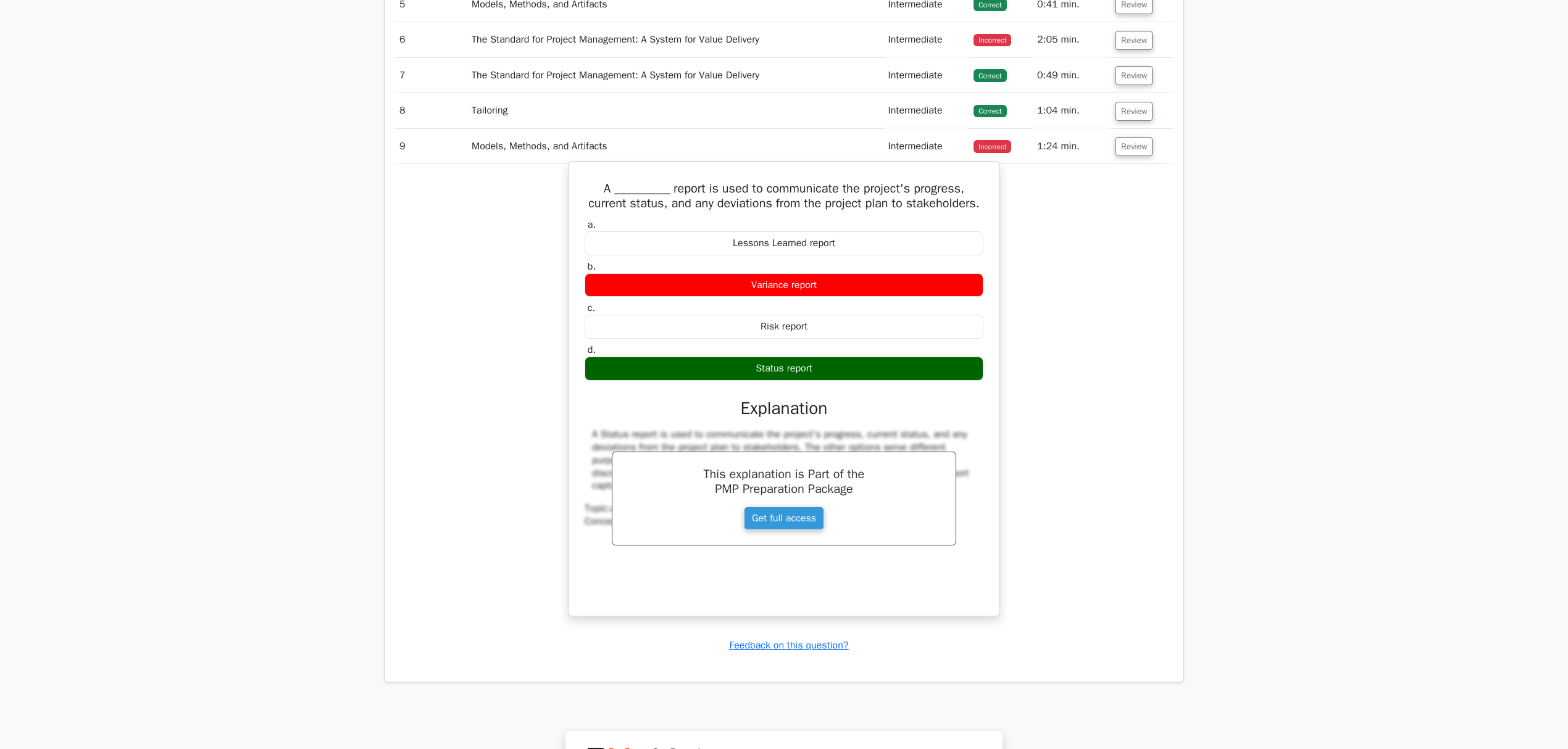 scroll, scrollTop: 1398, scrollLeft: 0, axis: vertical 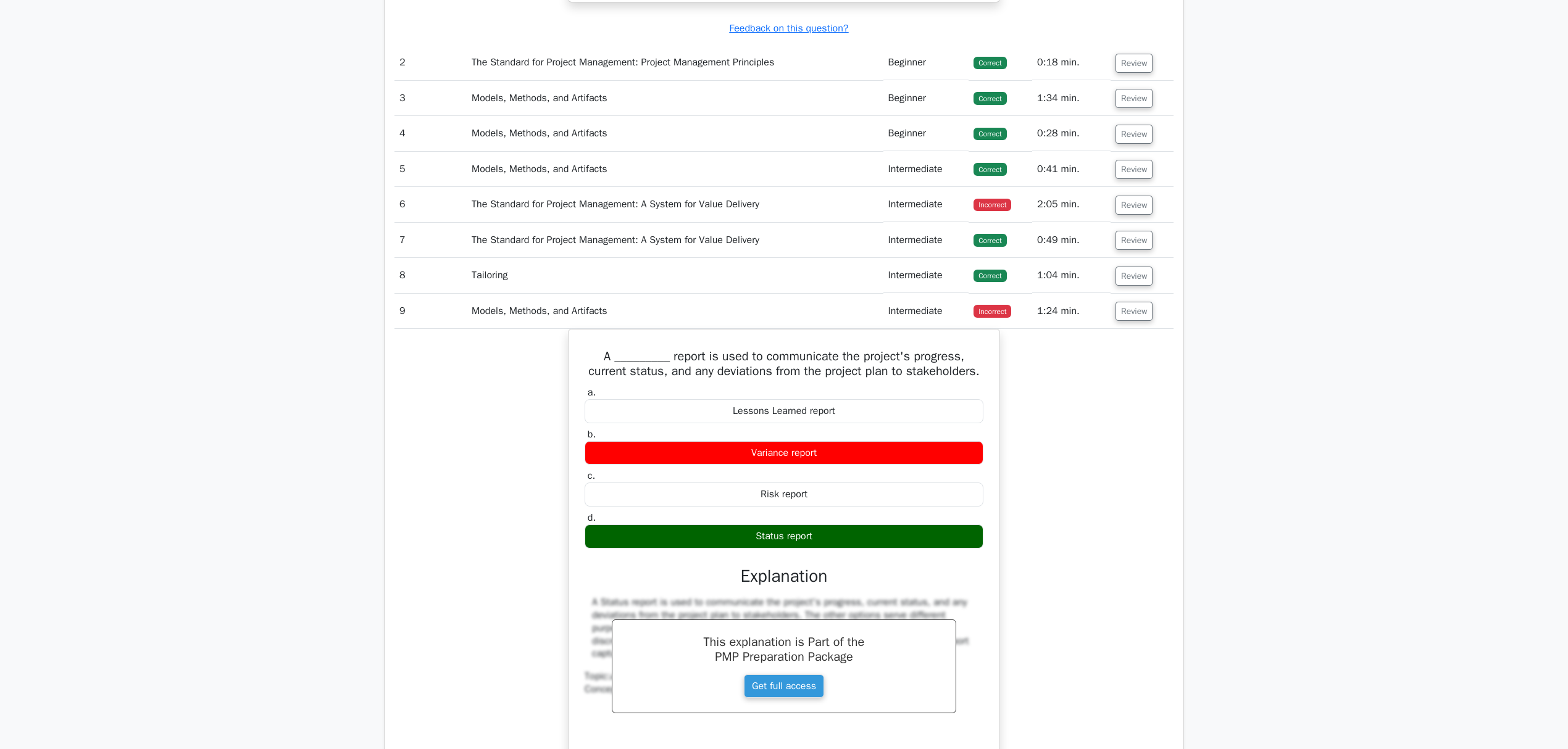 click on "Intermediate" at bounding box center (926, 204) 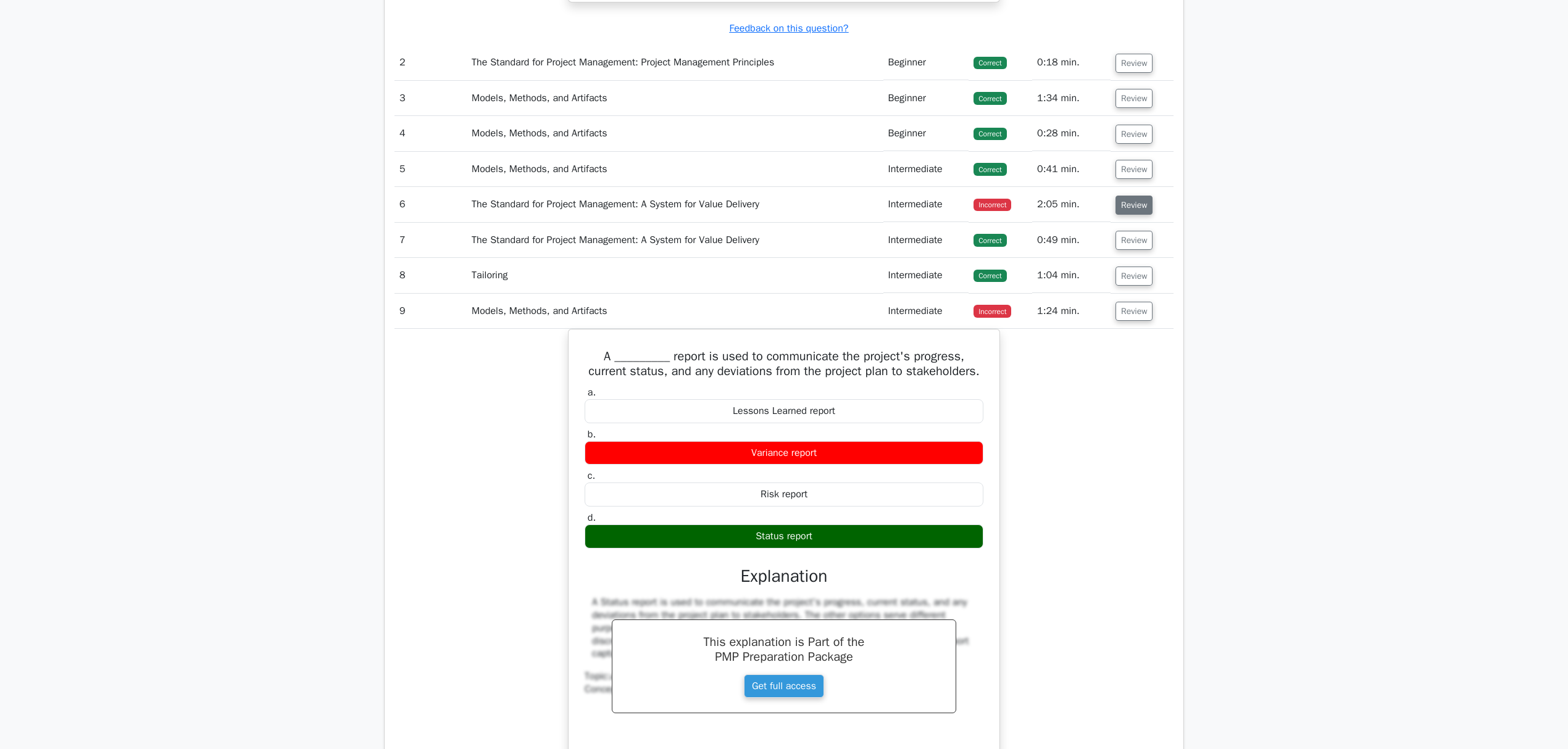 click on "Review" at bounding box center [1134, 205] 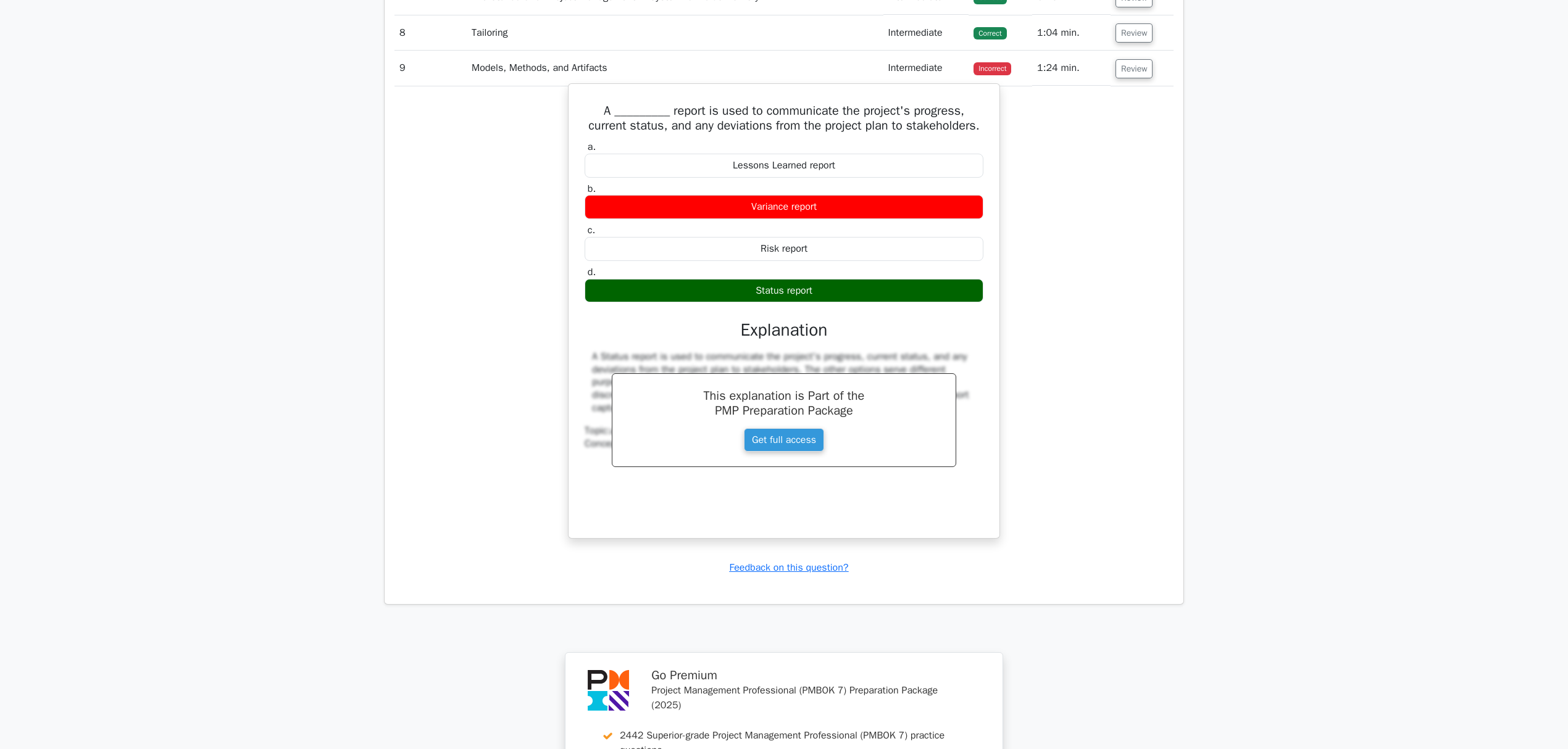 scroll, scrollTop: 2056, scrollLeft: 0, axis: vertical 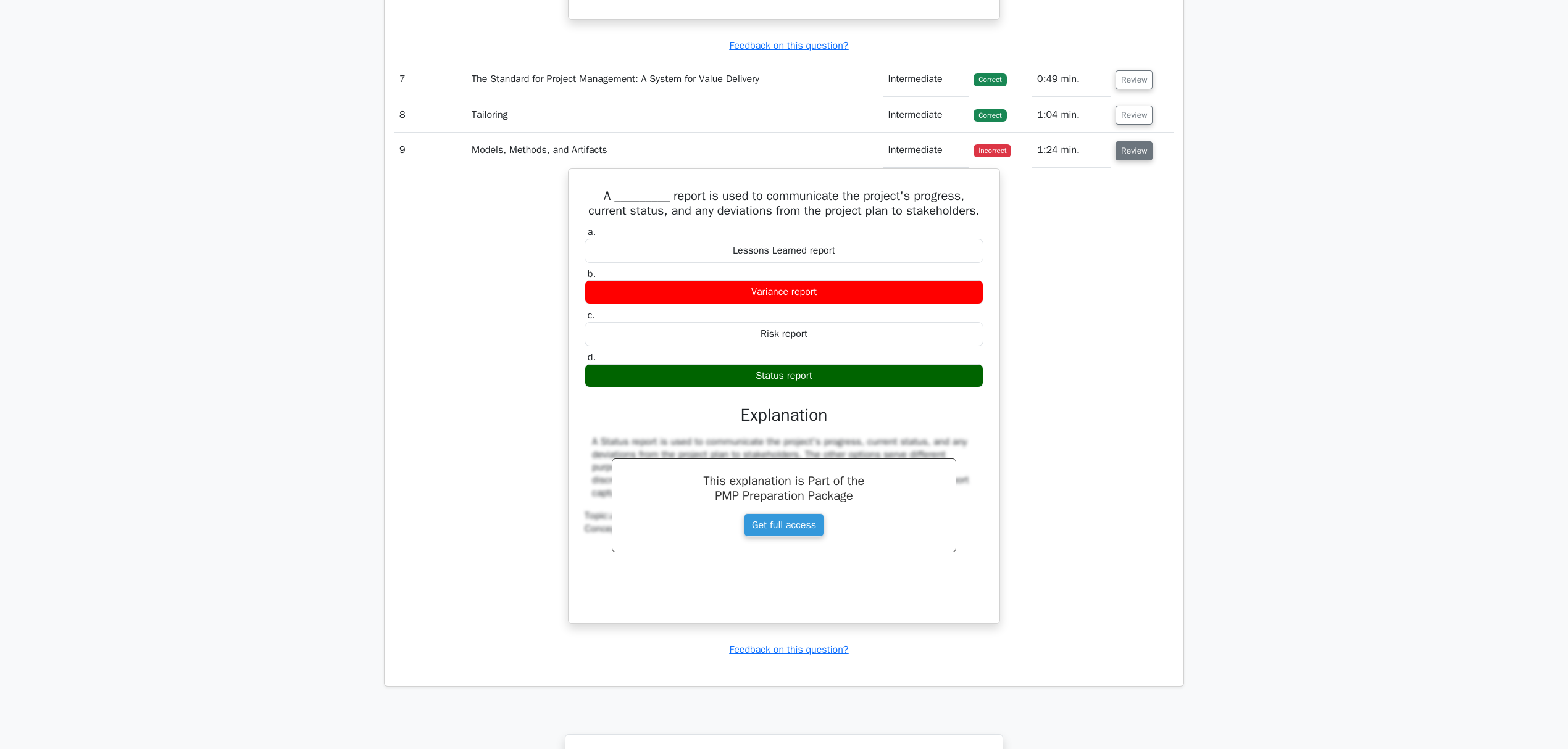 click on "Review" at bounding box center (1134, 151) 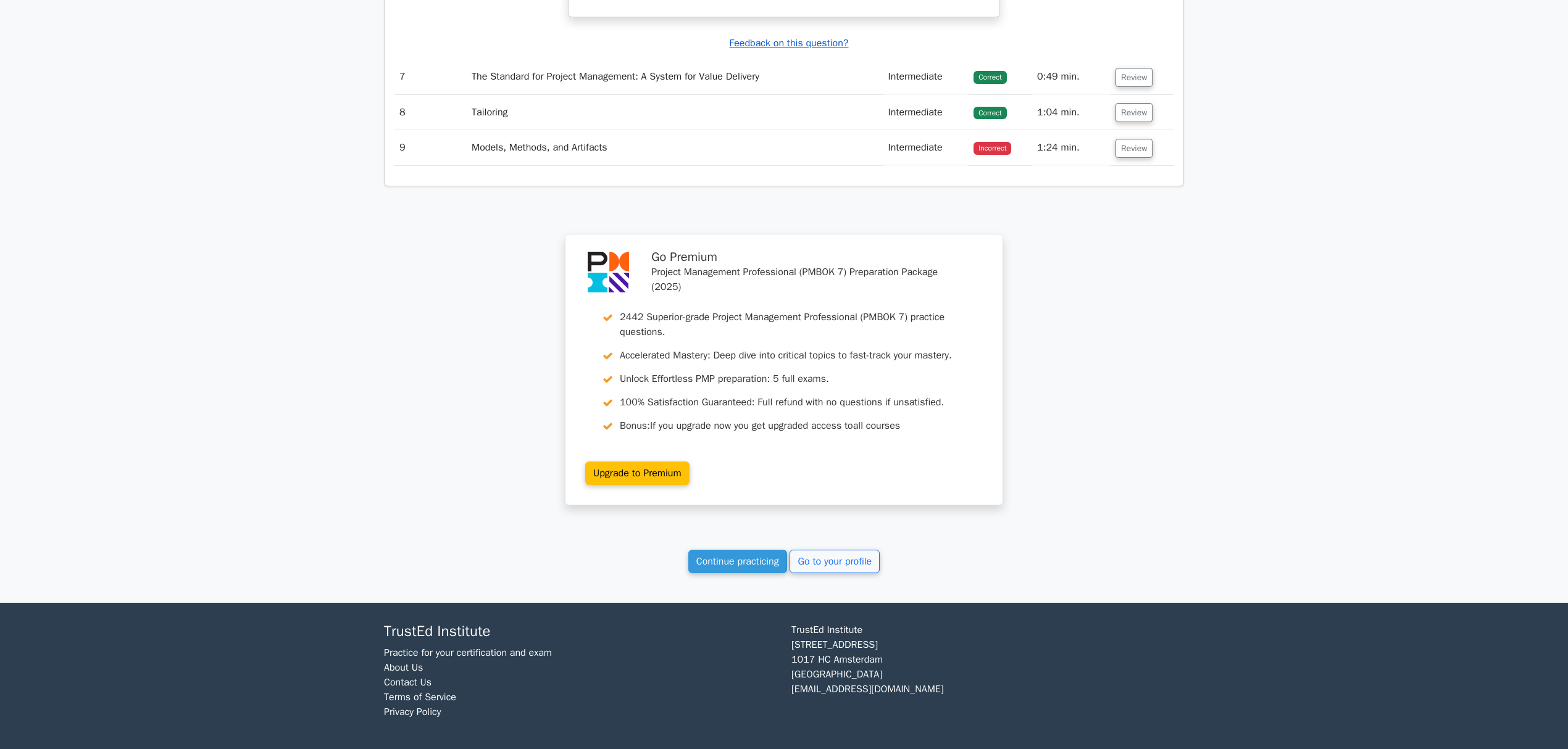 scroll, scrollTop: 1931, scrollLeft: 0, axis: vertical 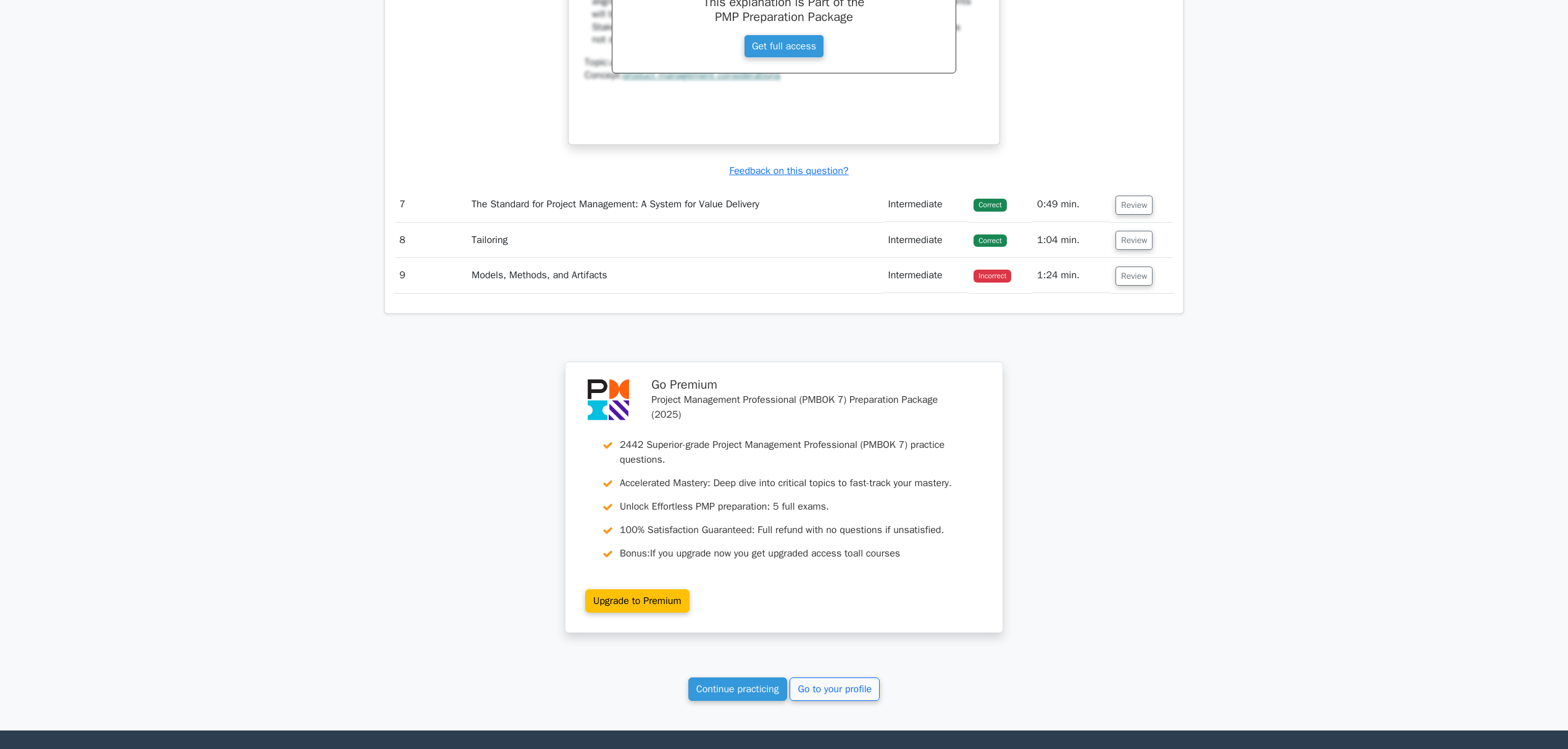 click on "Models, Methods, and Artifacts" at bounding box center [675, 275] 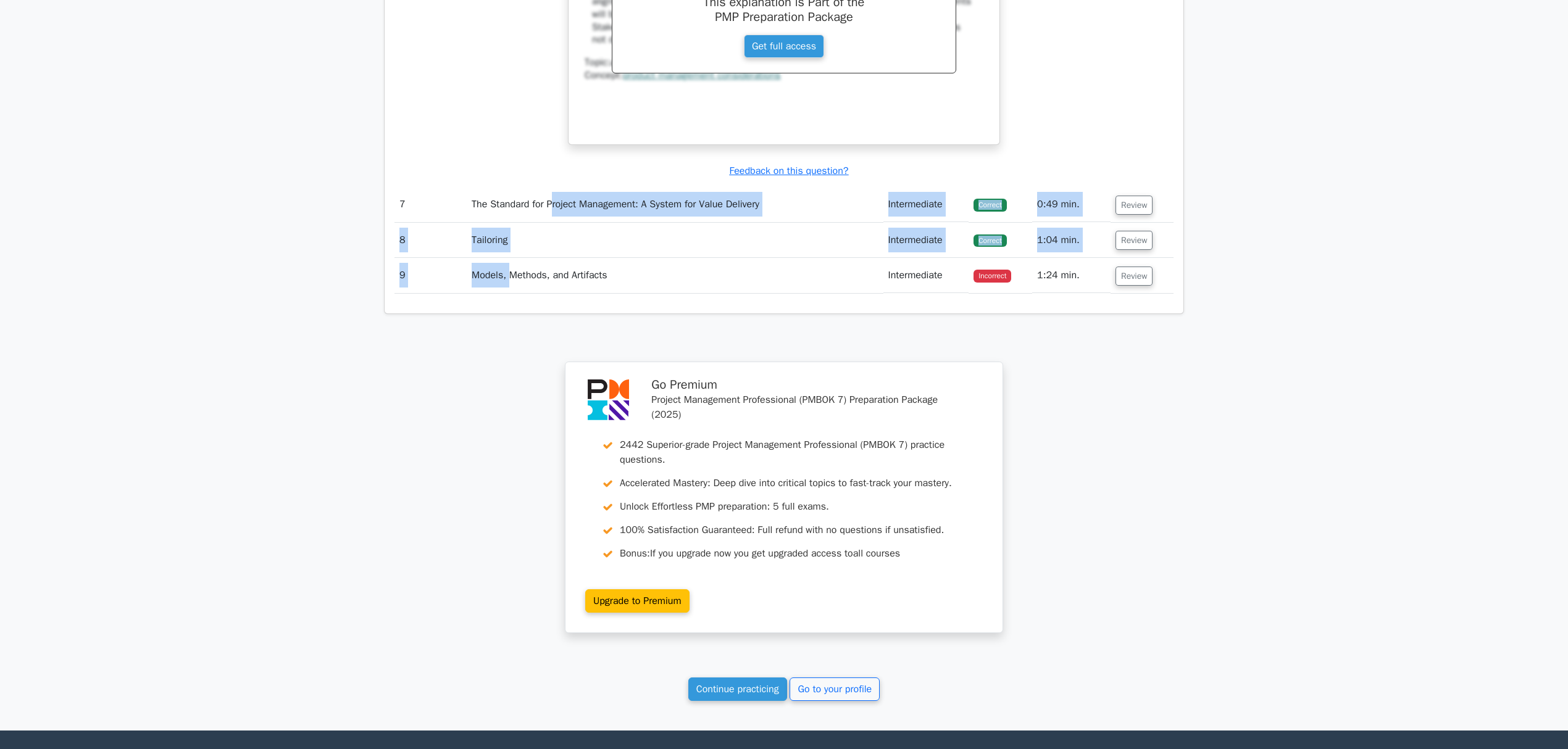 drag, startPoint x: 546, startPoint y: 271, endPoint x: 559, endPoint y: 242, distance: 31.7805 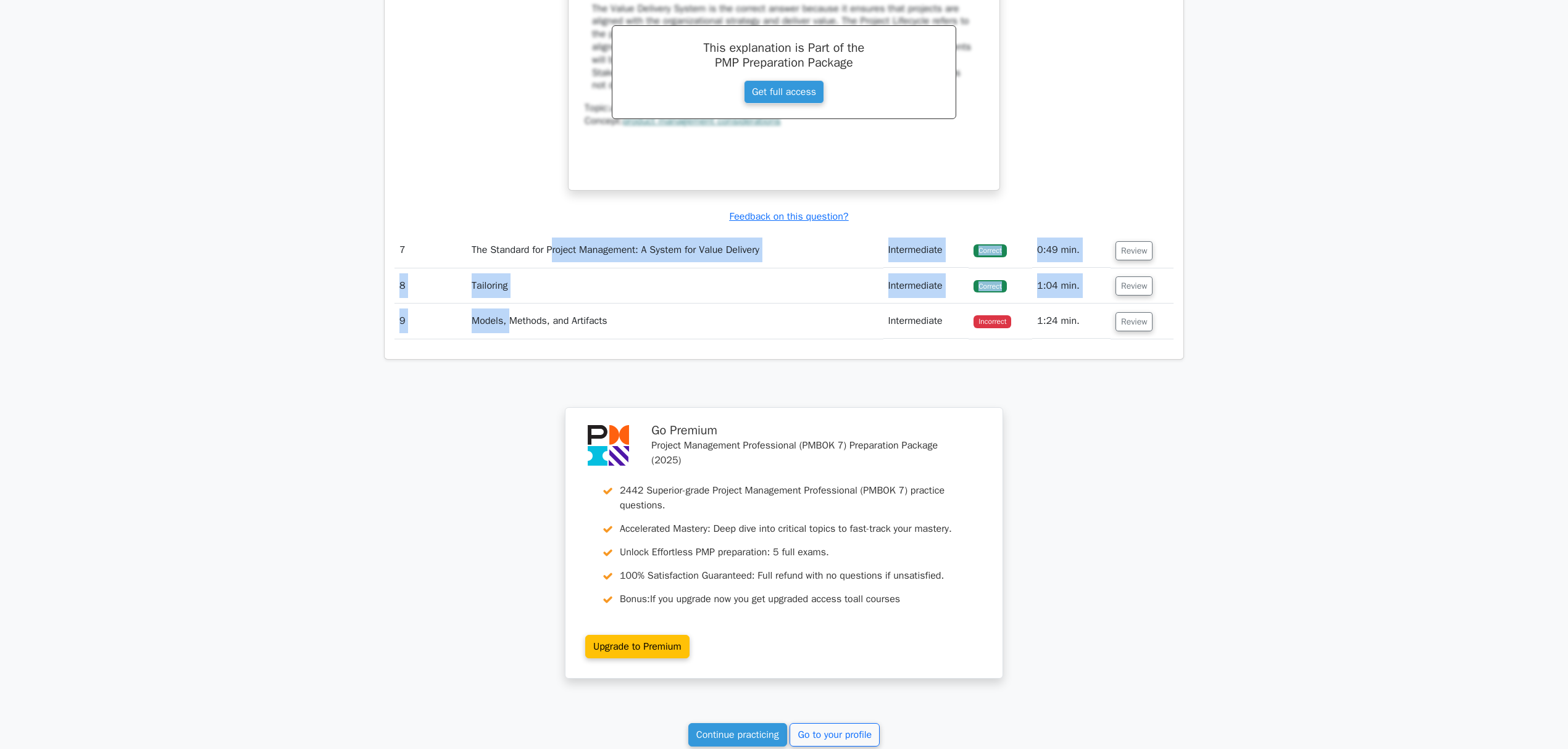 drag, startPoint x: 588, startPoint y: 275, endPoint x: 623, endPoint y: 215, distance: 69.46222 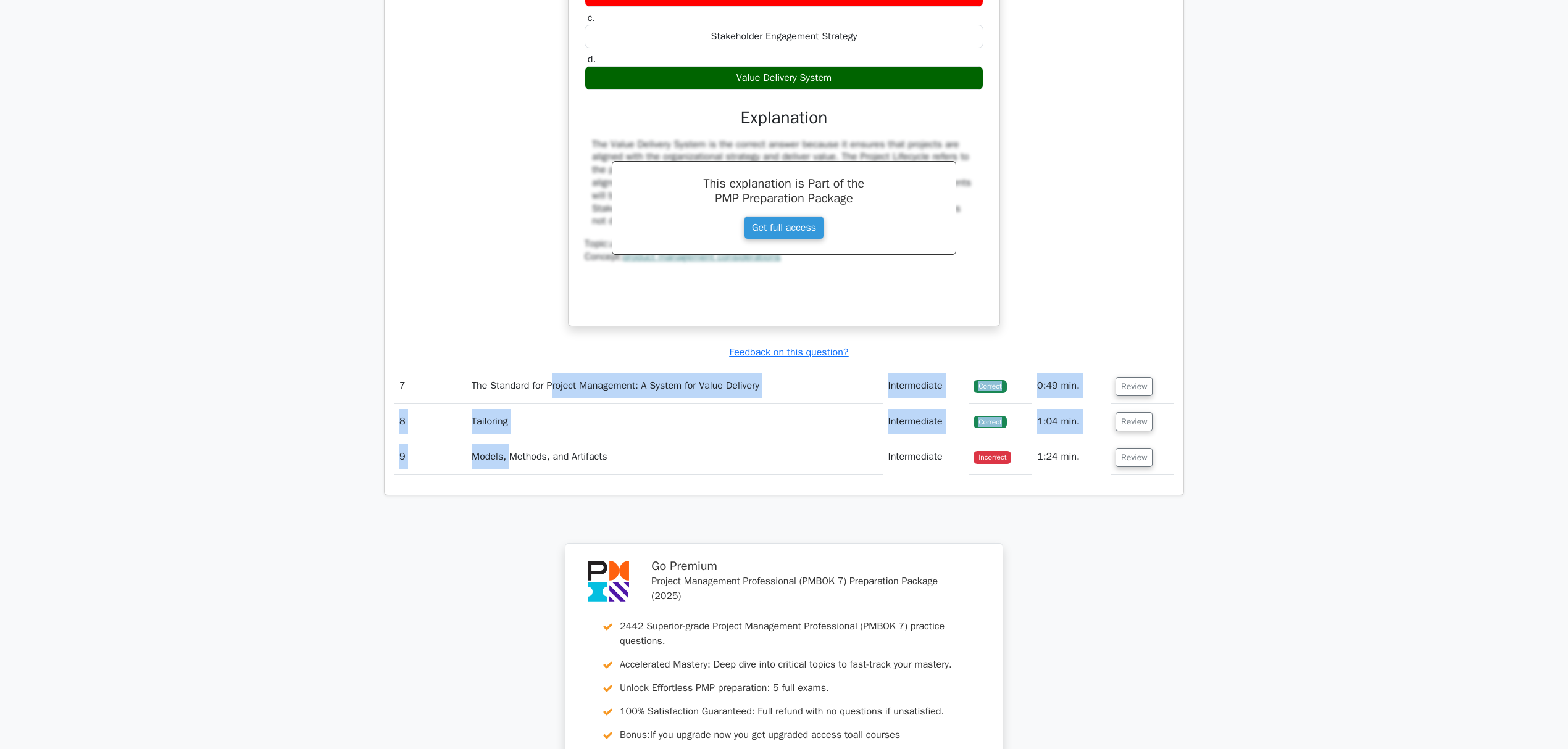 click on "The Standard for Project Management: A System for Value Delivery" at bounding box center [675, 386] 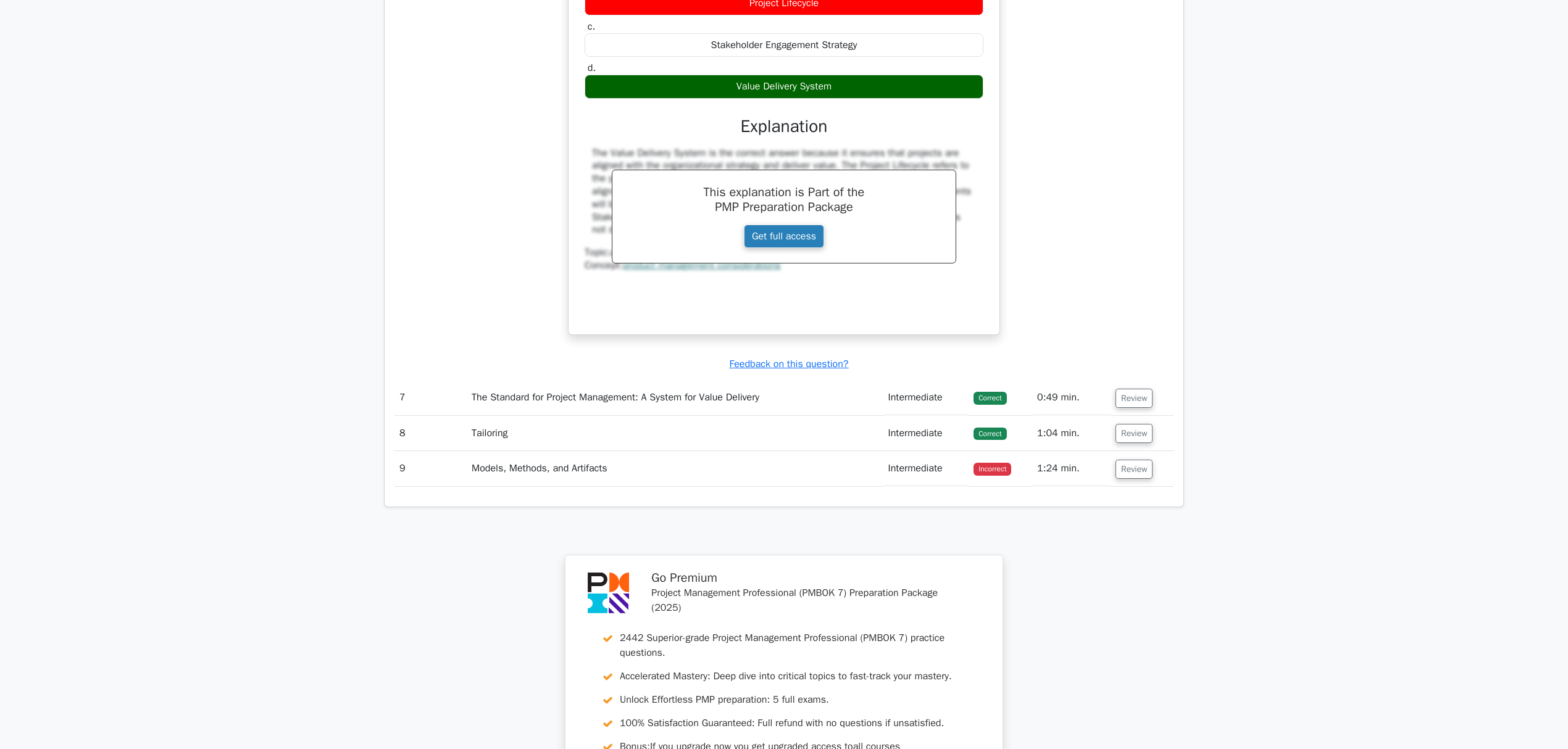 drag, startPoint x: 712, startPoint y: 444, endPoint x: 732, endPoint y: 370, distance: 76.6551 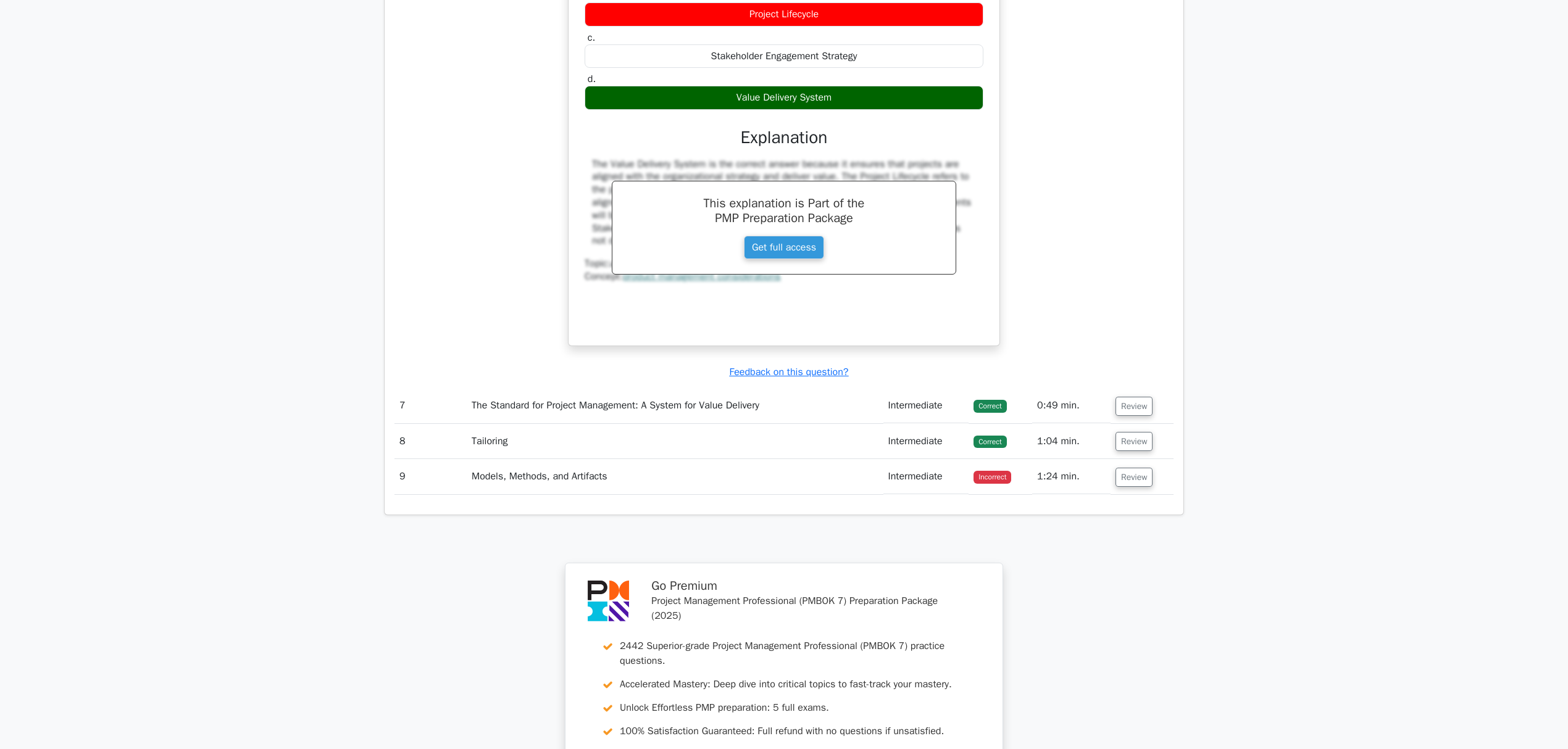 click on "Models, Methods, and Artifacts" at bounding box center (675, 476) 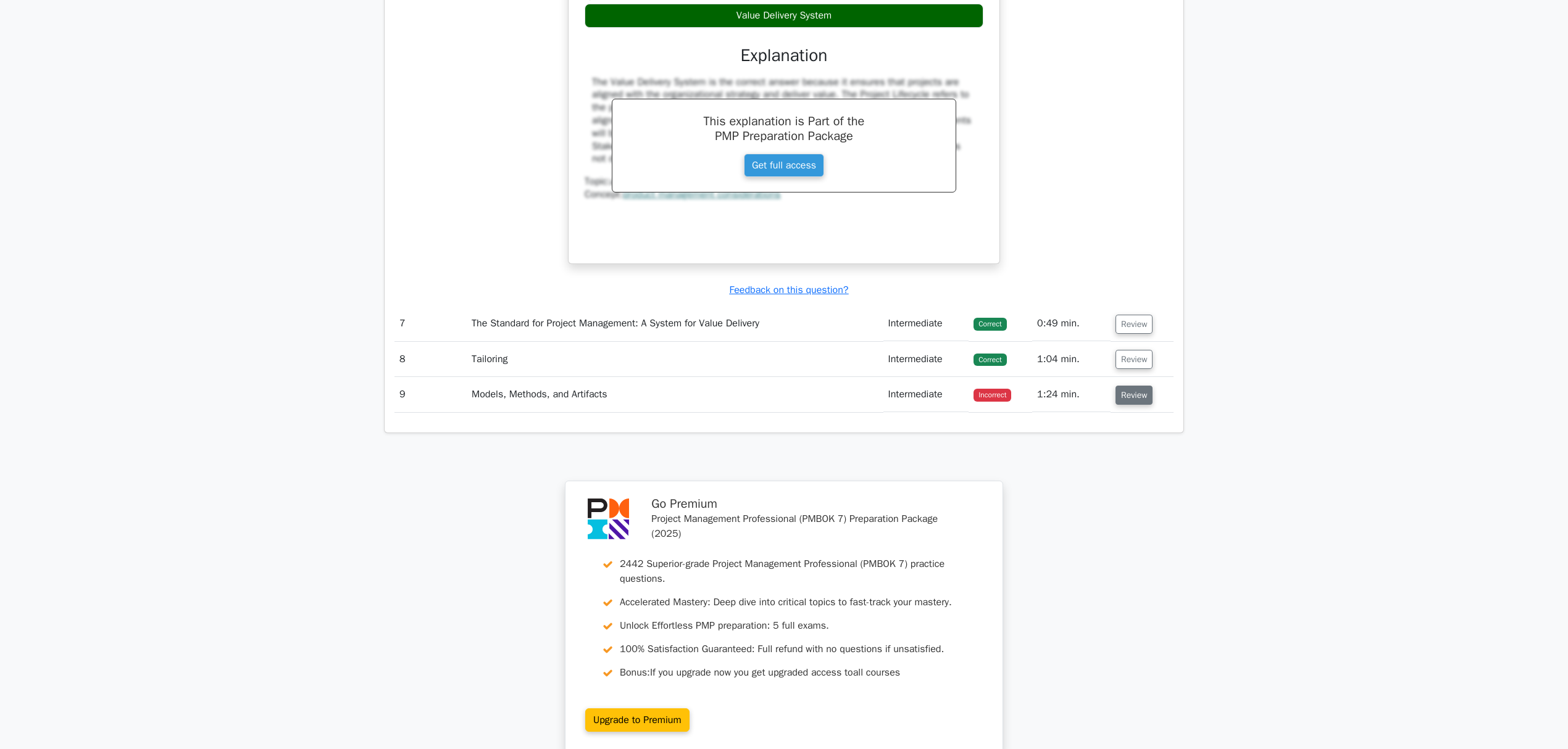 click on "Review" at bounding box center (1134, 395) 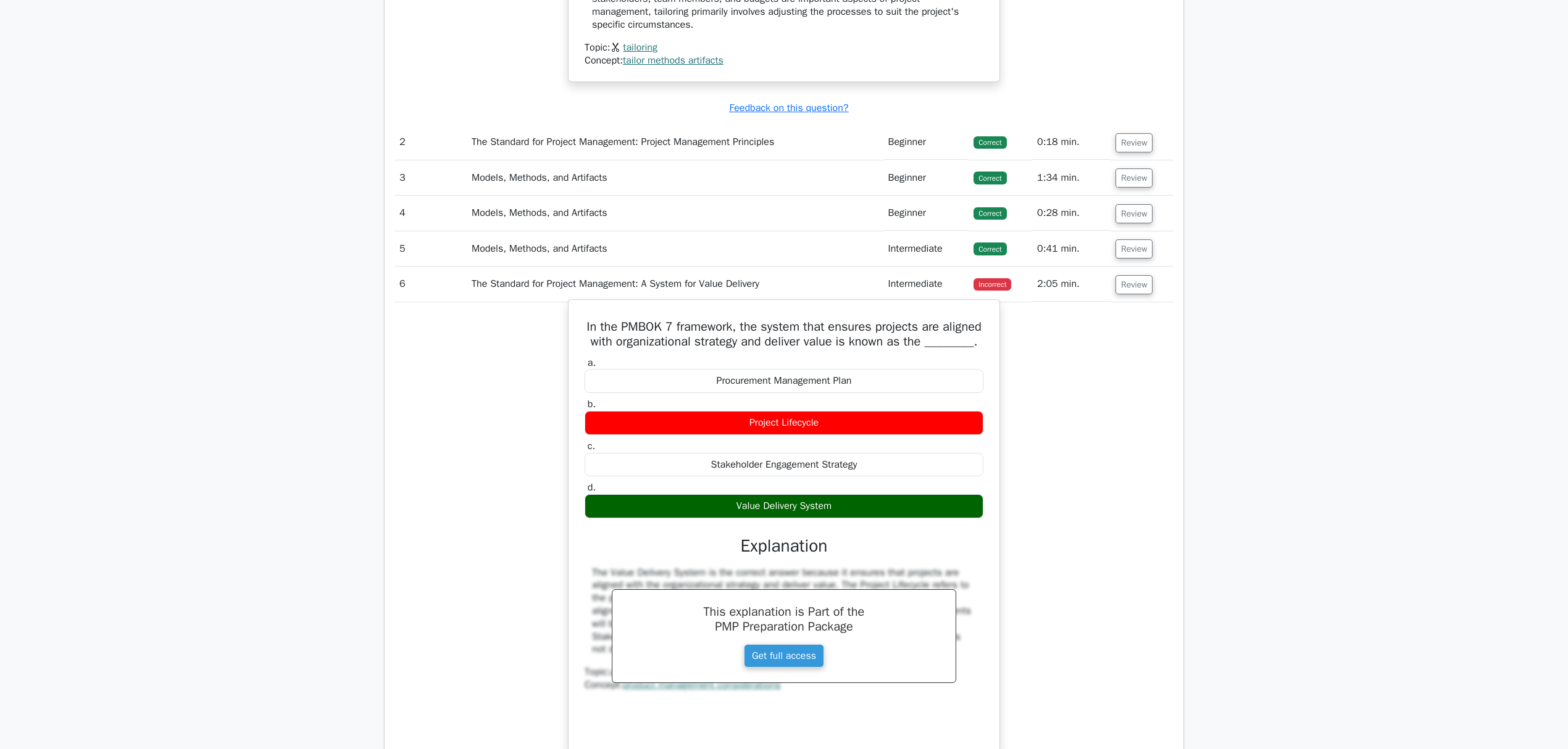 scroll, scrollTop: 1236, scrollLeft: 0, axis: vertical 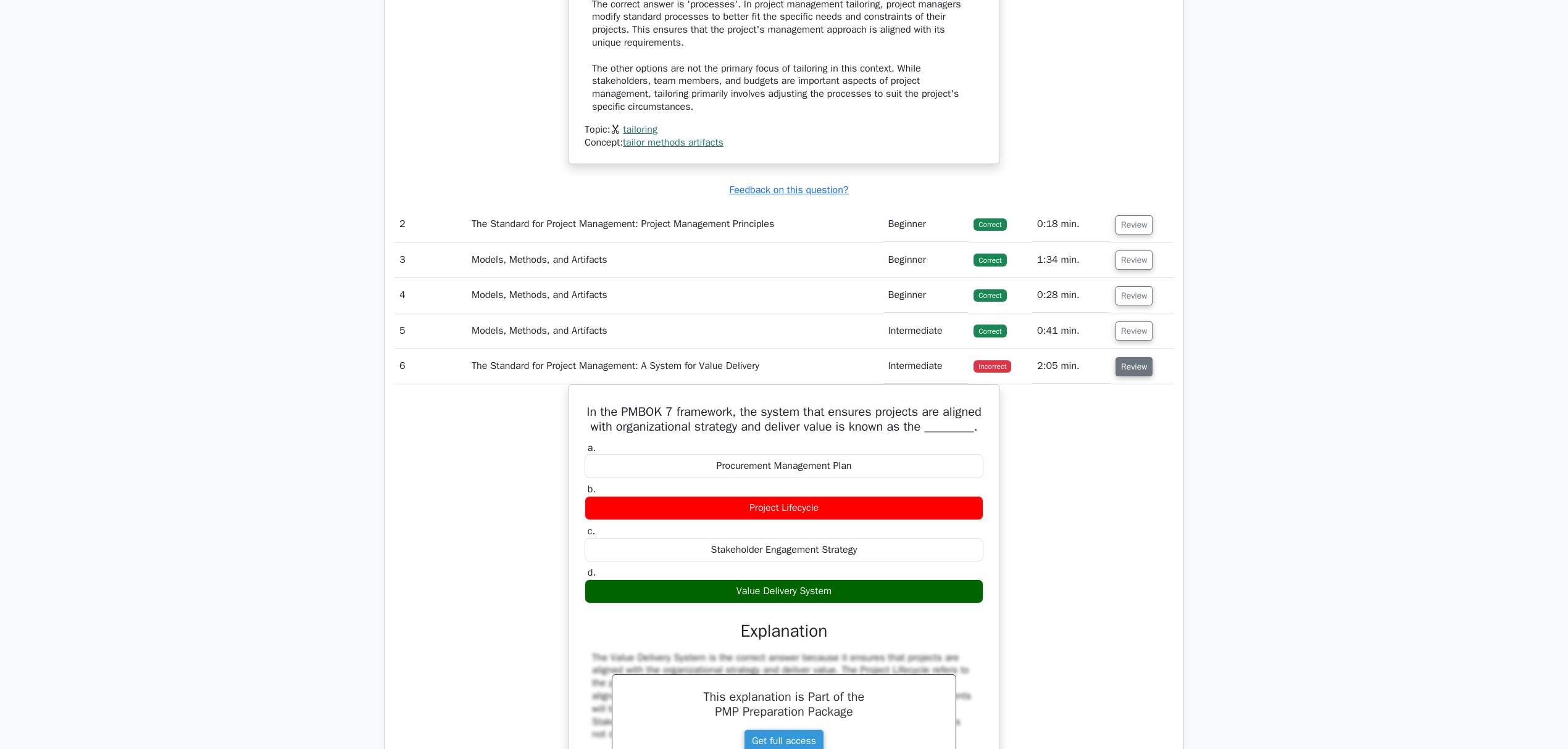 click on "Review" at bounding box center [1134, 366] 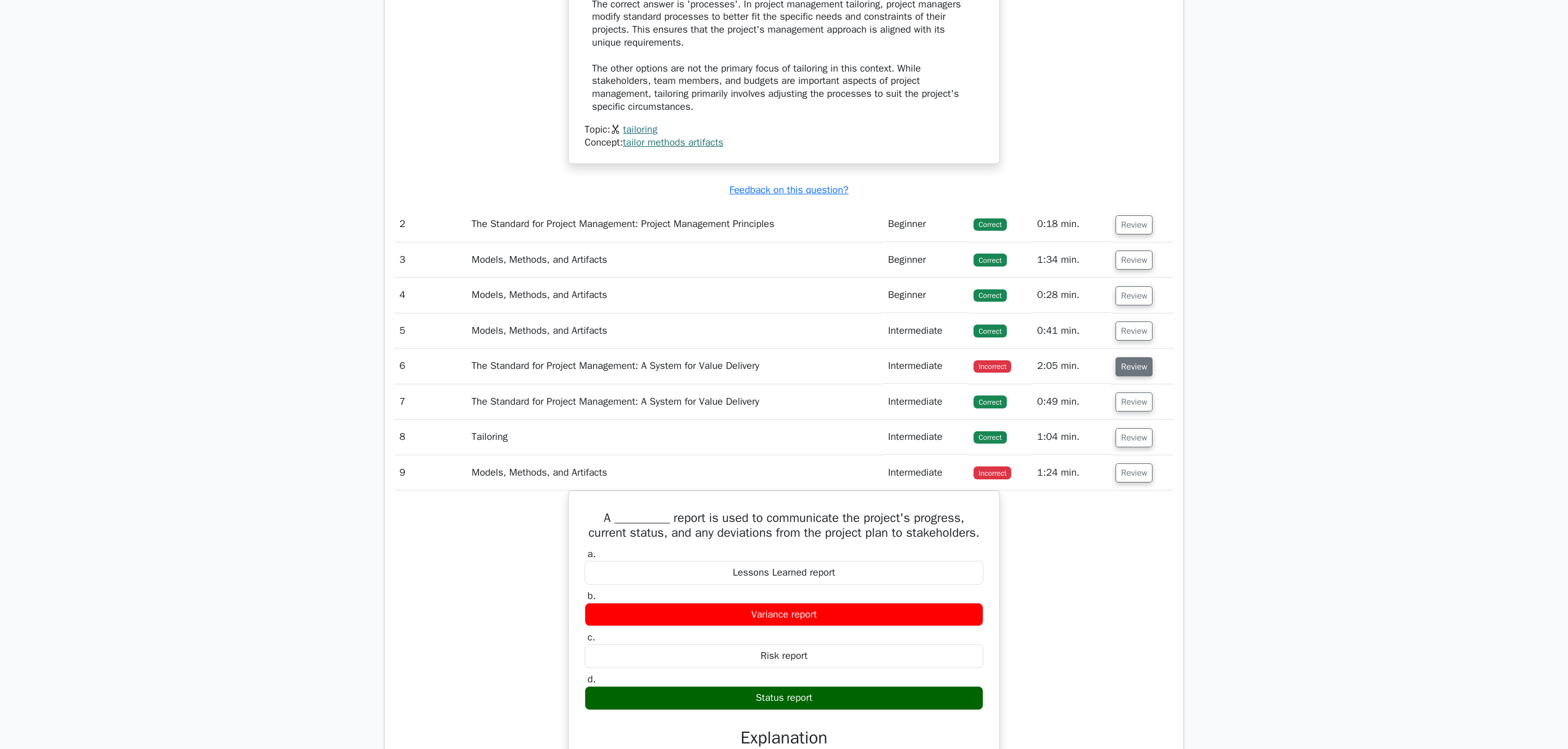 click on "Review" at bounding box center (1134, 366) 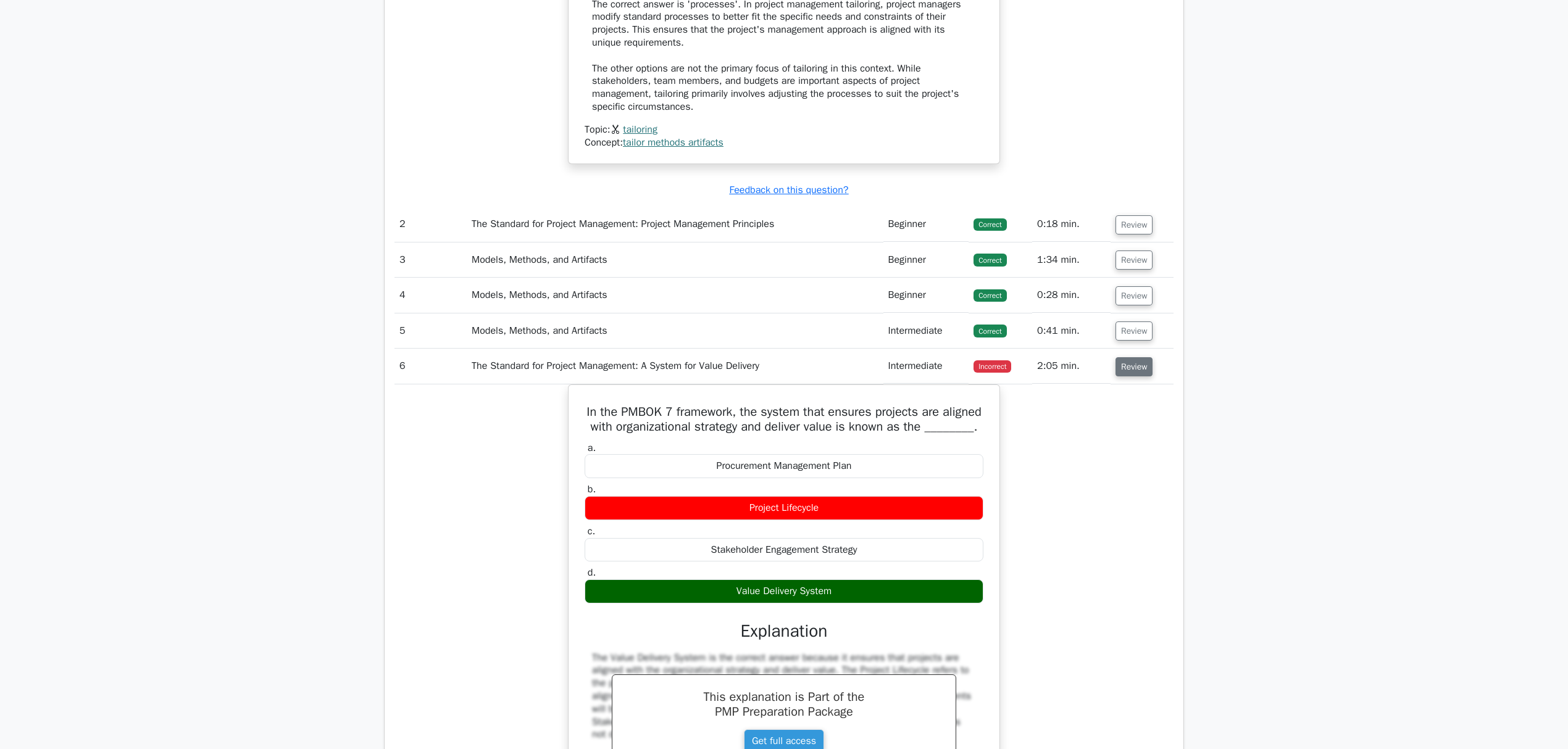 click on "Review" at bounding box center [1134, 366] 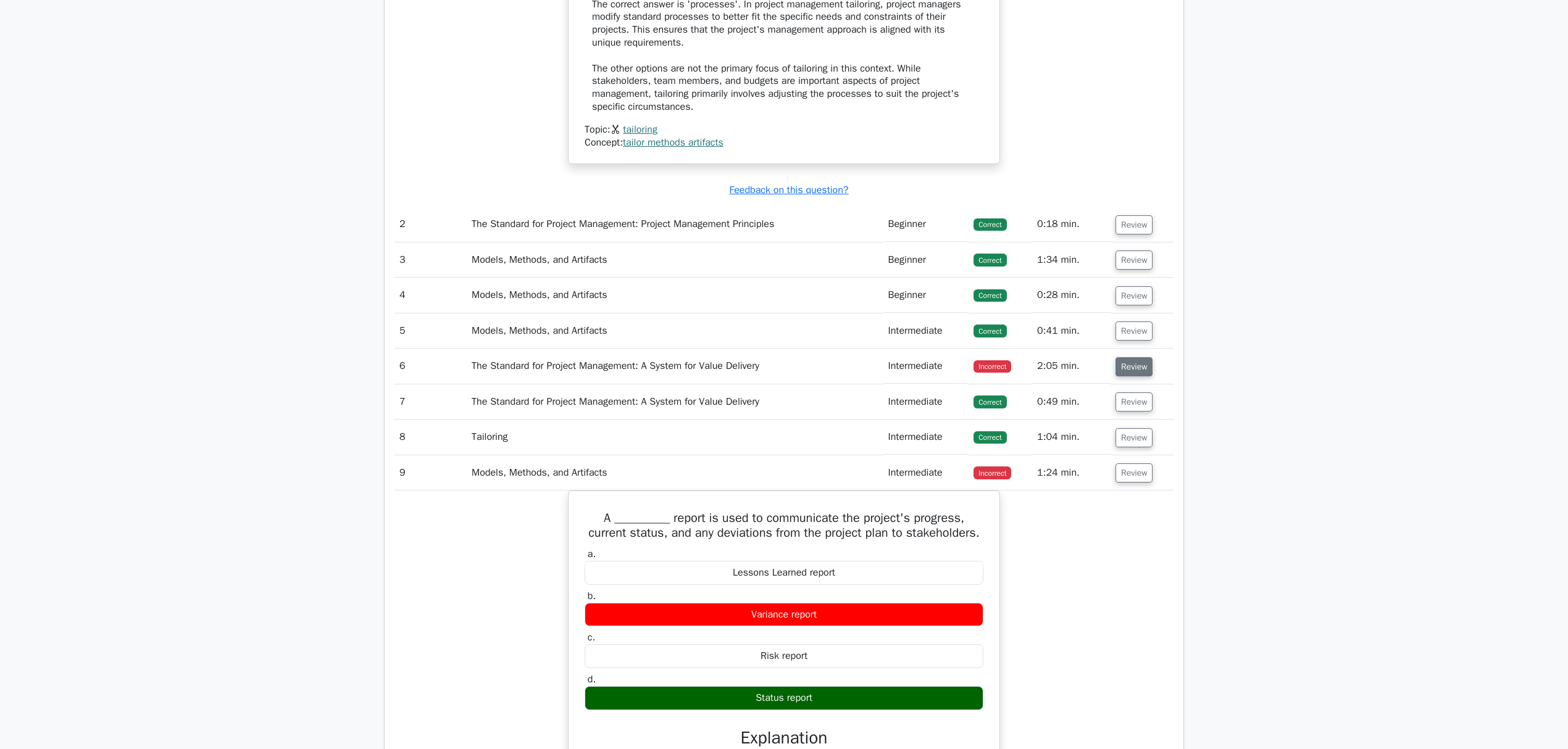 click on "Review" at bounding box center [1134, 366] 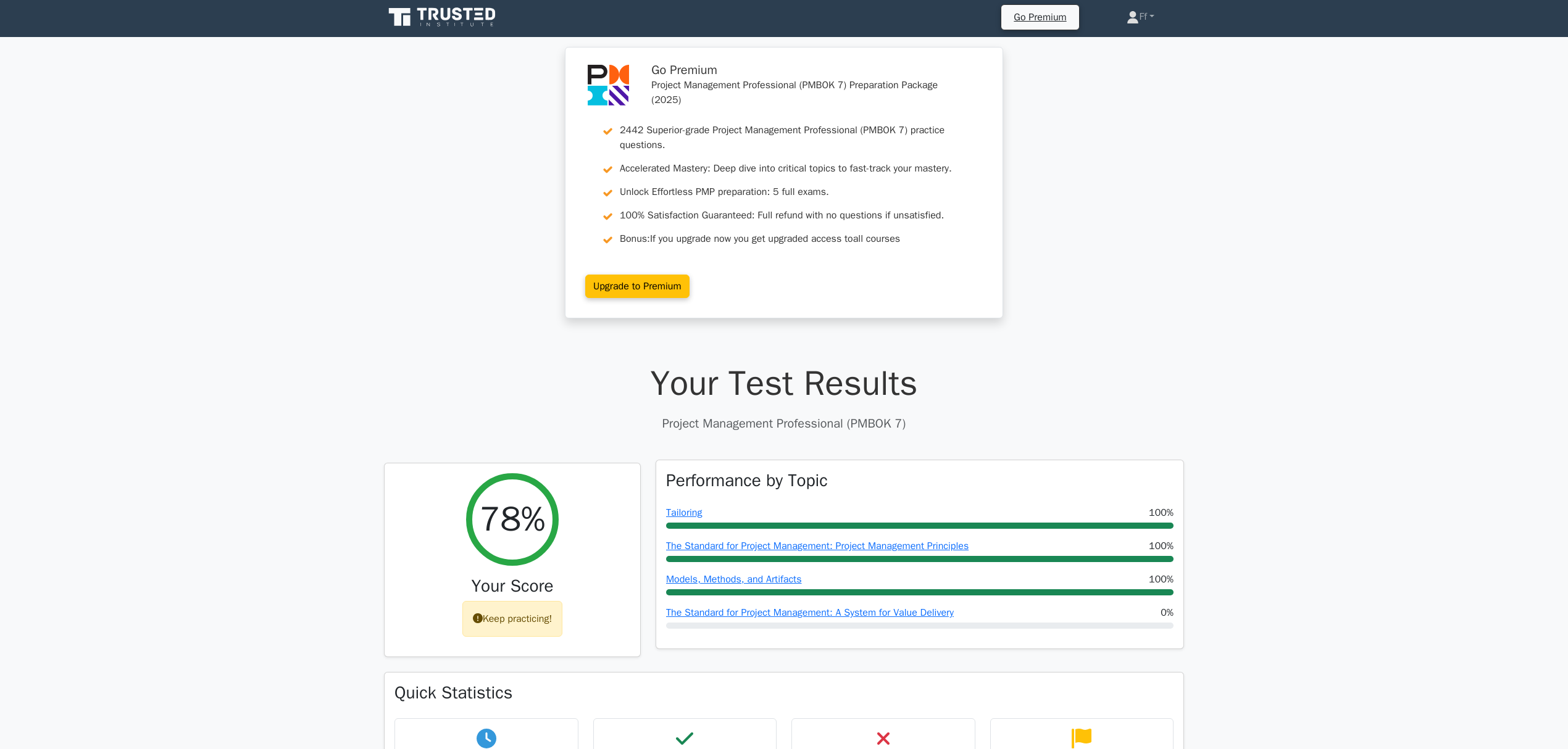 scroll, scrollTop: 85, scrollLeft: 0, axis: vertical 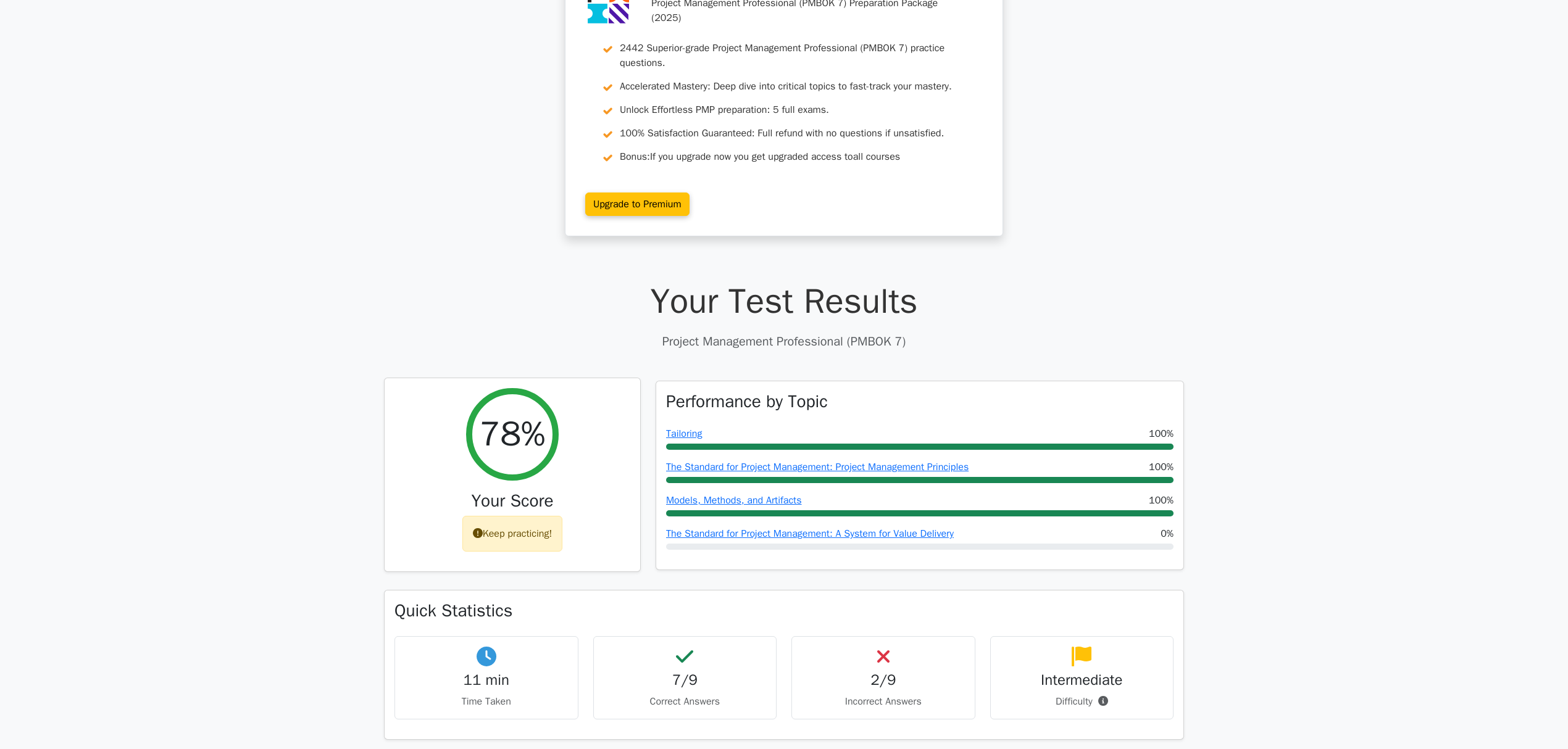 click on "78%
Your Score
Keep practicing!" at bounding box center (512, 475) 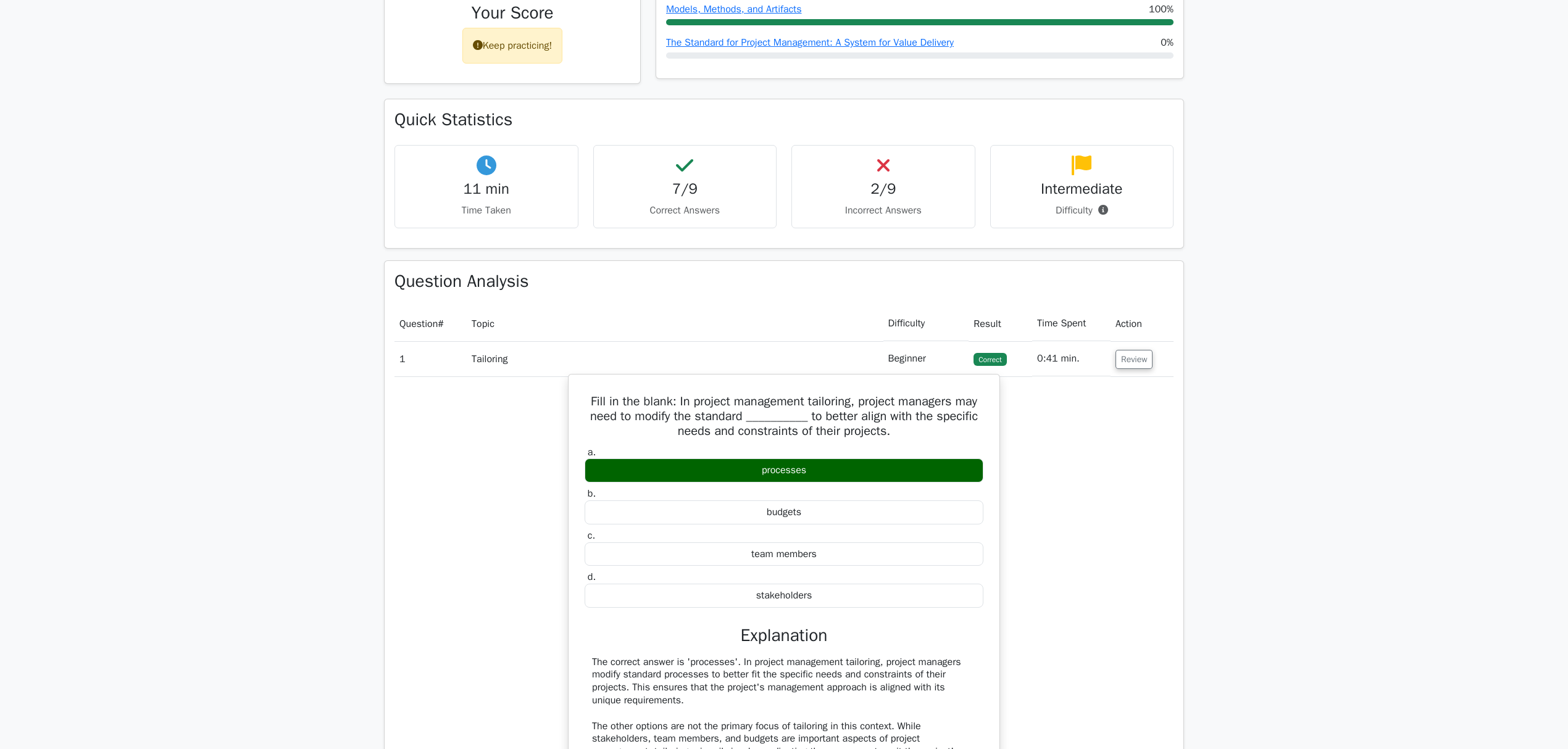scroll, scrollTop: 740, scrollLeft: 0, axis: vertical 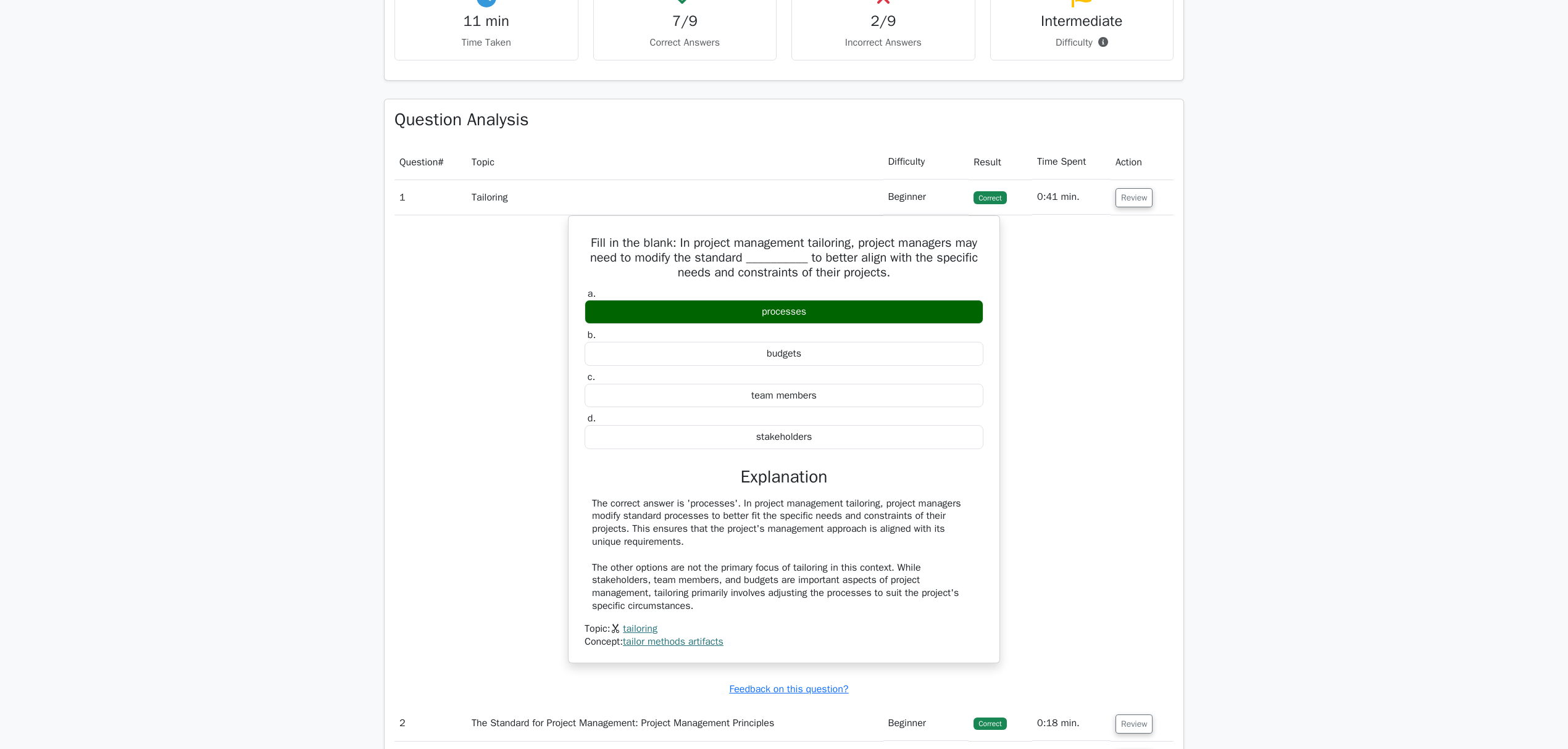 click on "Difficulty" at bounding box center [1082, 43] 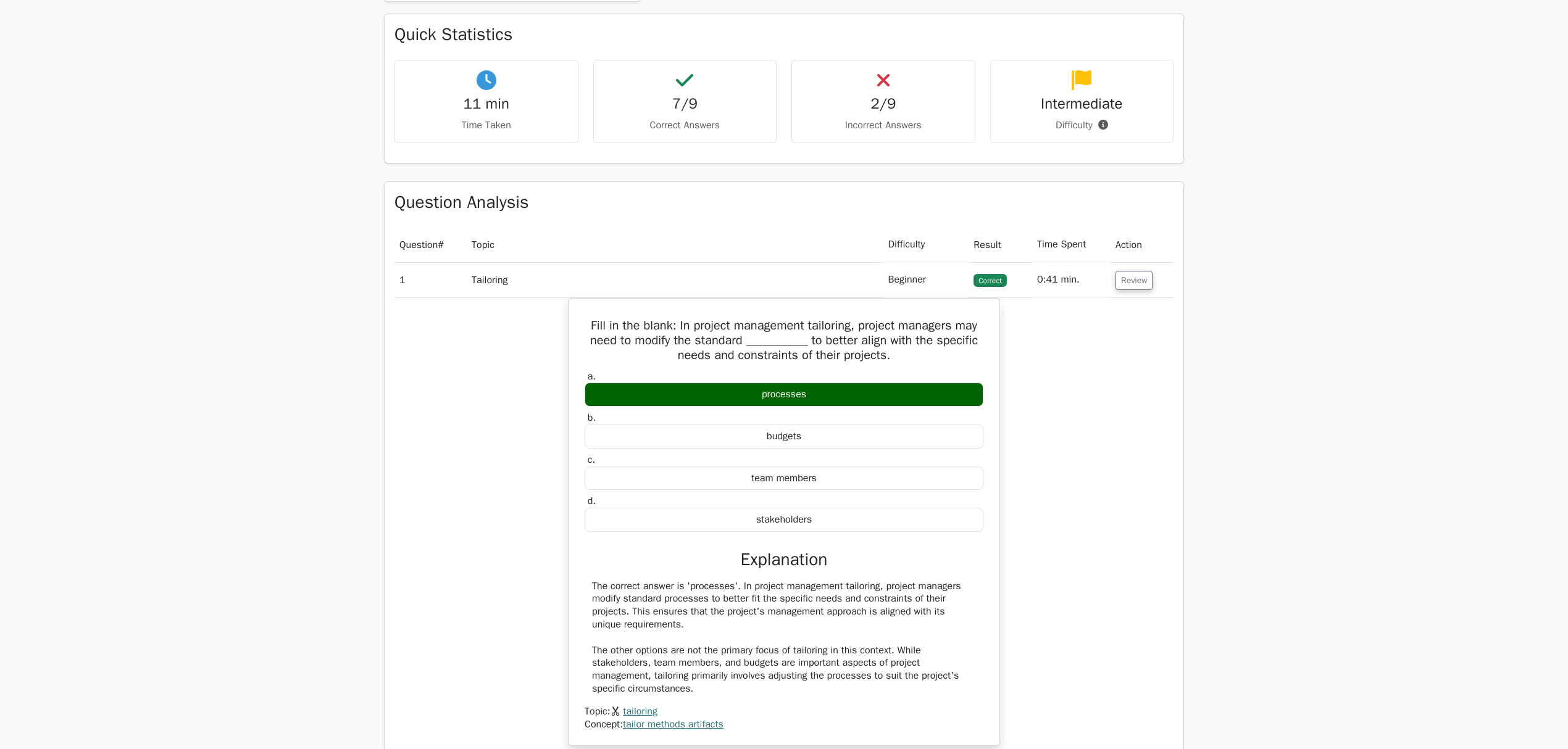 click on "Intermediate" at bounding box center (1082, 104) 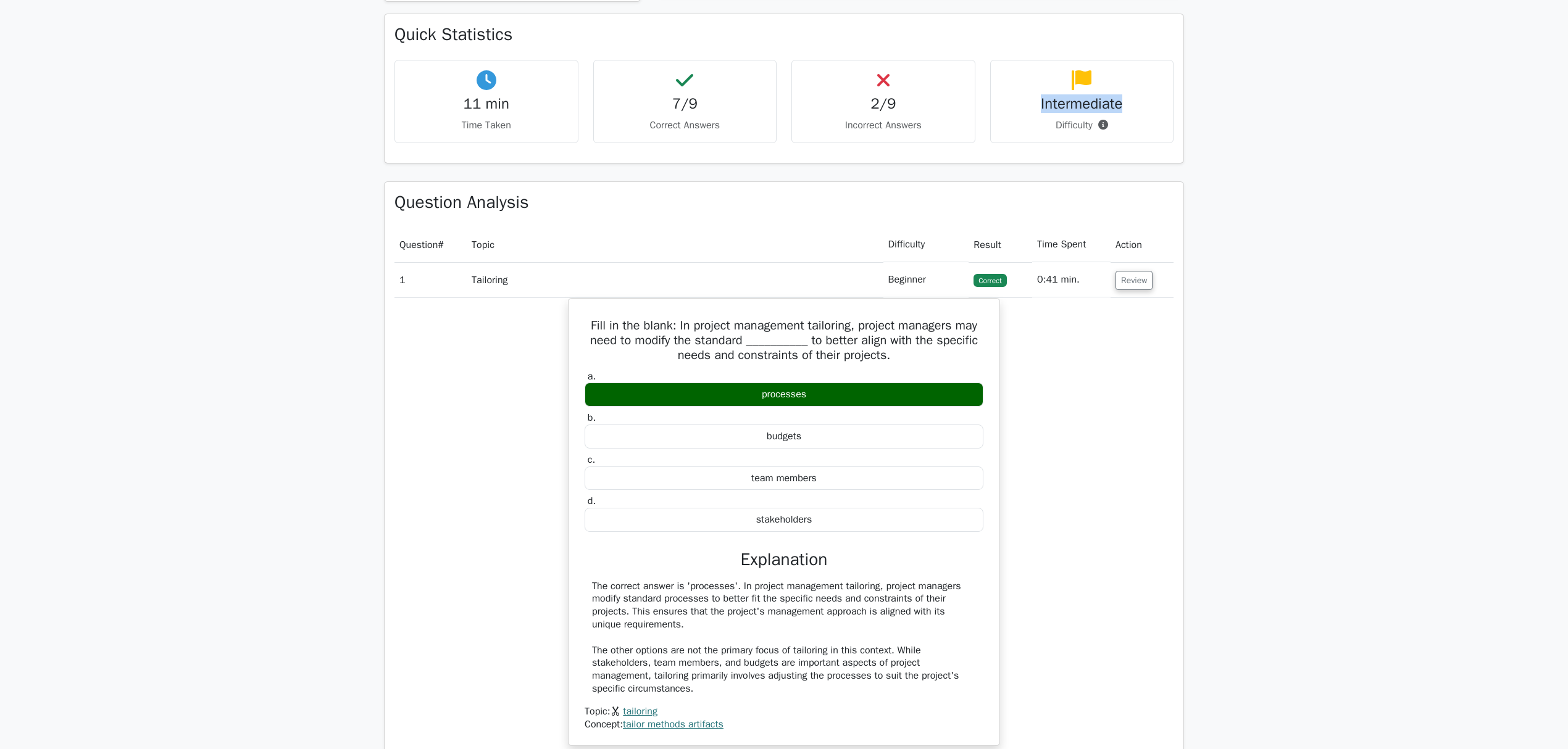 click on "Intermediate" at bounding box center (1082, 104) 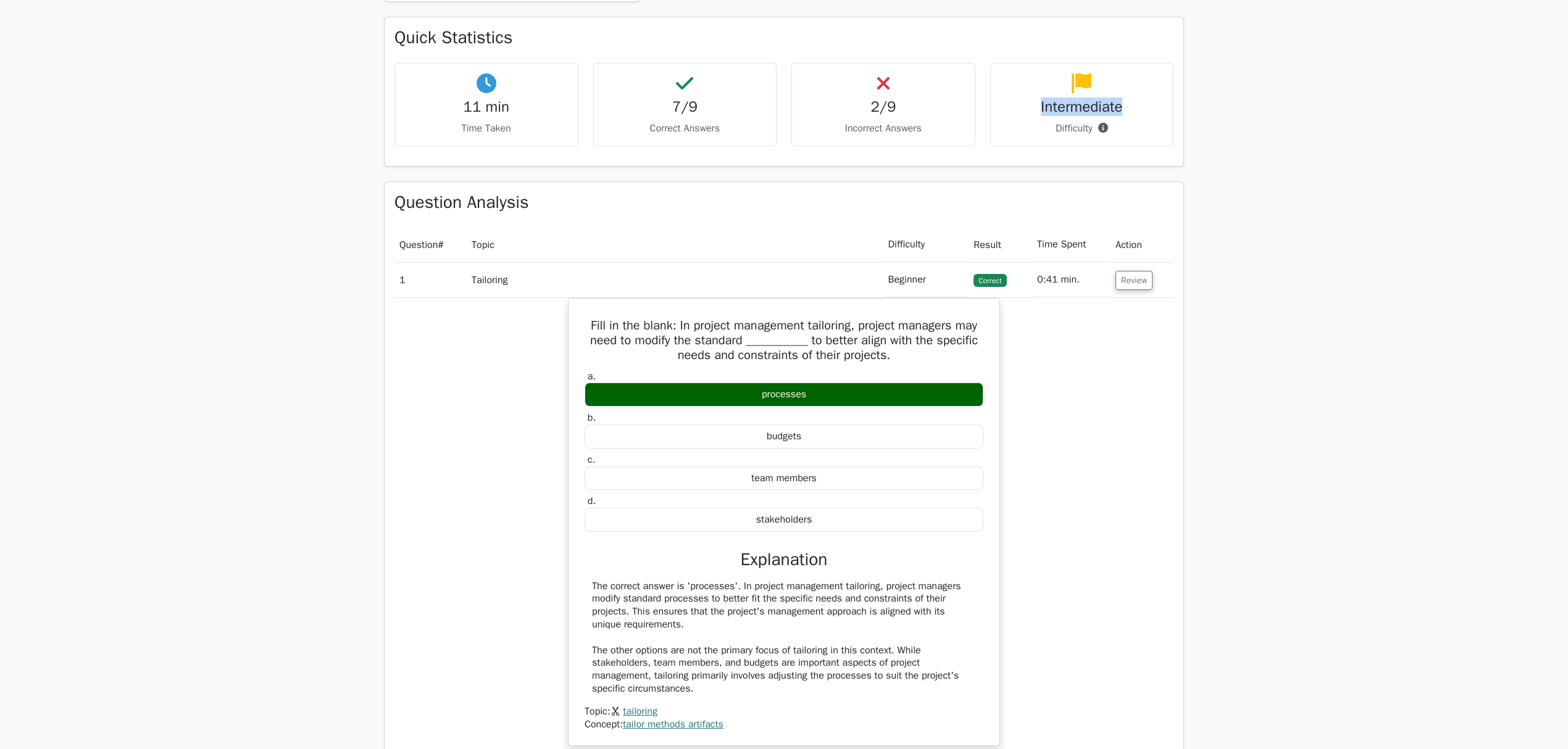 click on "Go Premium
Project Management Professional (PMBOK 7) Preparation Package (2025)
2442 Superior-grade  Project Management Professional (PMBOK 7) practice questions.
Accelerated Mastery: Deep dive into critical topics to fast-track your mastery.
Unlock Effortless PMP preparation: 5 full exams.
100% Satisfaction Guaranteed: Full refund with no questions if unsatisfied.
Bonus:  If you upgrade now you get upgraded access to" at bounding box center (784, 941) 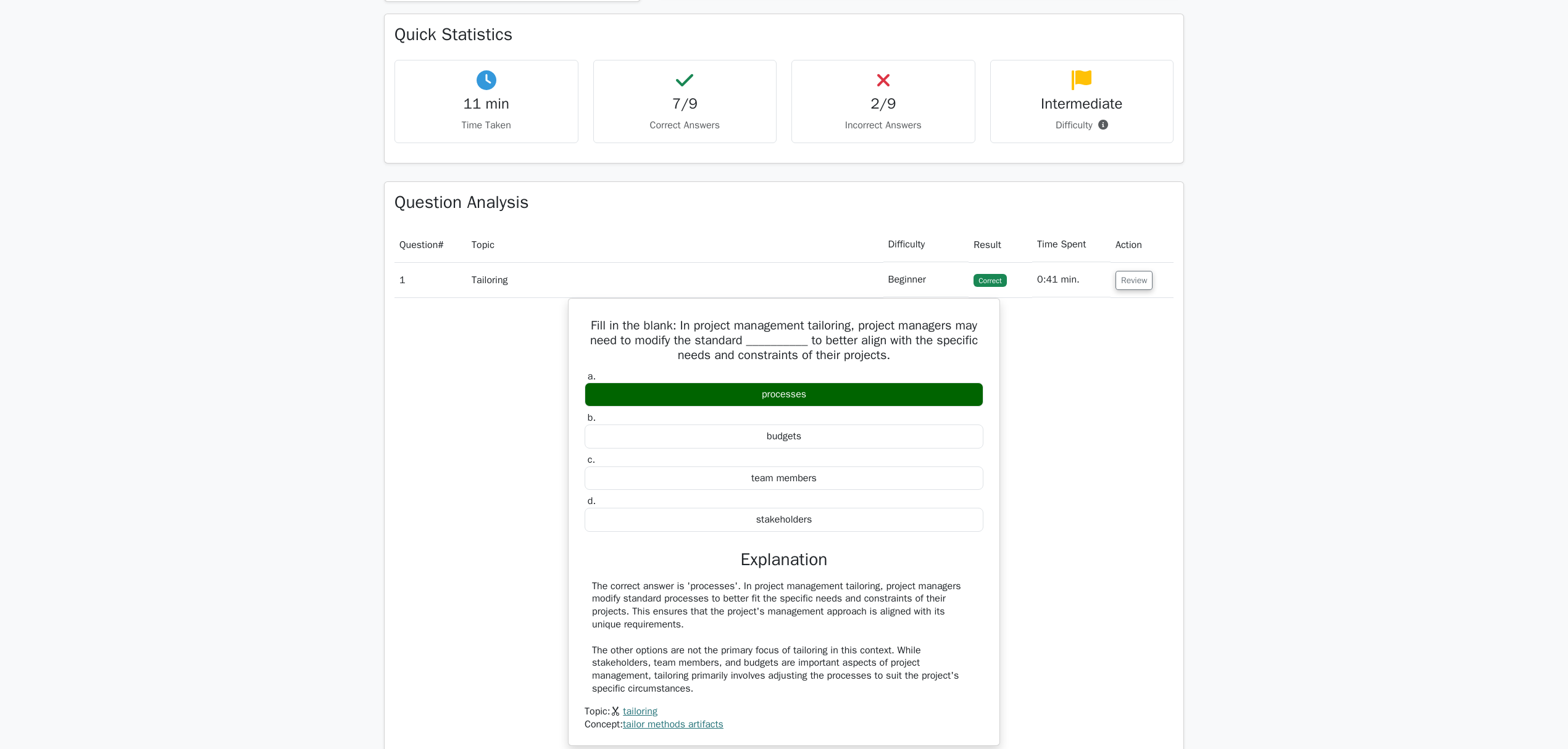 click on "Intermediate
Difficulty" at bounding box center (1082, 101) 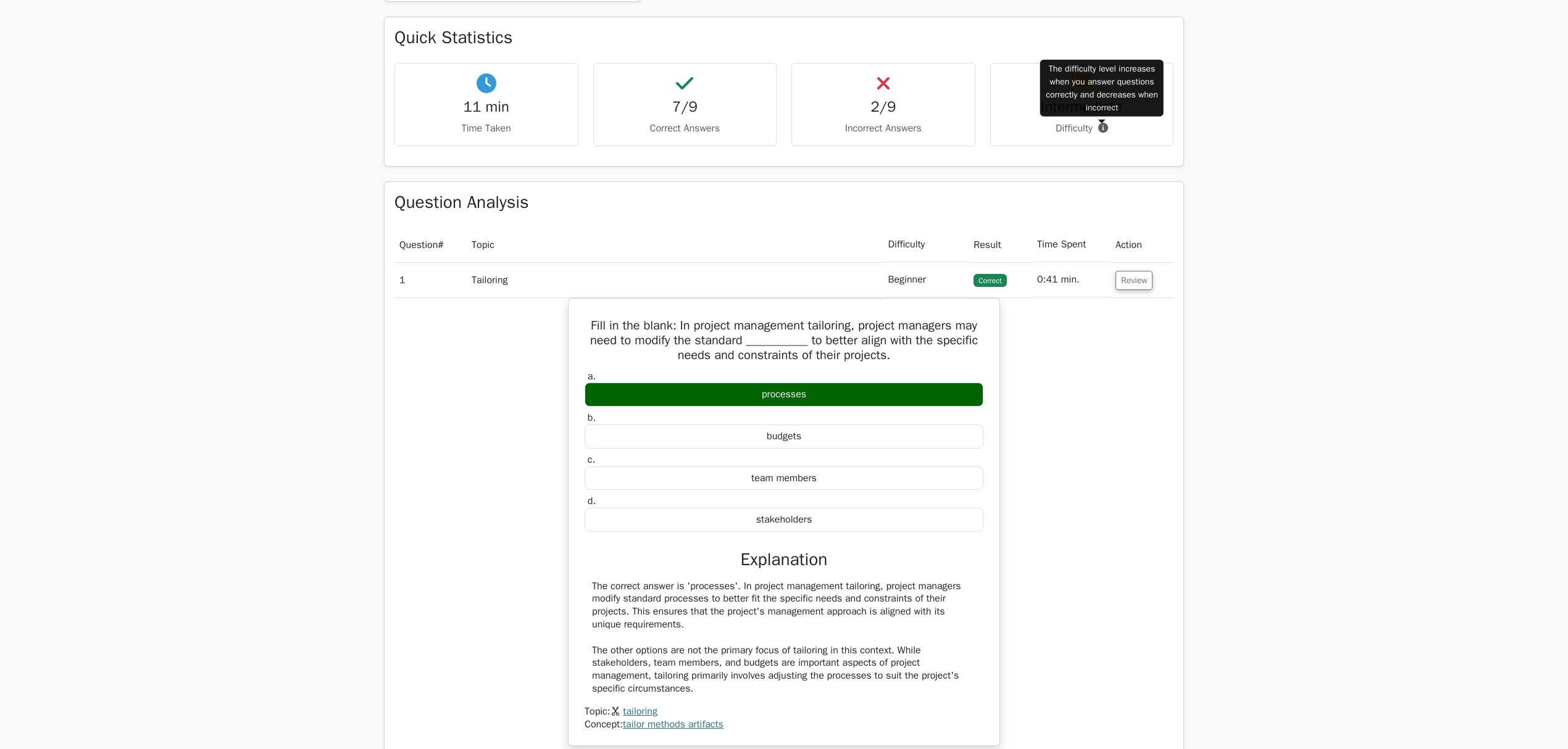 click on "Difficulty" at bounding box center (1082, 128) 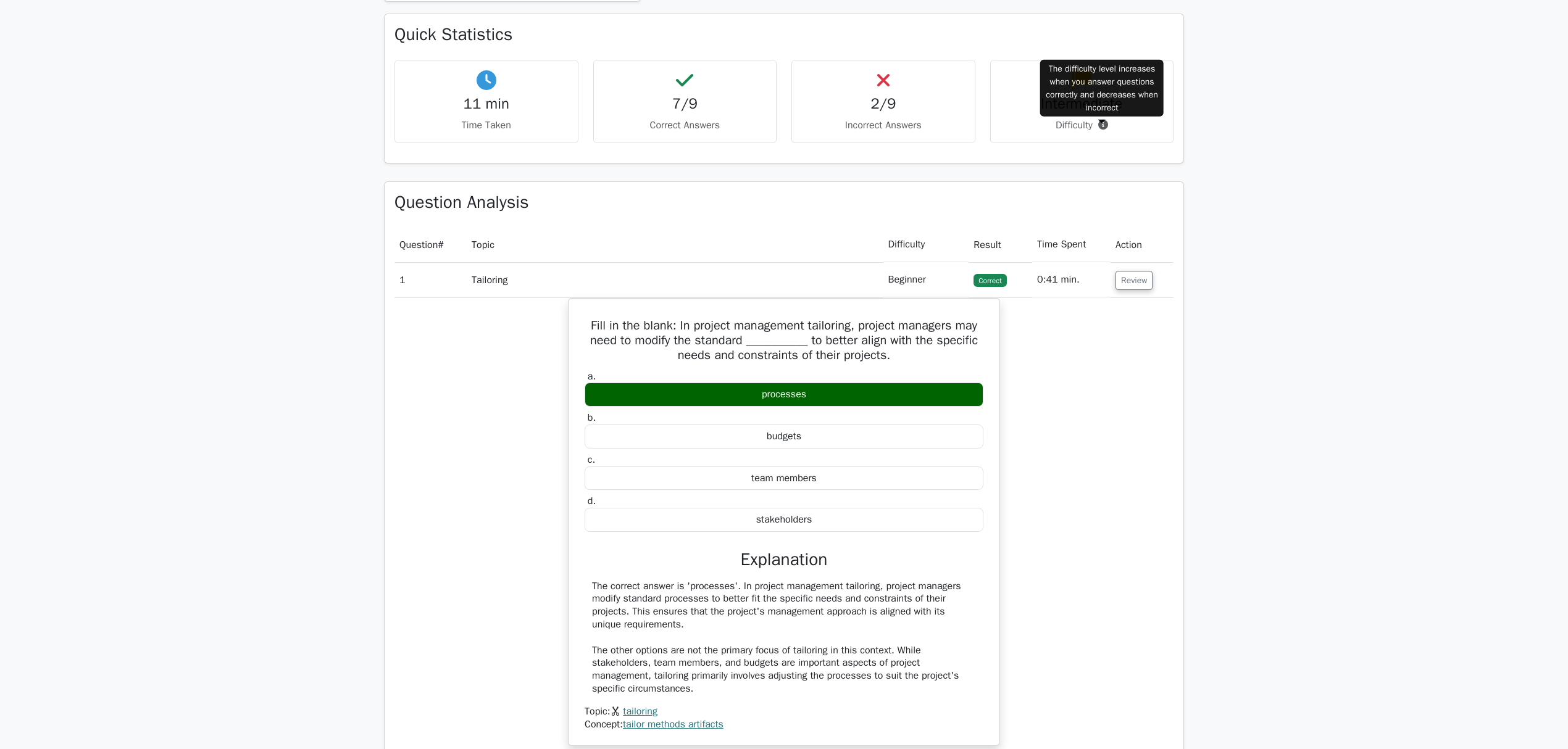 click at bounding box center (1100, 125) 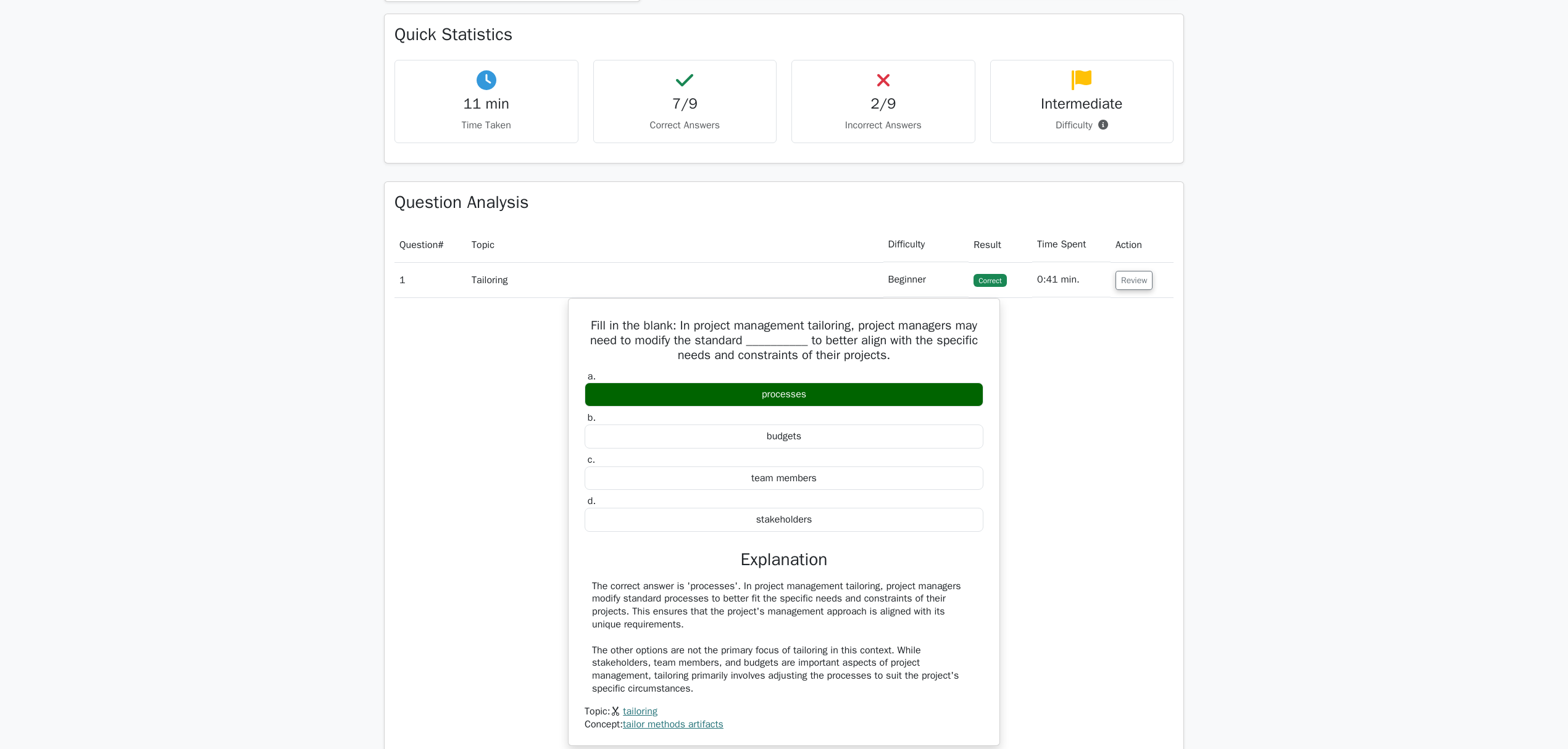 scroll, scrollTop: 576, scrollLeft: 0, axis: vertical 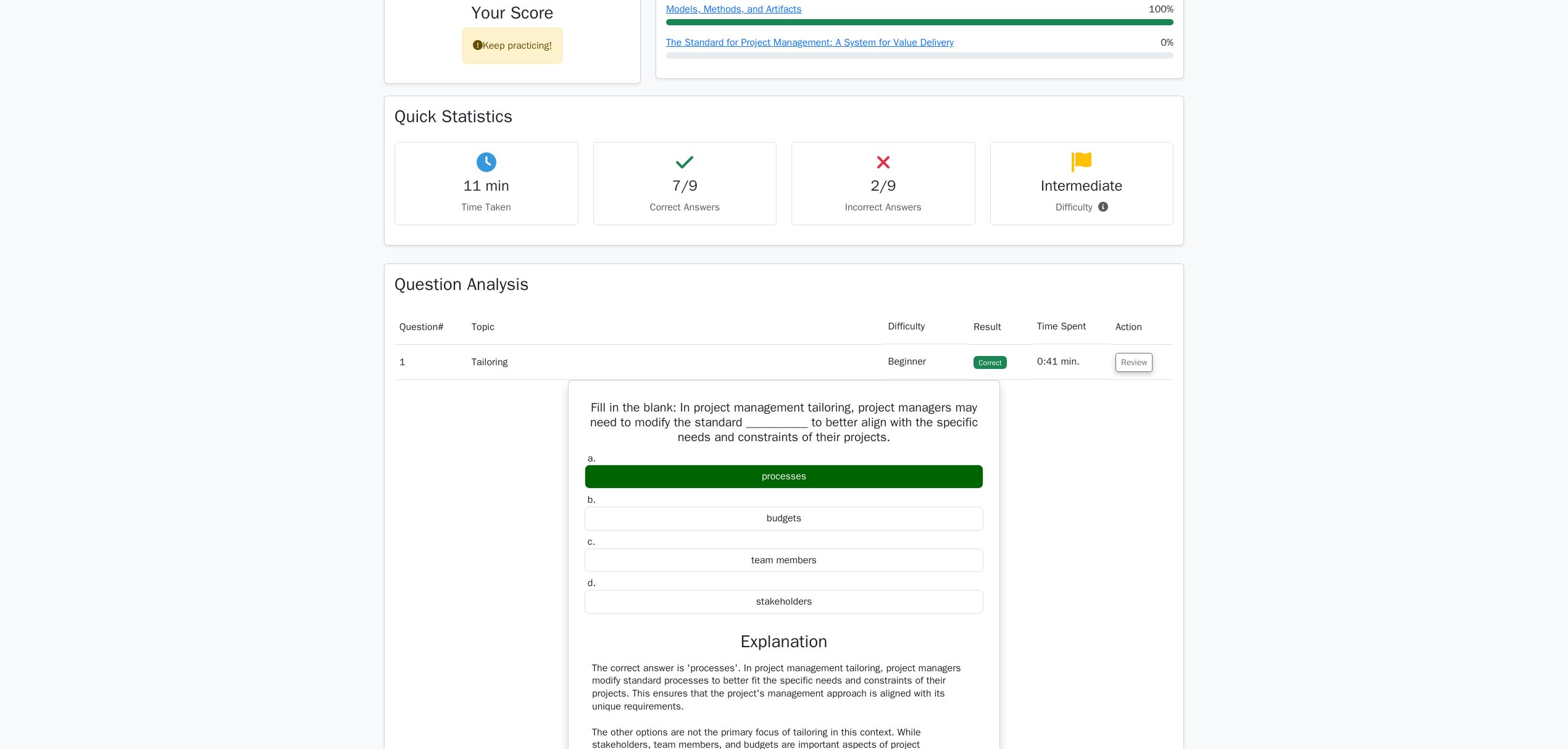 click at bounding box center (1082, 162) 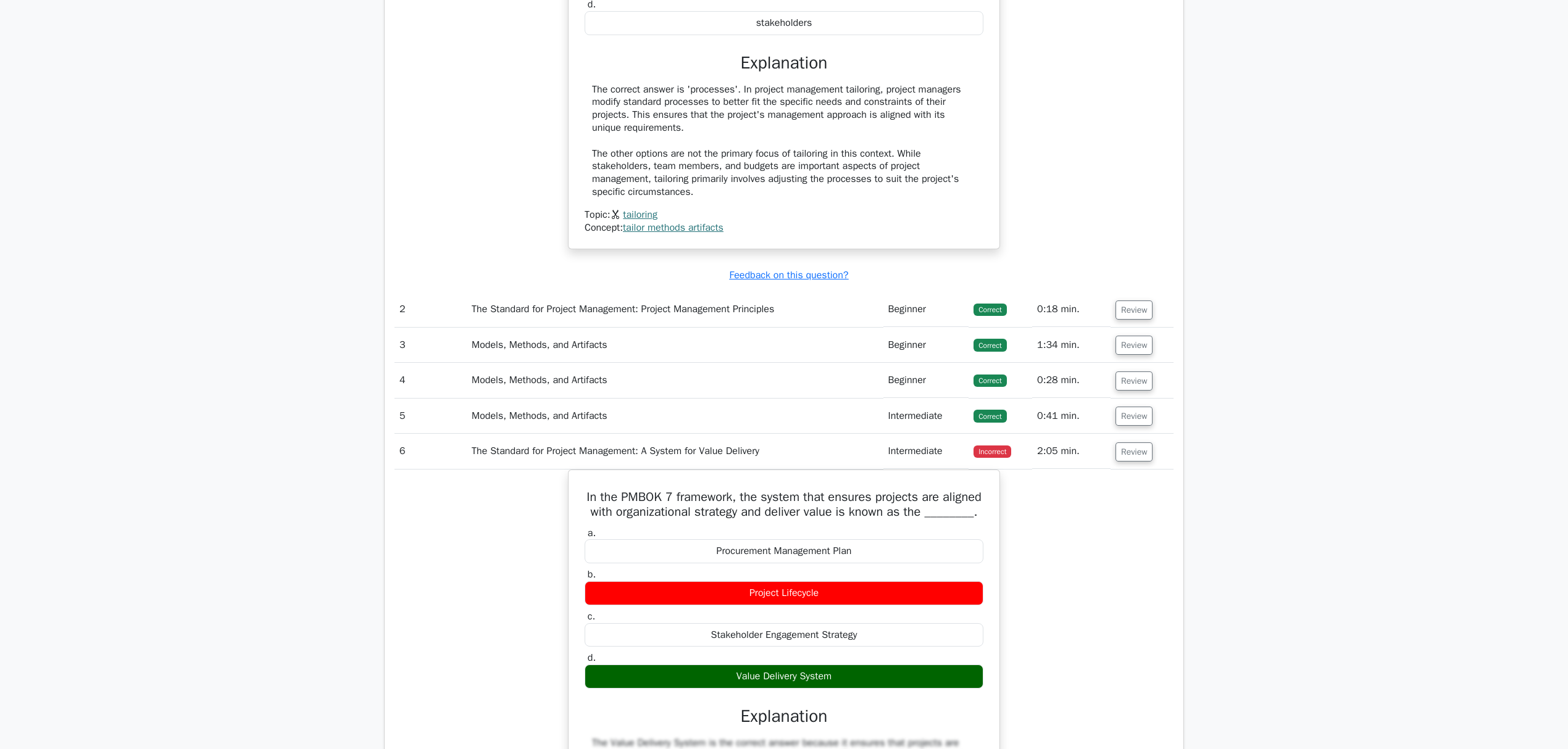 scroll, scrollTop: 1316, scrollLeft: 0, axis: vertical 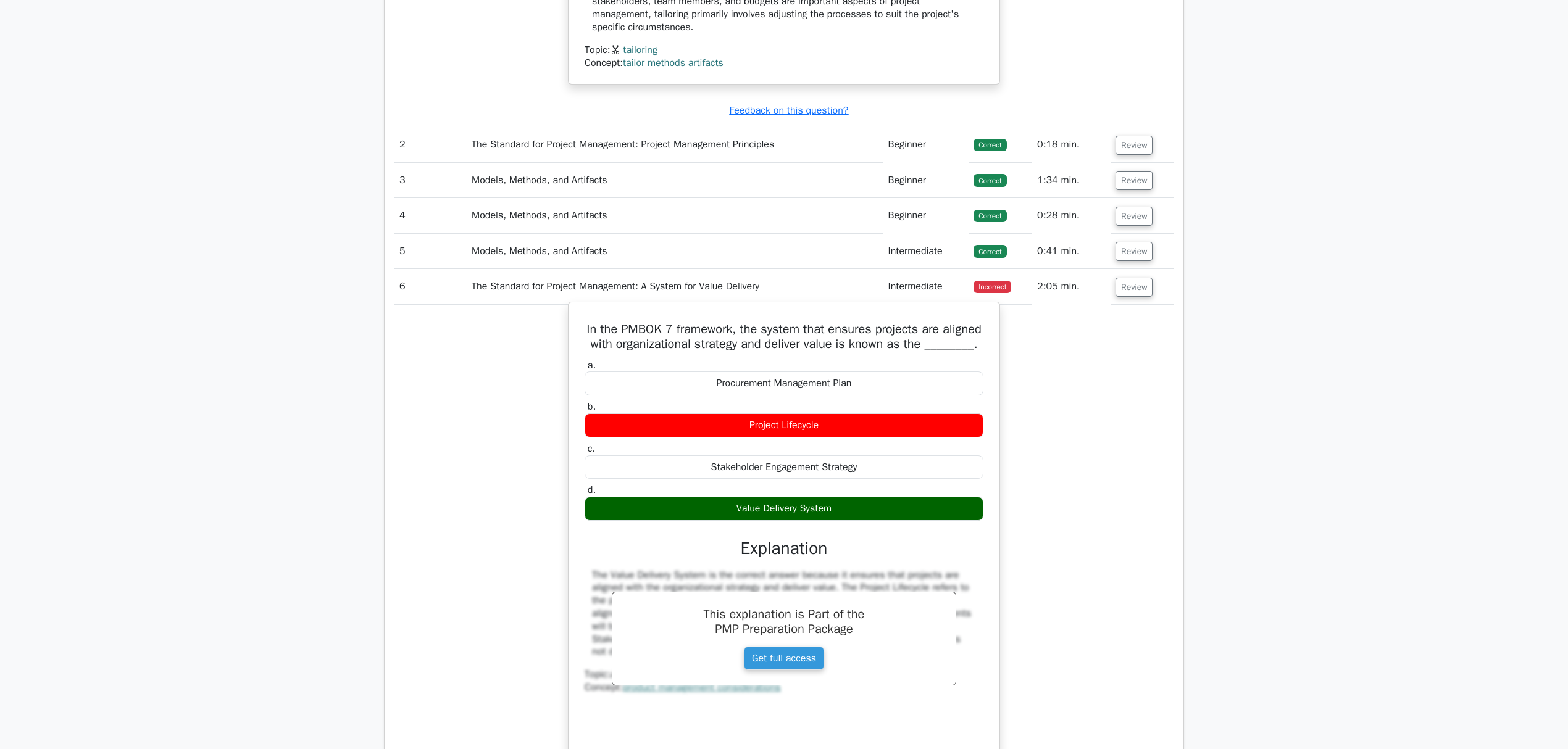 drag, startPoint x: 766, startPoint y: 534, endPoint x: 811, endPoint y: 533, distance: 45.01111 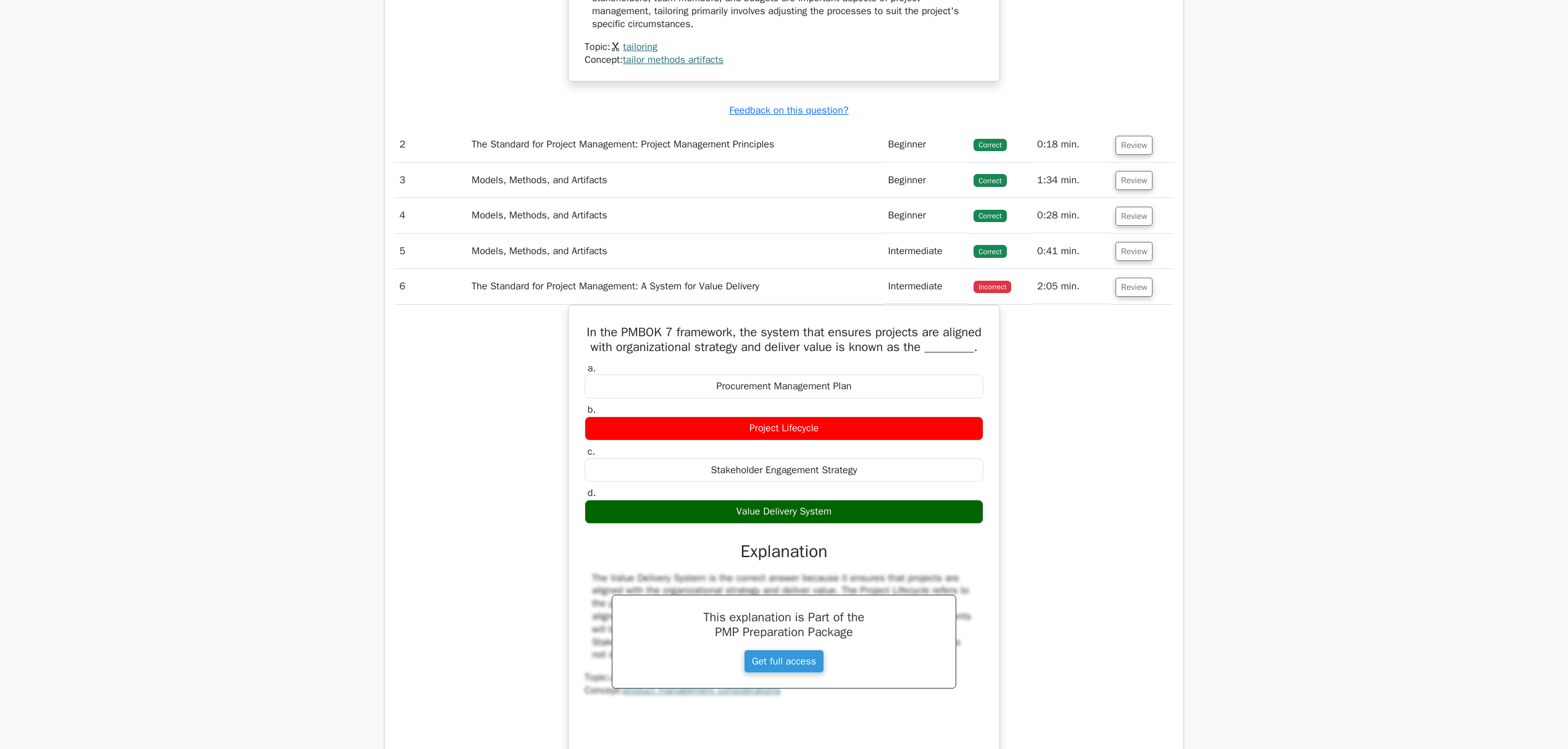 copy on "Value Delivery System" 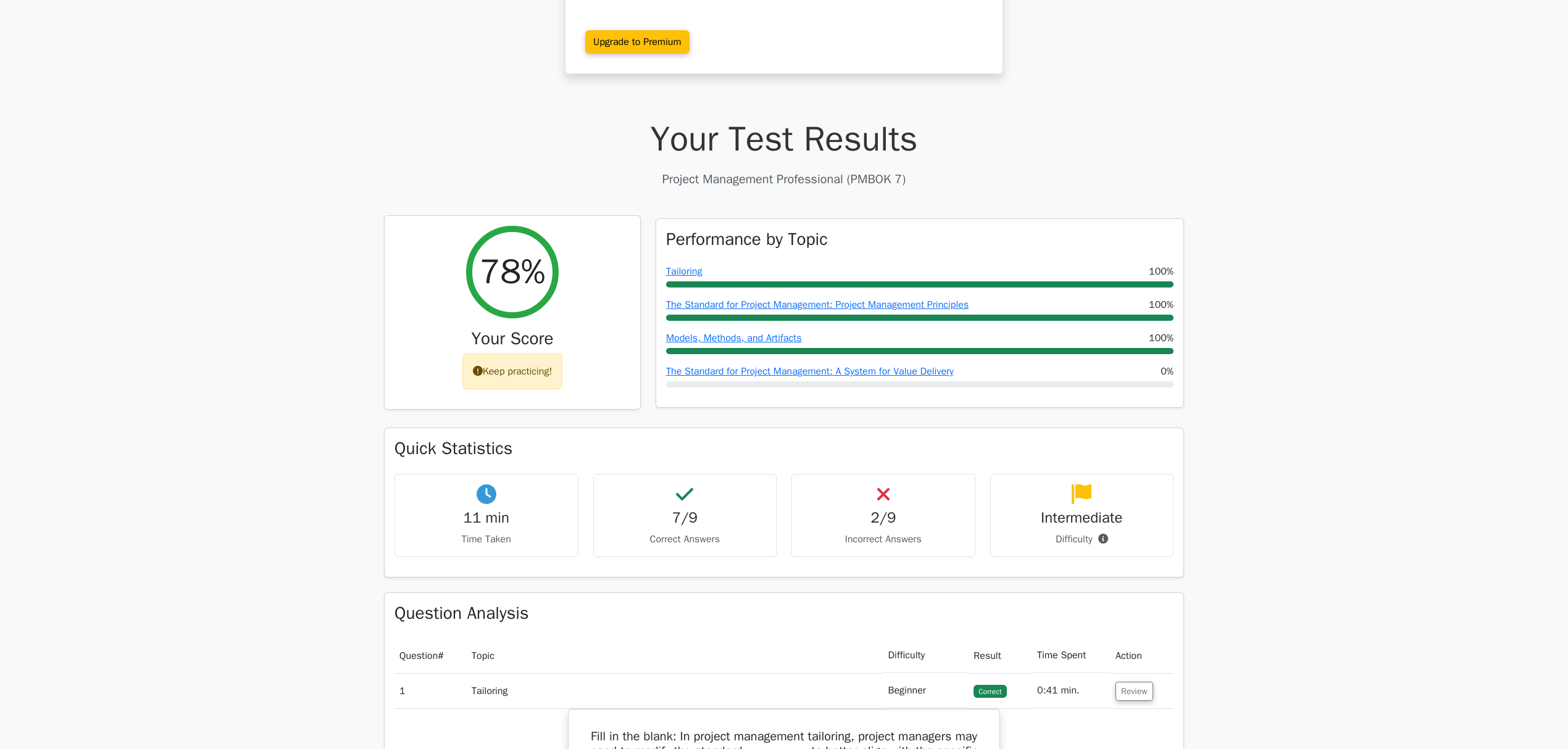 scroll, scrollTop: 247, scrollLeft: 0, axis: vertical 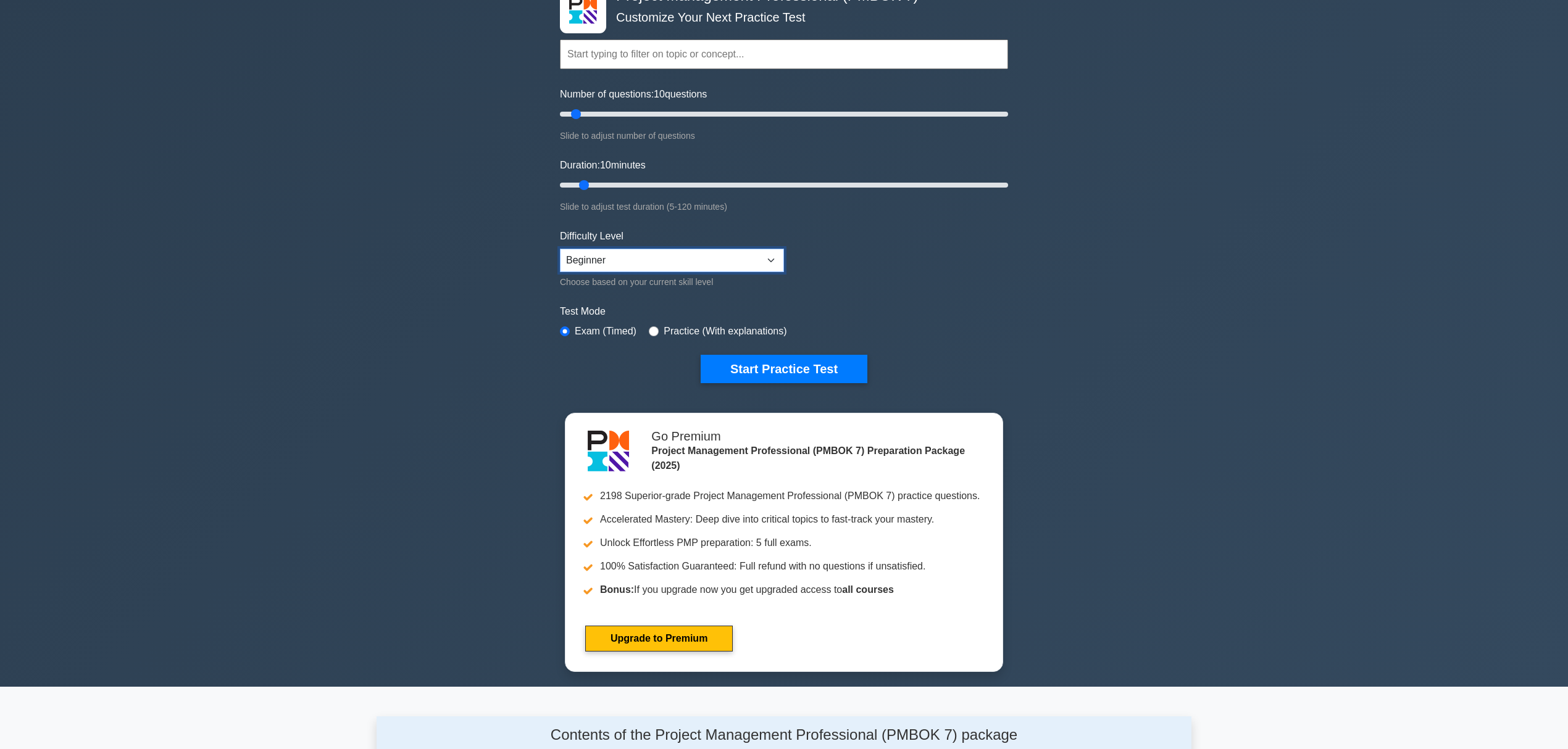 click on "Beginner
Intermediate
Expert" at bounding box center [672, 260] 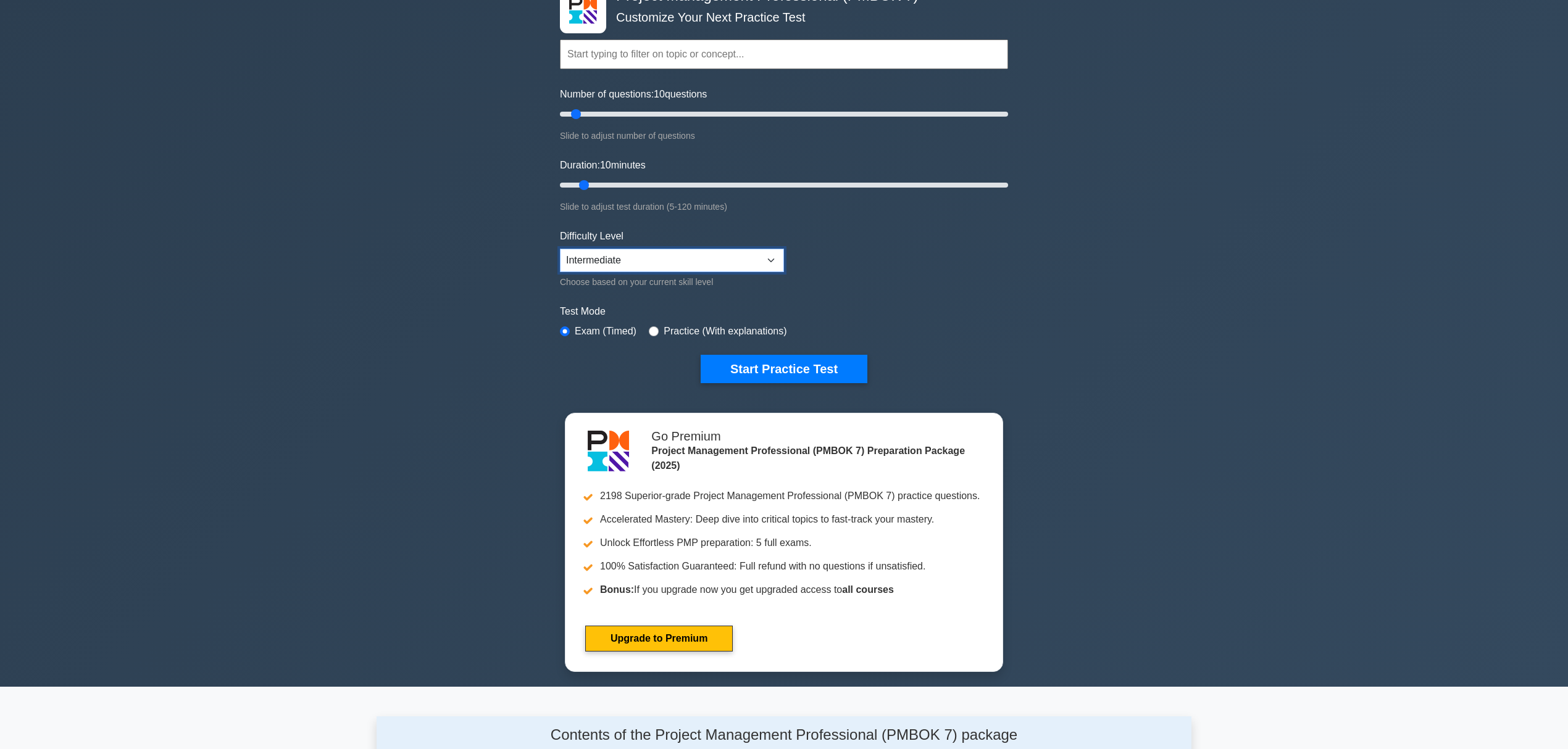 click on "Beginner
Intermediate
Expert" at bounding box center (672, 260) 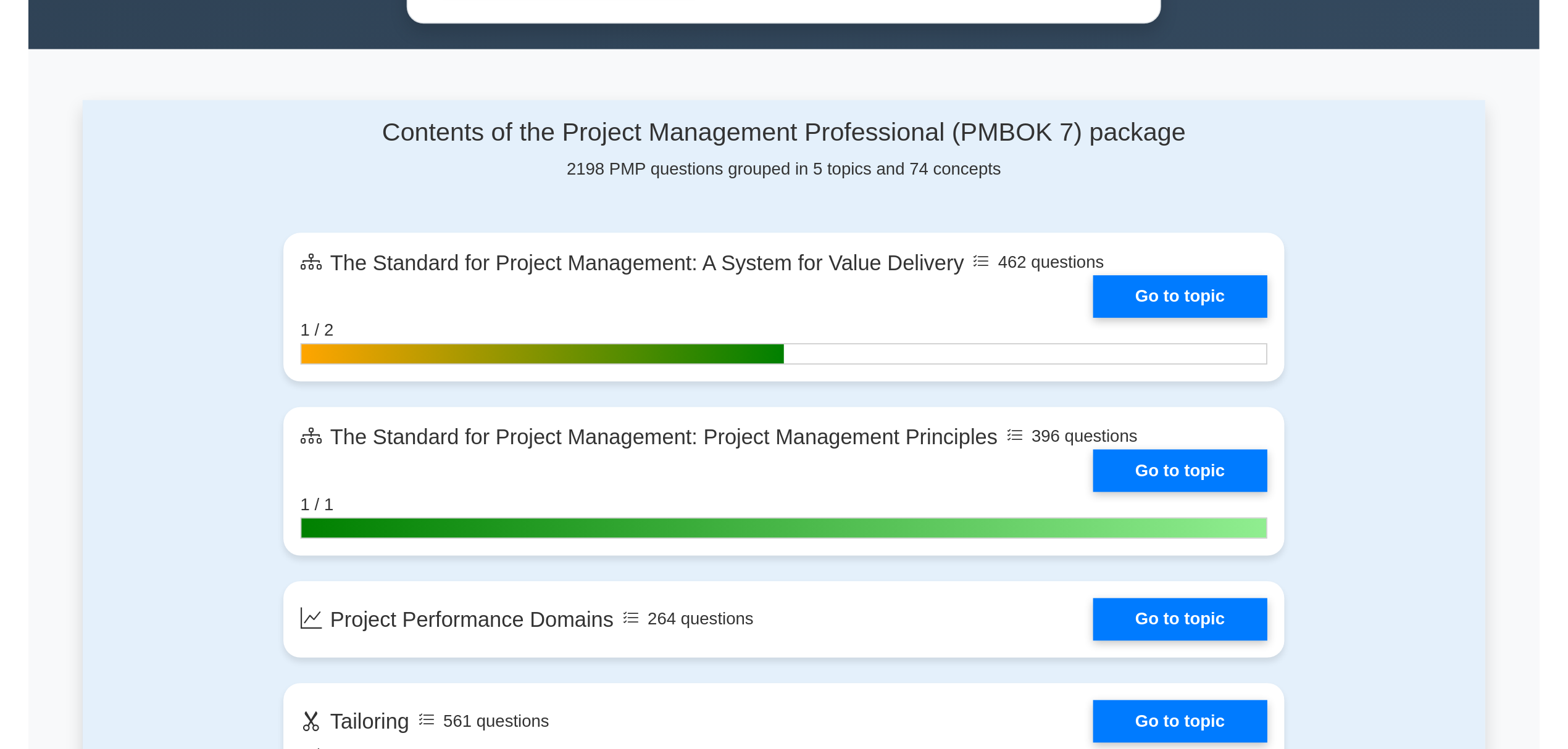scroll, scrollTop: 1069, scrollLeft: 0, axis: vertical 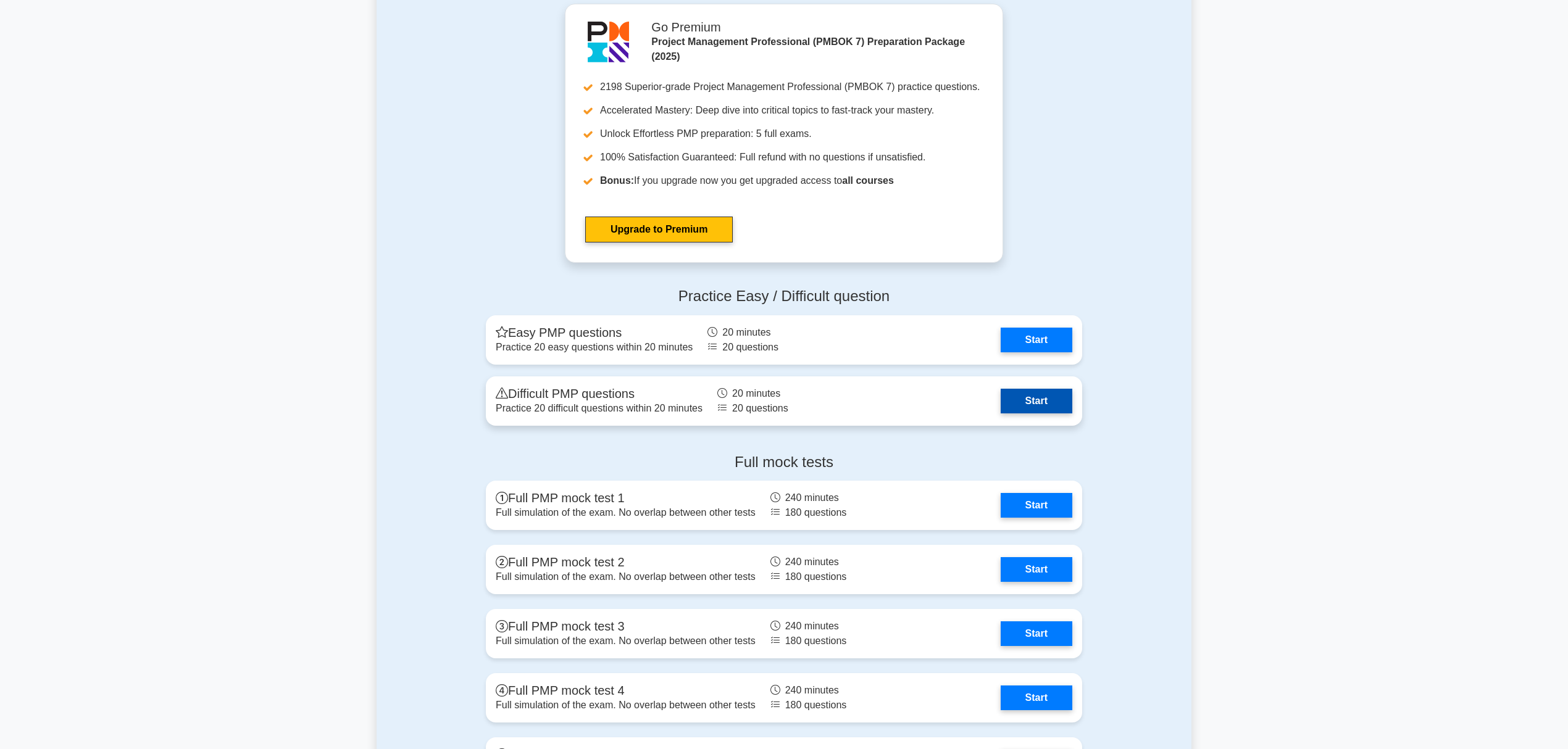 click on "Start" at bounding box center [1036, 401] 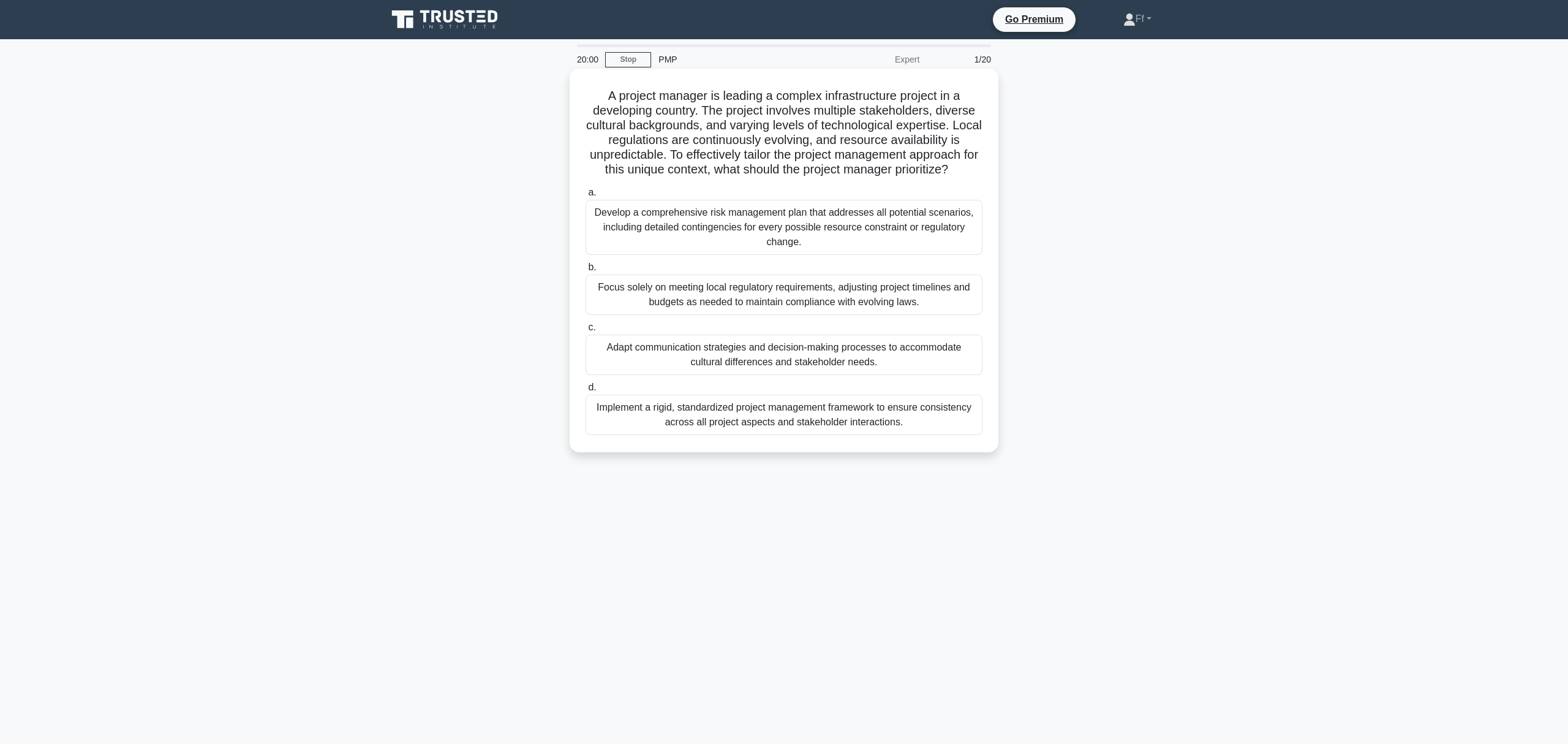 scroll, scrollTop: 0, scrollLeft: 0, axis: both 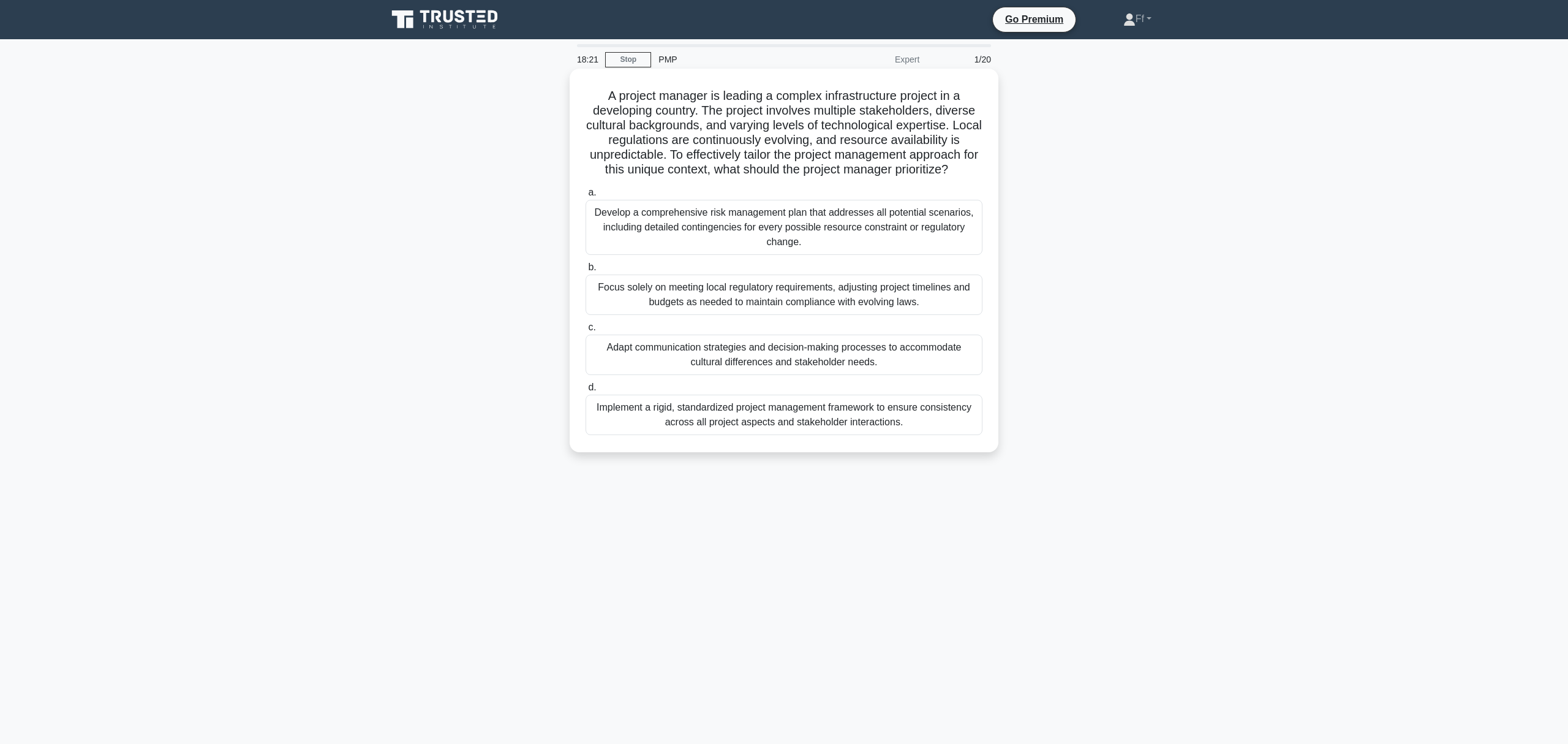 click on "A project manager is leading a complex infrastructure project in a developing country. The project involves multiple stakeholders, diverse cultural backgrounds, and varying levels of technological expertise. Local regulations are continuously evolving, and resource availability is unpredictable. To effectively tailor the project management approach for this unique context, what should the project manager prioritize?
.spinner_0XTQ{transform-origin:center;animation:spinner_y6GP .75s linear infinite}@keyframes spinner_y6GP{100%{transform:rotate(360deg)}}" at bounding box center [784, 133] 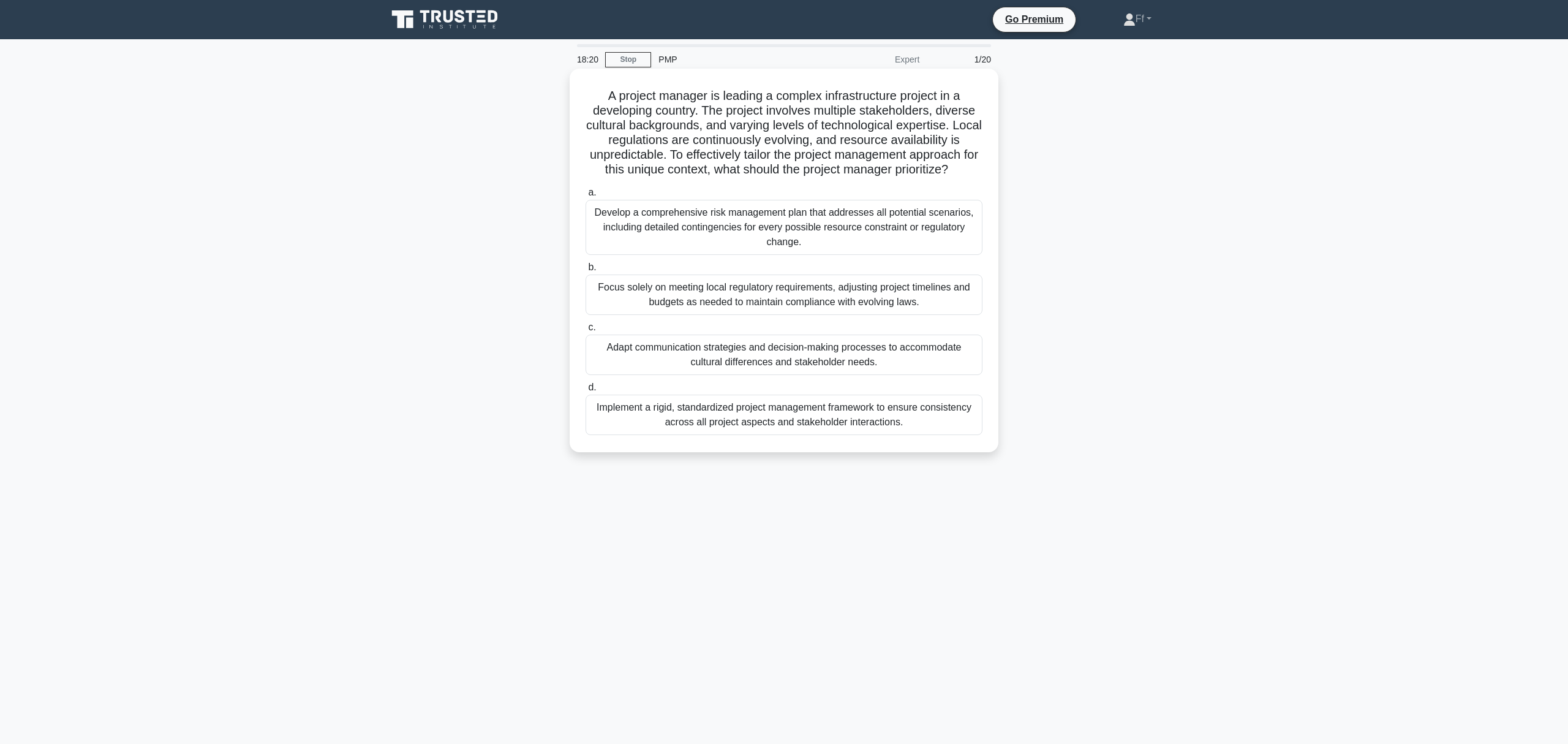 drag, startPoint x: 968, startPoint y: 162, endPoint x: 589, endPoint y: 88, distance: 386.1567 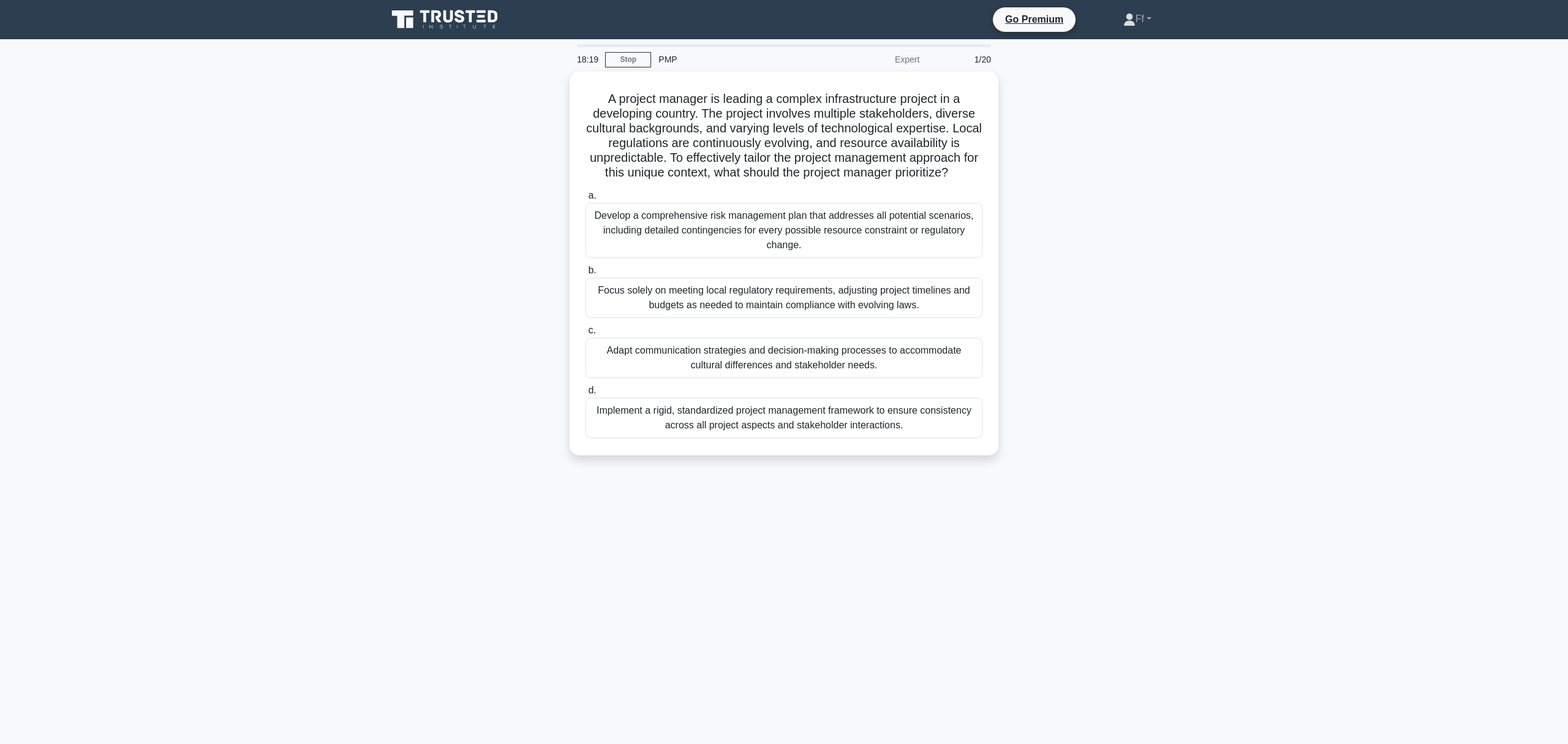 copy on "A project manager is leading a complex infrastructure project in a developing country. The project involves multiple stakeholders, diverse cultural backgrounds, and varying levels of technological expertise. Local regulations are continuously evolving, and resource availability is unpredictable. To effectively tailor the project management approach for this unique context, what should the project manager prioritize?" 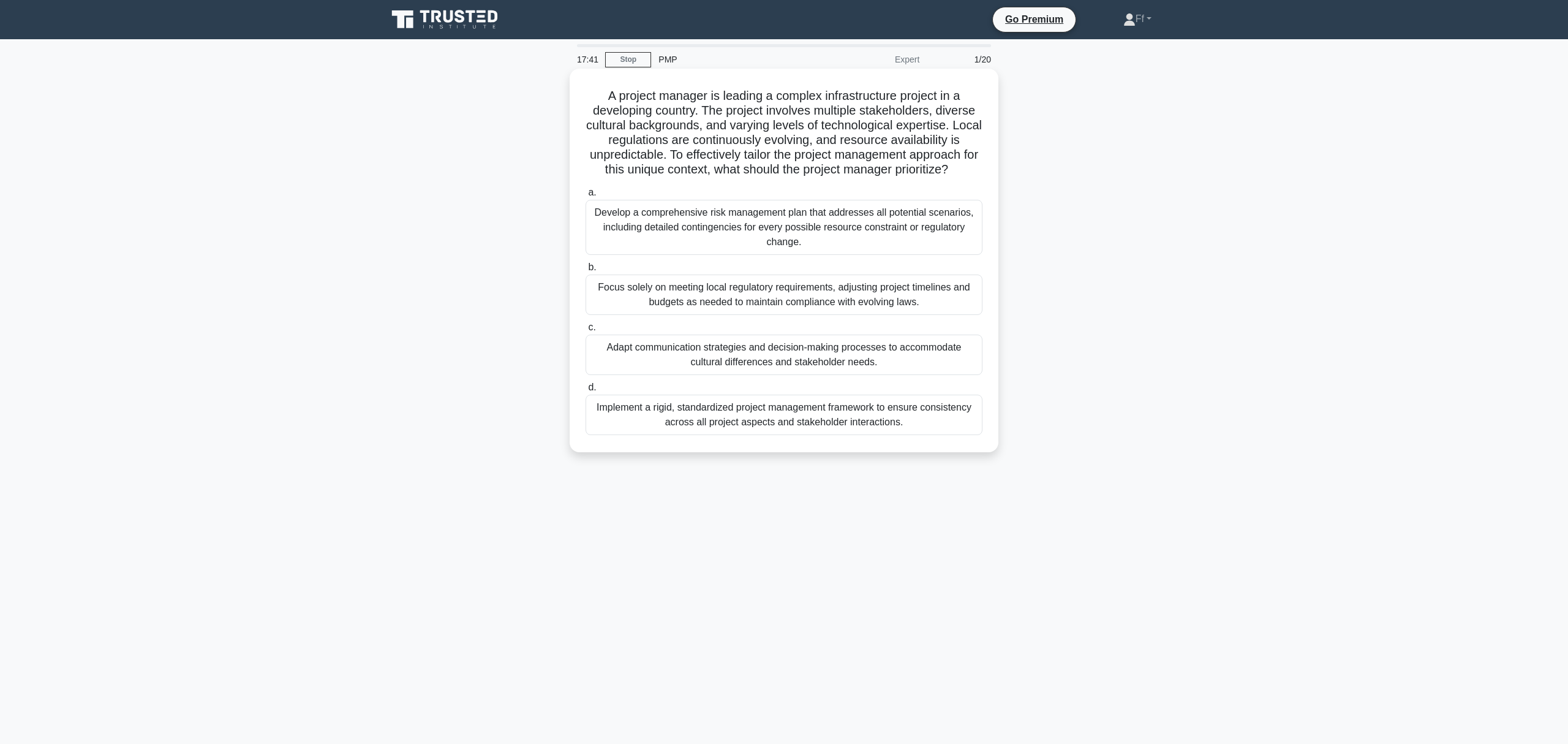 click on "A project manager is leading a complex infrastructure project in a developing country. The project involves multiple stakeholders, diverse cultural backgrounds, and varying levels of technological expertise. Local regulations are continuously evolving, and resource availability is unpredictable. To effectively tailor the project management approach for this unique context, what should the project manager prioritize?
.spinner_0XTQ{transform-origin:center;animation:spinner_y6GP .75s linear infinite}@keyframes spinner_y6GP{100%{transform:rotate(360deg)}}" at bounding box center (784, 133) 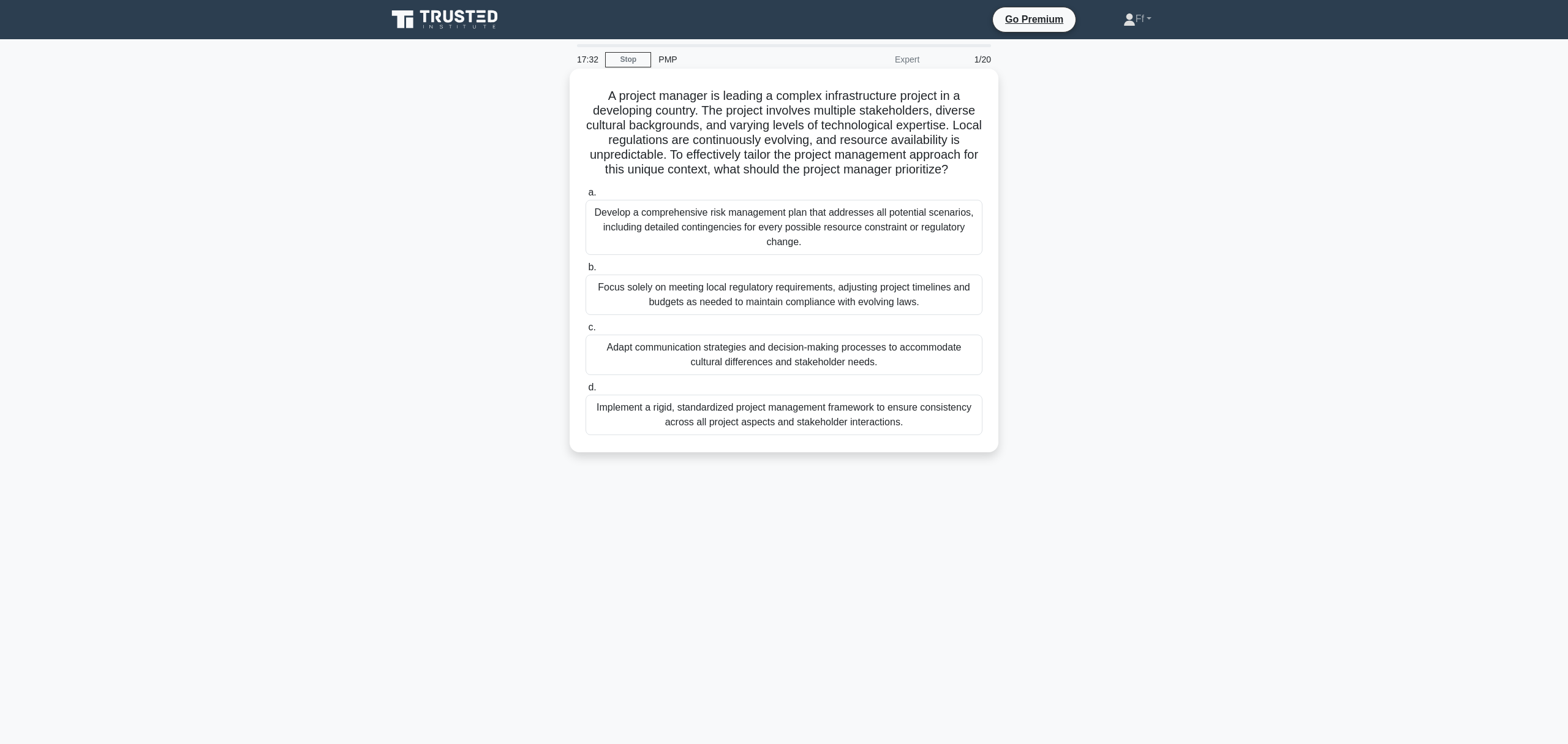 click on "Develop a comprehensive risk management plan that addresses all potential scenarios, including detailed contingencies for every possible resource constraint or regulatory change." at bounding box center (784, 227) 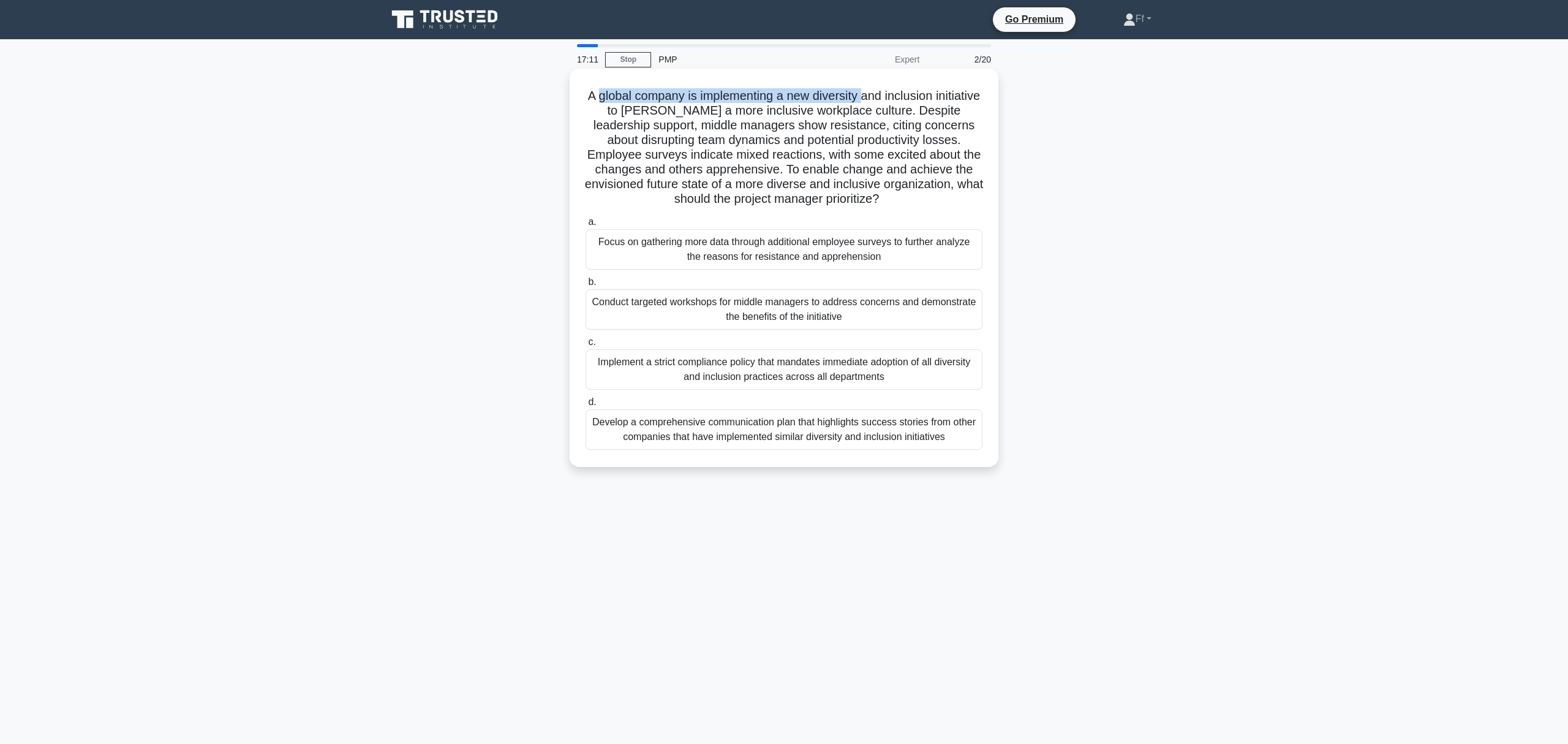 drag, startPoint x: 617, startPoint y: 99, endPoint x: 891, endPoint y: 102, distance: 274.016 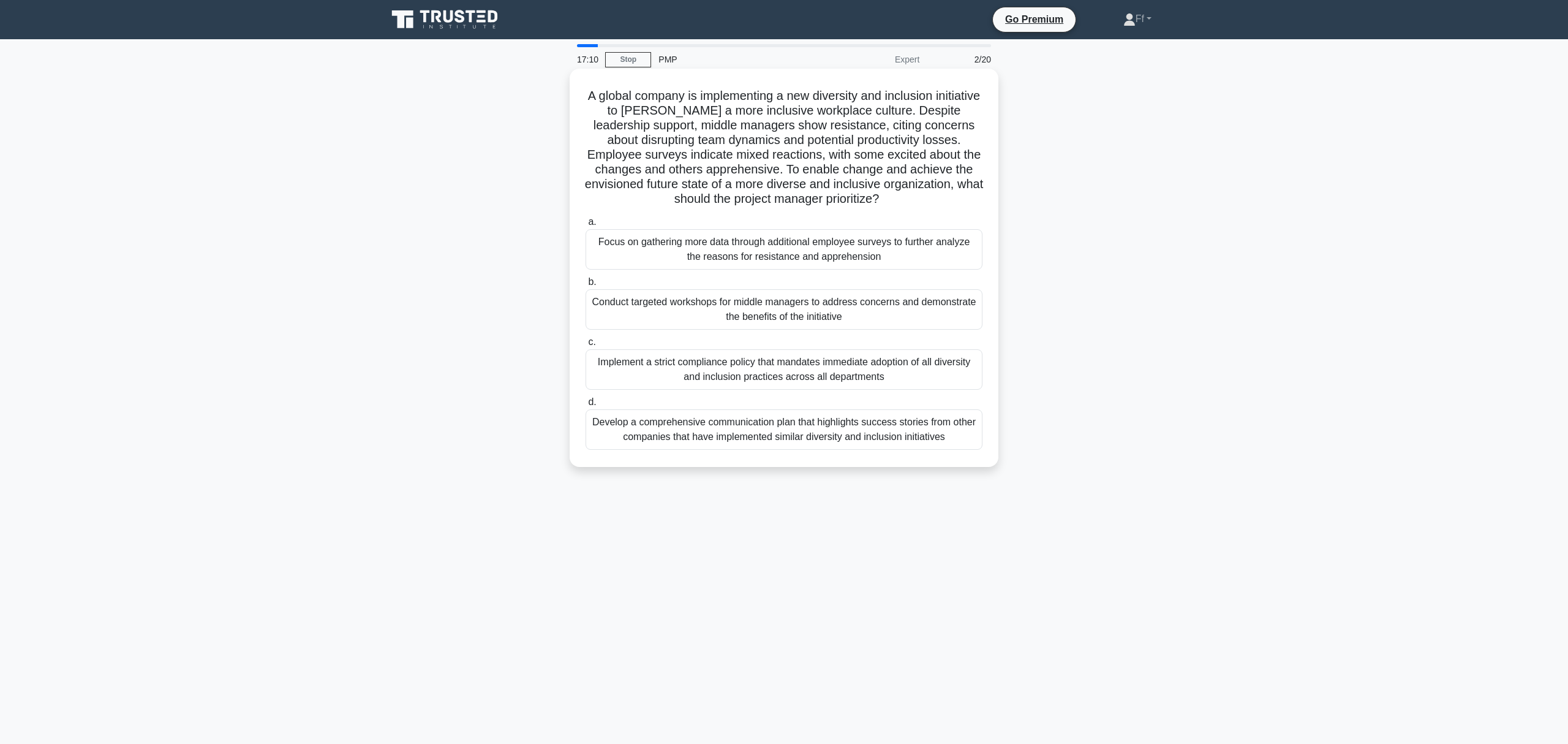 click on "A global company is implementing a new diversity and inclusion initiative to [PERSON_NAME] a more inclusive workplace culture. Despite leadership support, middle managers show resistance, citing concerns about disrupting team dynamics and potential productivity losses. Employee surveys indicate mixed reactions, with some excited about the changes and others apprehensive. To enable change and achieve the envisioned future state of a more diverse and inclusive organization, what should the project manager prioritize?
.spinner_0XTQ{transform-origin:center;animation:spinner_y6GP .75s linear infinite}@keyframes spinner_y6GP{100%{transform:rotate(360deg)}}" at bounding box center [784, 148] 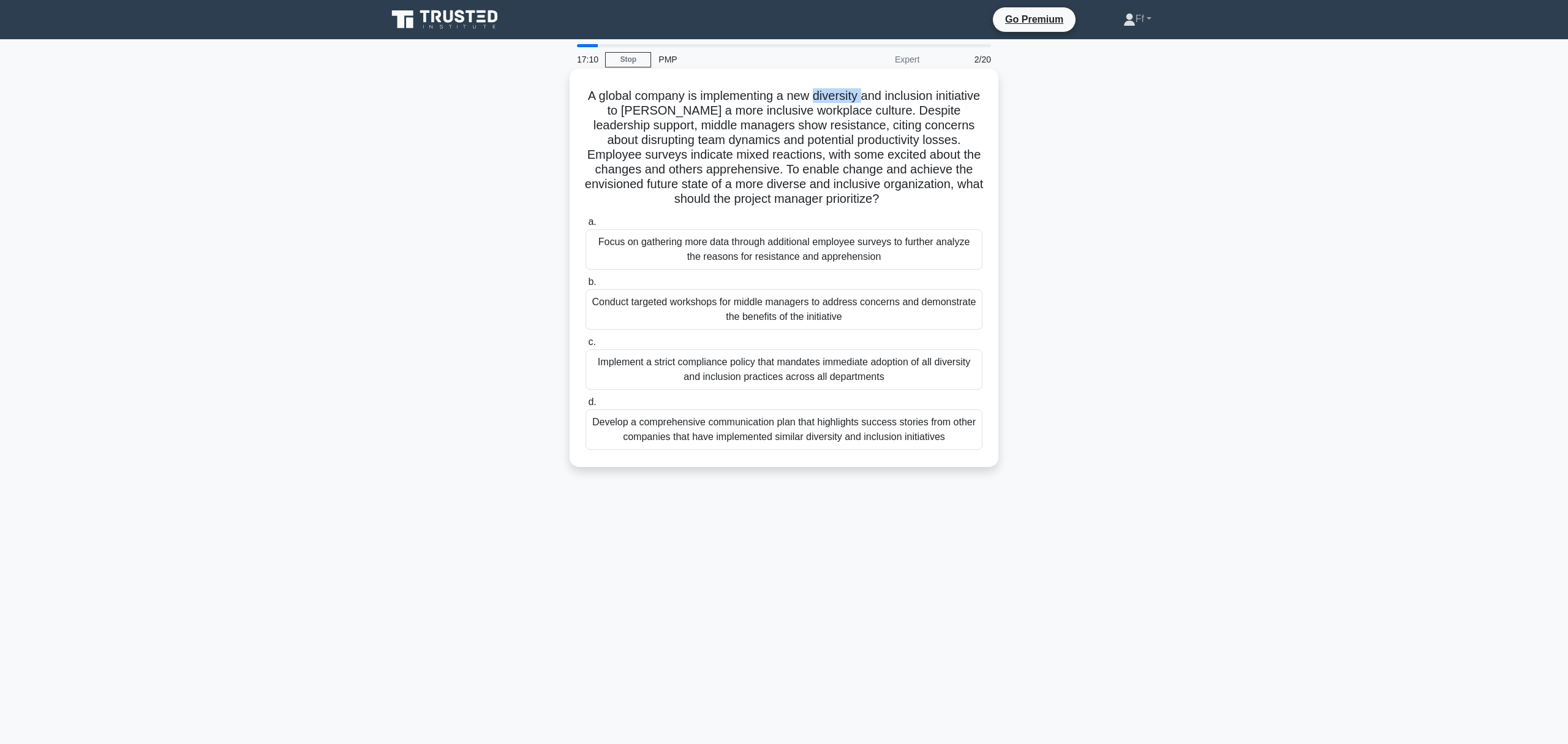 click on "A global company is implementing a new diversity and inclusion initiative to [PERSON_NAME] a more inclusive workplace culture. Despite leadership support, middle managers show resistance, citing concerns about disrupting team dynamics and potential productivity losses. Employee surveys indicate mixed reactions, with some excited about the changes and others apprehensive. To enable change and achieve the envisioned future state of a more diverse and inclusive organization, what should the project manager prioritize?
.spinner_0XTQ{transform-origin:center;animation:spinner_y6GP .75s linear infinite}@keyframes spinner_y6GP{100%{transform:rotate(360deg)}}" at bounding box center (784, 148) 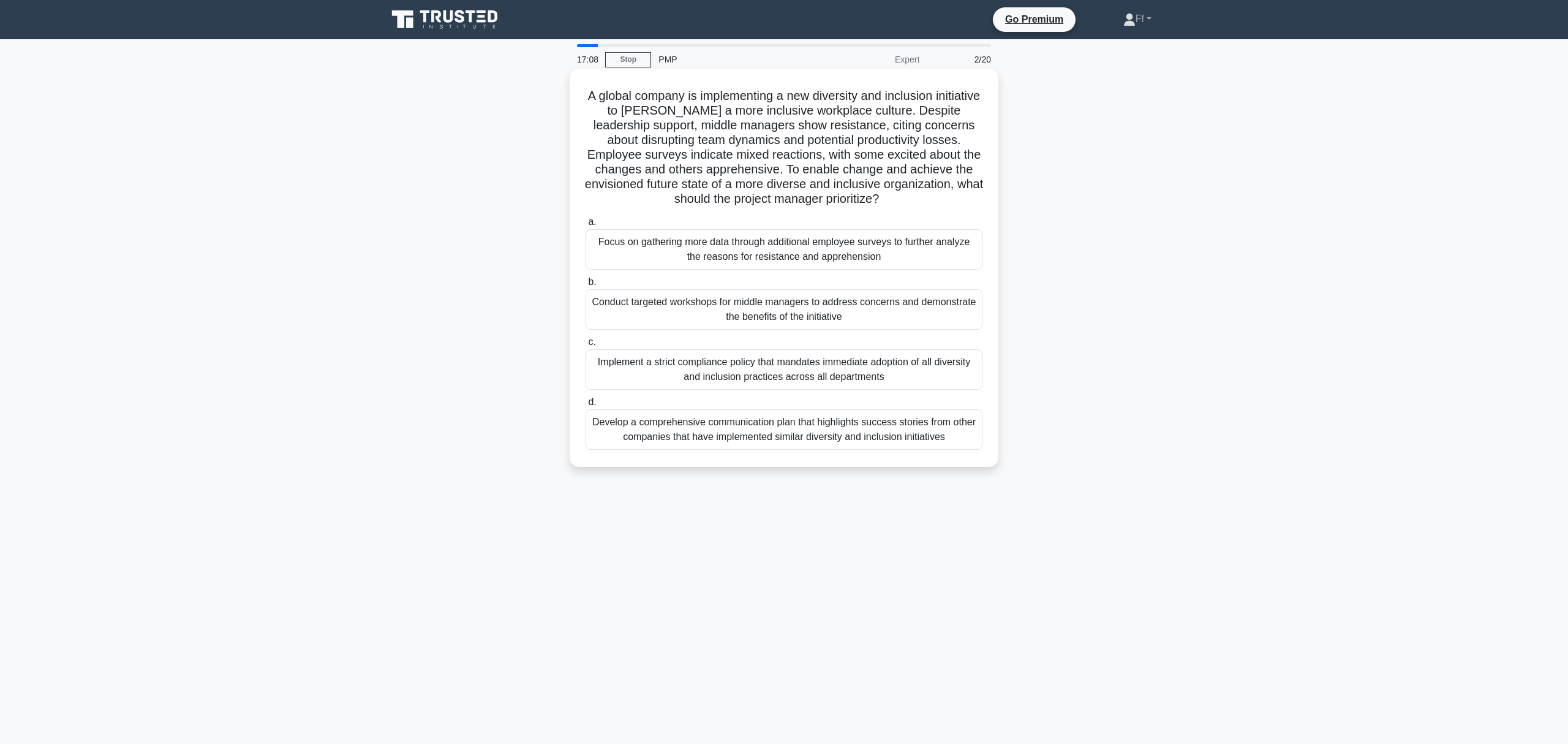 click on "A global company is implementing a new diversity and inclusion initiative to [PERSON_NAME] a more inclusive workplace culture. Despite leadership support, middle managers show resistance, citing concerns about disrupting team dynamics and potential productivity losses. Employee surveys indicate mixed reactions, with some excited about the changes and others apprehensive. To enable change and achieve the envisioned future state of a more diverse and inclusive organization, what should the project manager prioritize?
.spinner_0XTQ{transform-origin:center;animation:spinner_y6GP .75s linear infinite}@keyframes spinner_y6GP{100%{transform:rotate(360deg)}}" at bounding box center [784, 148] 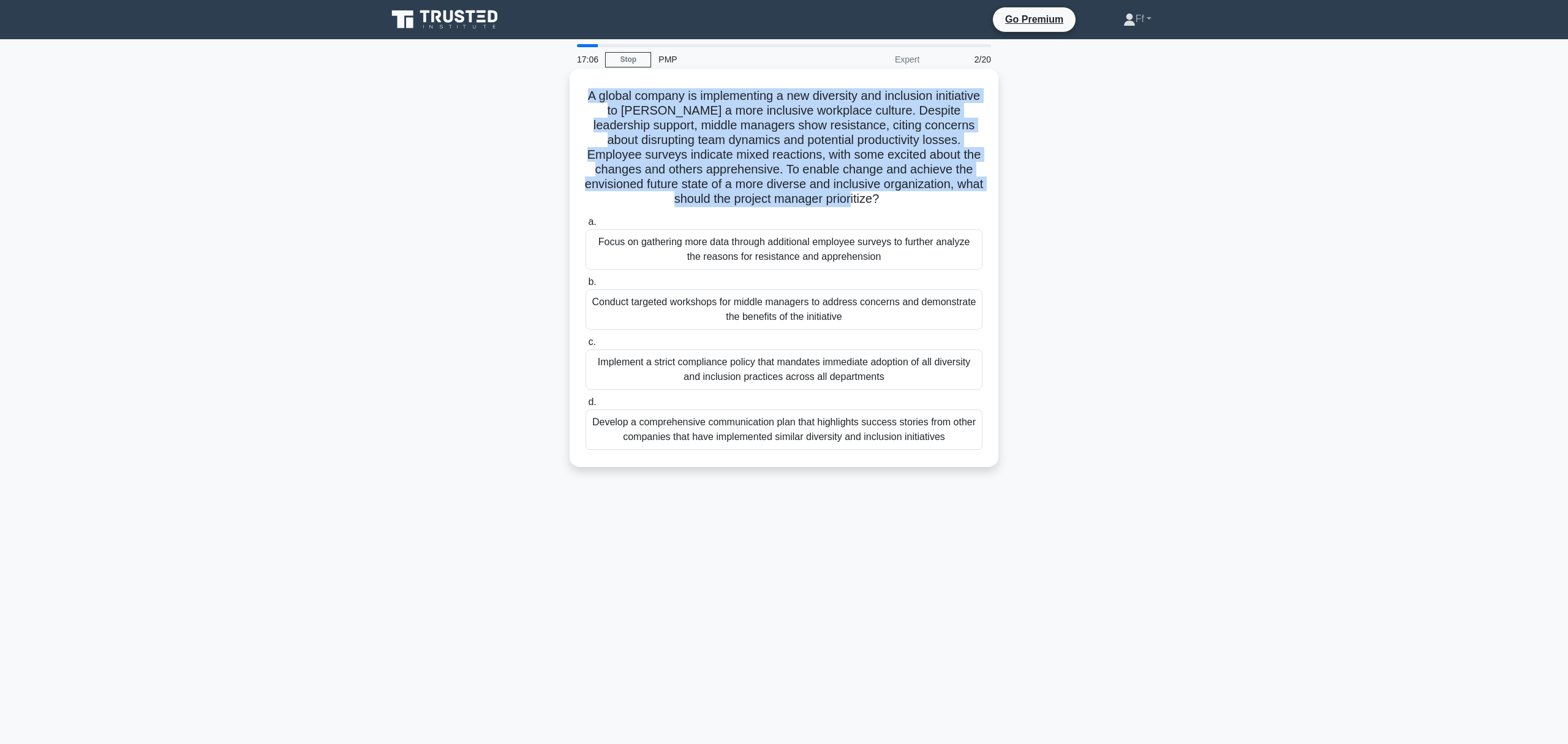 drag, startPoint x: 600, startPoint y: 96, endPoint x: 941, endPoint y: 202, distance: 357.0952 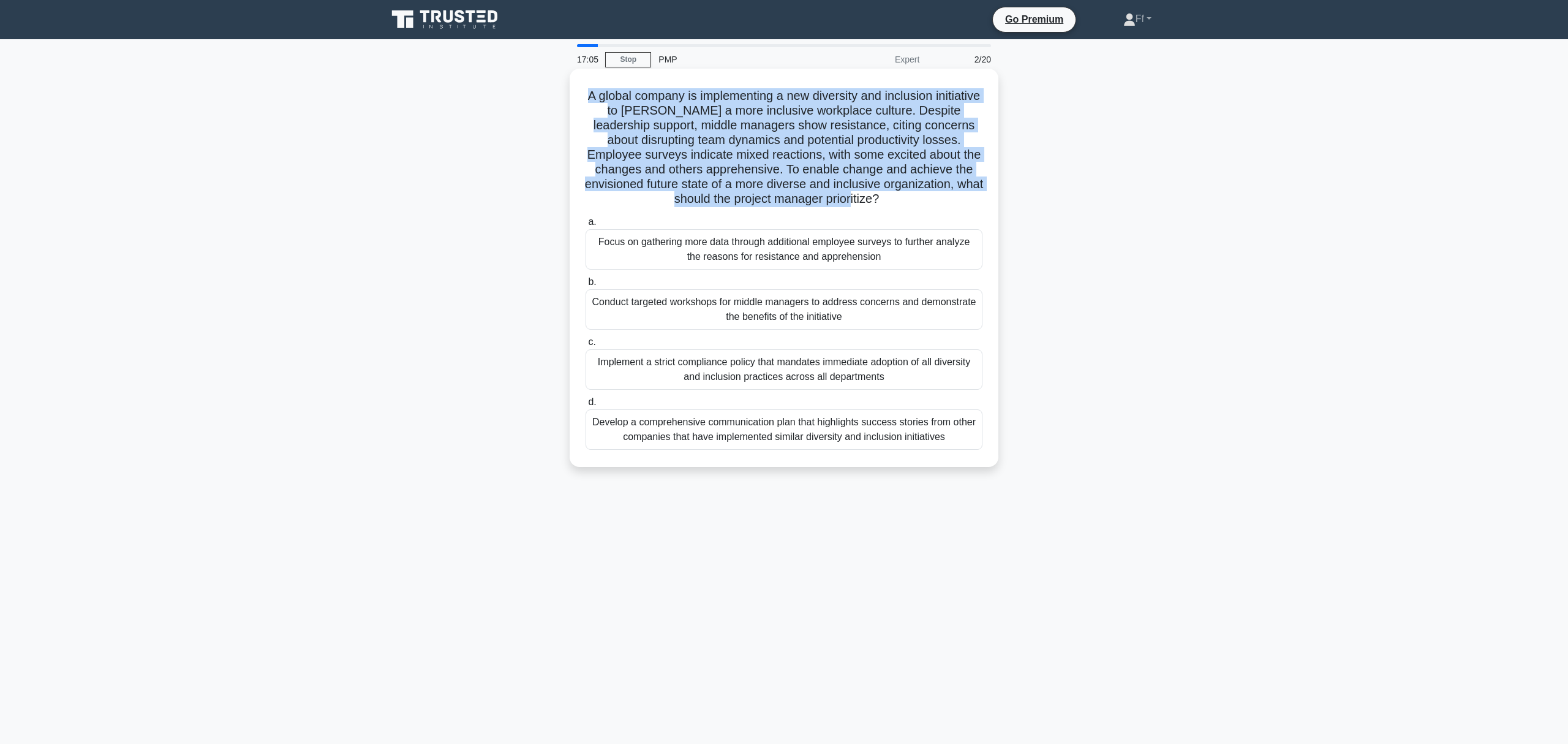 copy on "A global company is implementing a new diversity and inclusion initiative to [PERSON_NAME] a more inclusive workplace culture. Despite leadership support, middle managers show resistance, citing concerns about disrupting team dynamics and potential productivity losses. Employee surveys indicate mixed reactions, with some excited about the changes and others apprehensive. To enable change and achieve the envisioned future state of a more diverse and inclusive organization, what should the project manager prioritize?" 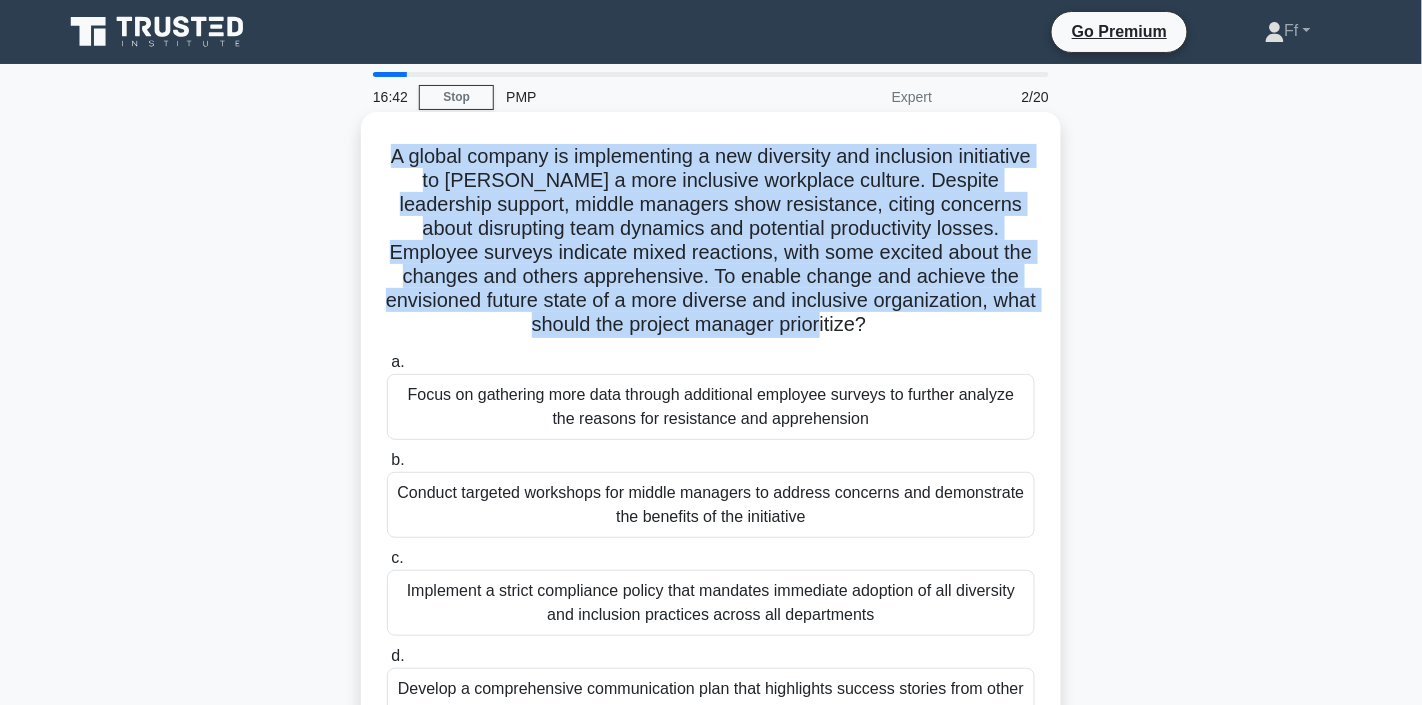 click on "A global company is implementing a new diversity and inclusion initiative to [PERSON_NAME] a more inclusive workplace culture. Despite leadership support, middle managers show resistance, citing concerns about disrupting team dynamics and potential productivity losses. Employee surveys indicate mixed reactions, with some excited about the changes and others apprehensive. To enable change and achieve the envisioned future state of a more diverse and inclusive organization, what should the project manager prioritize?
.spinner_0XTQ{transform-origin:center;animation:spinner_y6GP .75s linear infinite}@keyframes spinner_y6GP{100%{transform:rotate(360deg)}}" at bounding box center [711, 241] 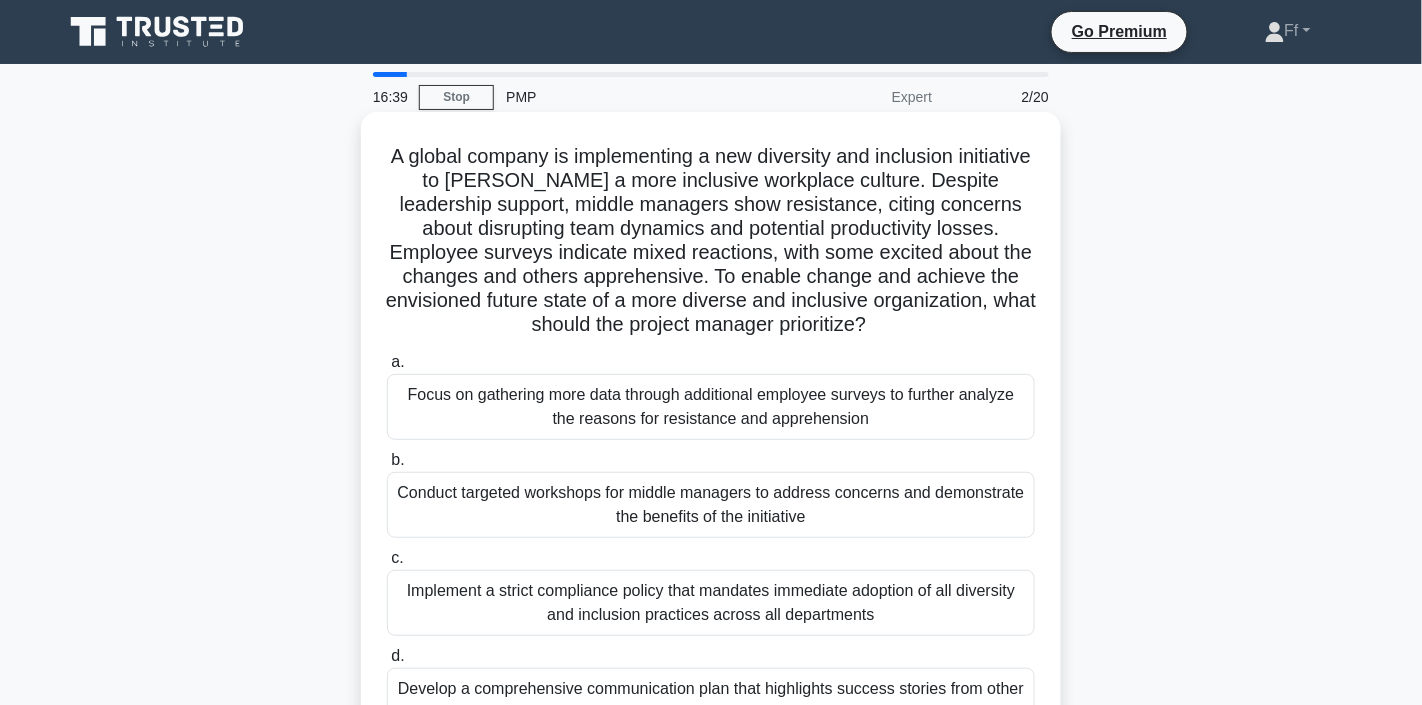 click on "A global company is implementing a new diversity and inclusion initiative to [PERSON_NAME] a more inclusive workplace culture. Despite leadership support, middle managers show resistance, citing concerns about disrupting team dynamics and potential productivity losses. Employee surveys indicate mixed reactions, with some excited about the changes and others apprehensive. To enable change and achieve the envisioned future state of a more diverse and inclusive organization, what should the project manager prioritize?
.spinner_0XTQ{transform-origin:center;animation:spinner_y6GP .75s linear infinite}@keyframes spinner_y6GP{100%{transform:rotate(360deg)}}" at bounding box center (711, 241) 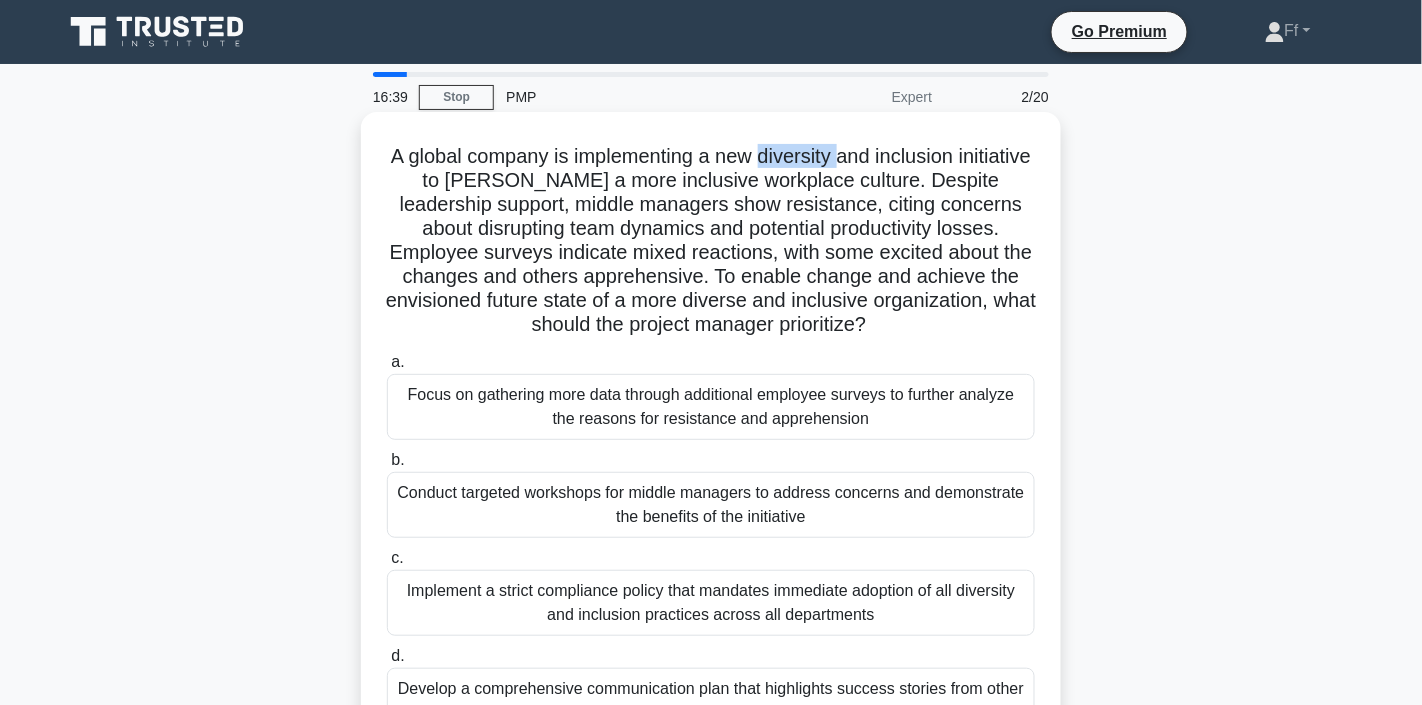 click on "A global company is implementing a new diversity and inclusion initiative to [PERSON_NAME] a more inclusive workplace culture. Despite leadership support, middle managers show resistance, citing concerns about disrupting team dynamics and potential productivity losses. Employee surveys indicate mixed reactions, with some excited about the changes and others apprehensive. To enable change and achieve the envisioned future state of a more diverse and inclusive organization, what should the project manager prioritize?
.spinner_0XTQ{transform-origin:center;animation:spinner_y6GP .75s linear infinite}@keyframes spinner_y6GP{100%{transform:rotate(360deg)}}" at bounding box center (711, 241) 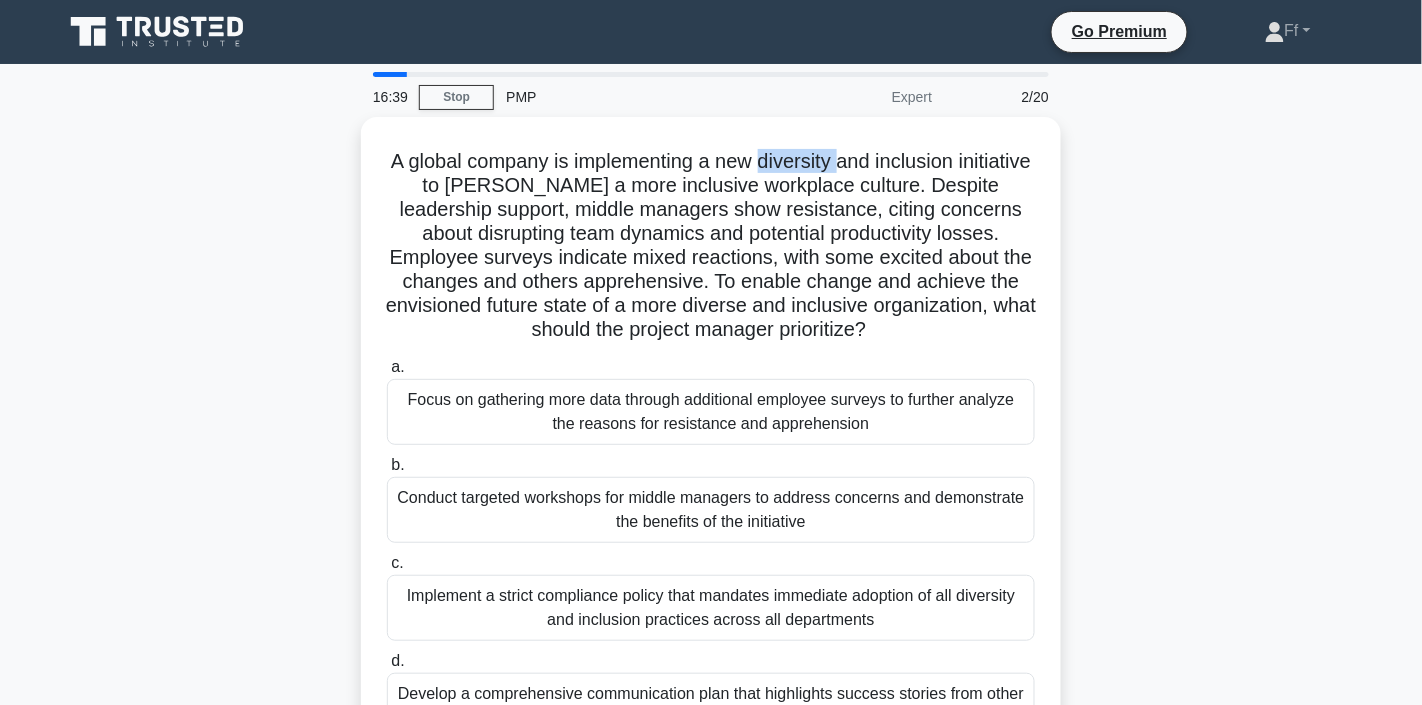 copy on "diversity" 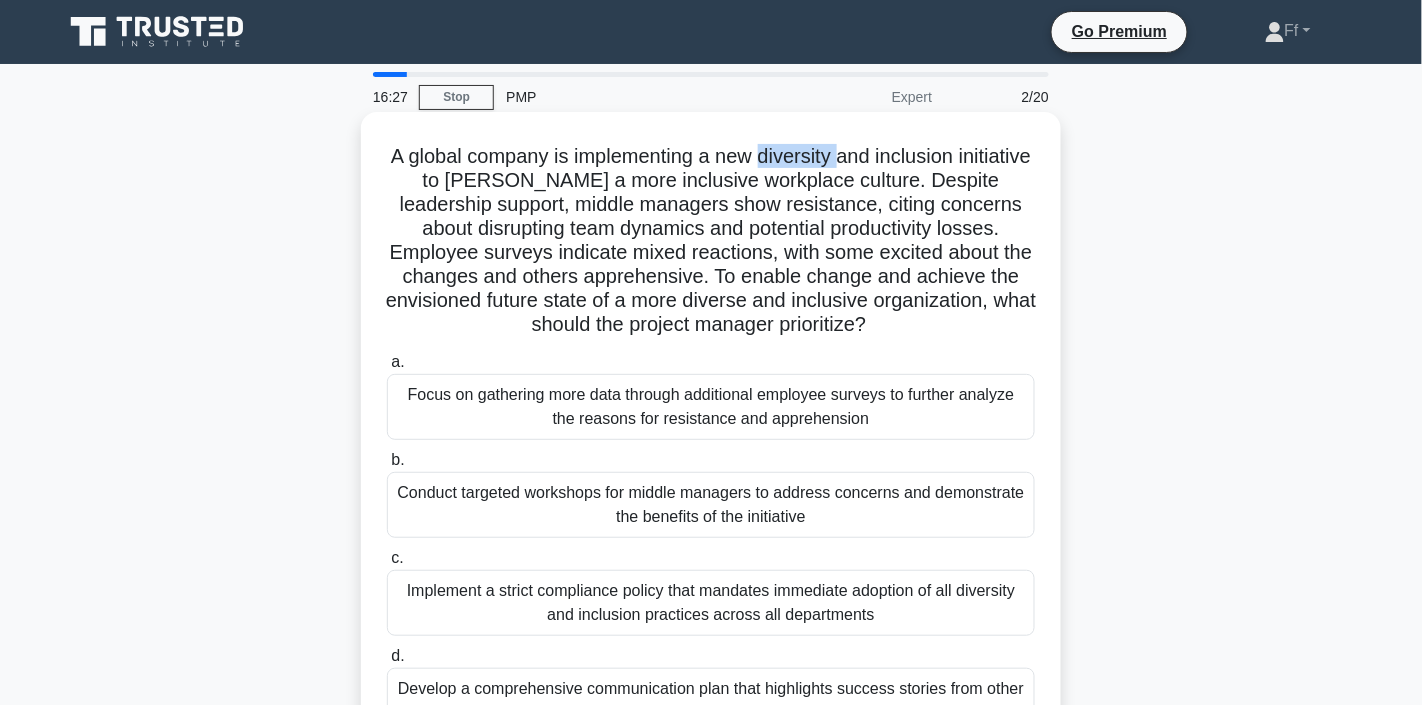 click on "A global company is implementing a new diversity and inclusion initiative to [PERSON_NAME] a more inclusive workplace culture. Despite leadership support, middle managers show resistance, citing concerns about disrupting team dynamics and potential productivity losses. Employee surveys indicate mixed reactions, with some excited about the changes and others apprehensive. To enable change and achieve the envisioned future state of a more diverse and inclusive organization, what should the project manager prioritize?
.spinner_0XTQ{transform-origin:center;animation:spinner_y6GP .75s linear infinite}@keyframes spinner_y6GP{100%{transform:rotate(360deg)}}" at bounding box center (711, 241) 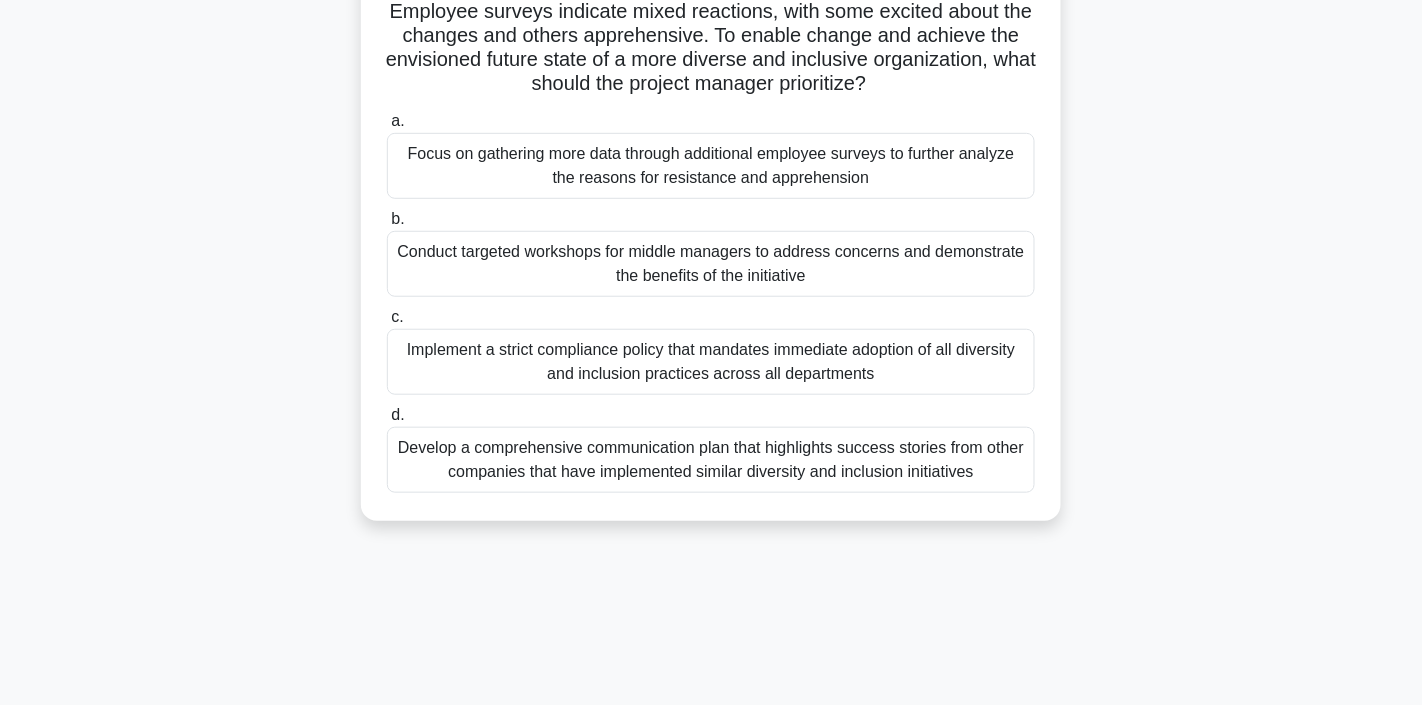 scroll, scrollTop: 108, scrollLeft: 0, axis: vertical 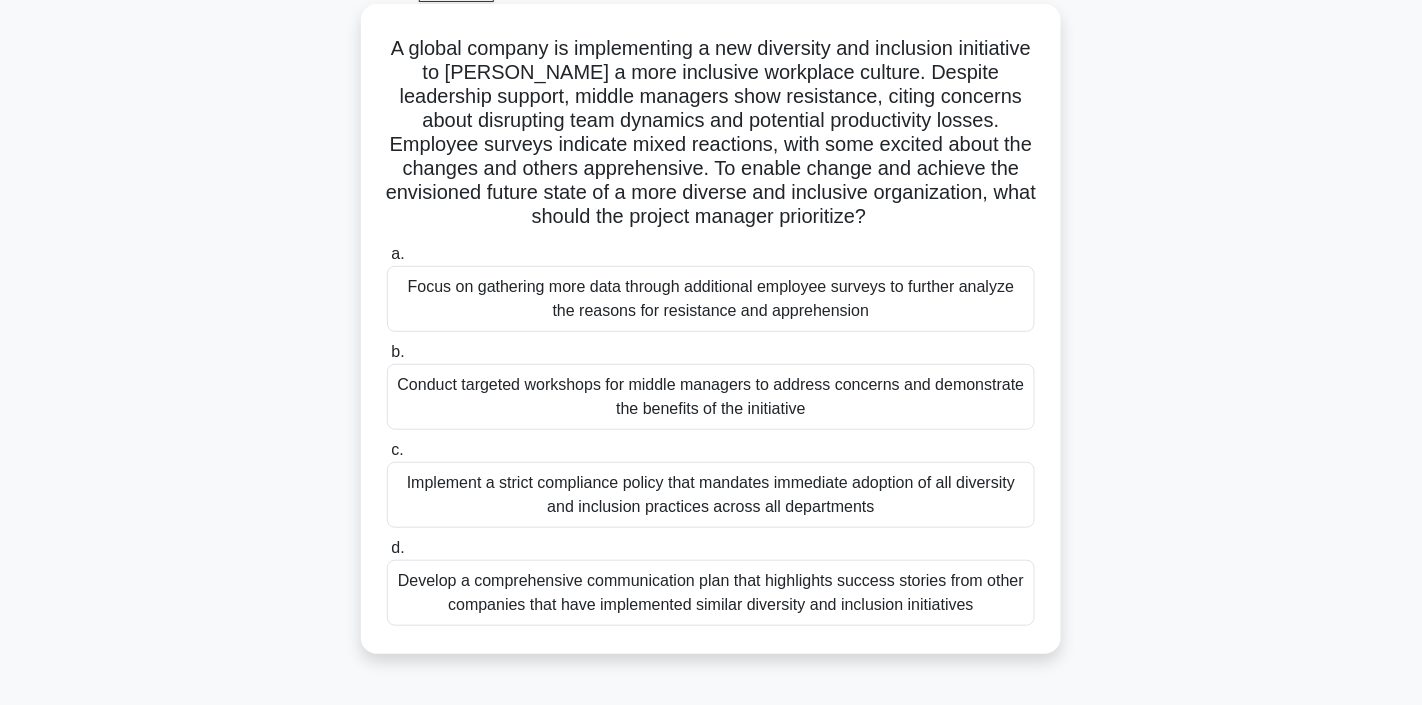 click on "A global company is implementing a new diversity and inclusion initiative to [PERSON_NAME] a more inclusive workplace culture. Despite leadership support, middle managers show resistance, citing concerns about disrupting team dynamics and potential productivity losses. Employee surveys indicate mixed reactions, with some excited about the changes and others apprehensive. To enable change and achieve the envisioned future state of a more diverse and inclusive organization, what should the project manager prioritize?
.spinner_0XTQ{transform-origin:center;animation:spinner_y6GP .75s linear infinite}@keyframes spinner_y6GP{100%{transform:rotate(360deg)}}" at bounding box center (711, 133) 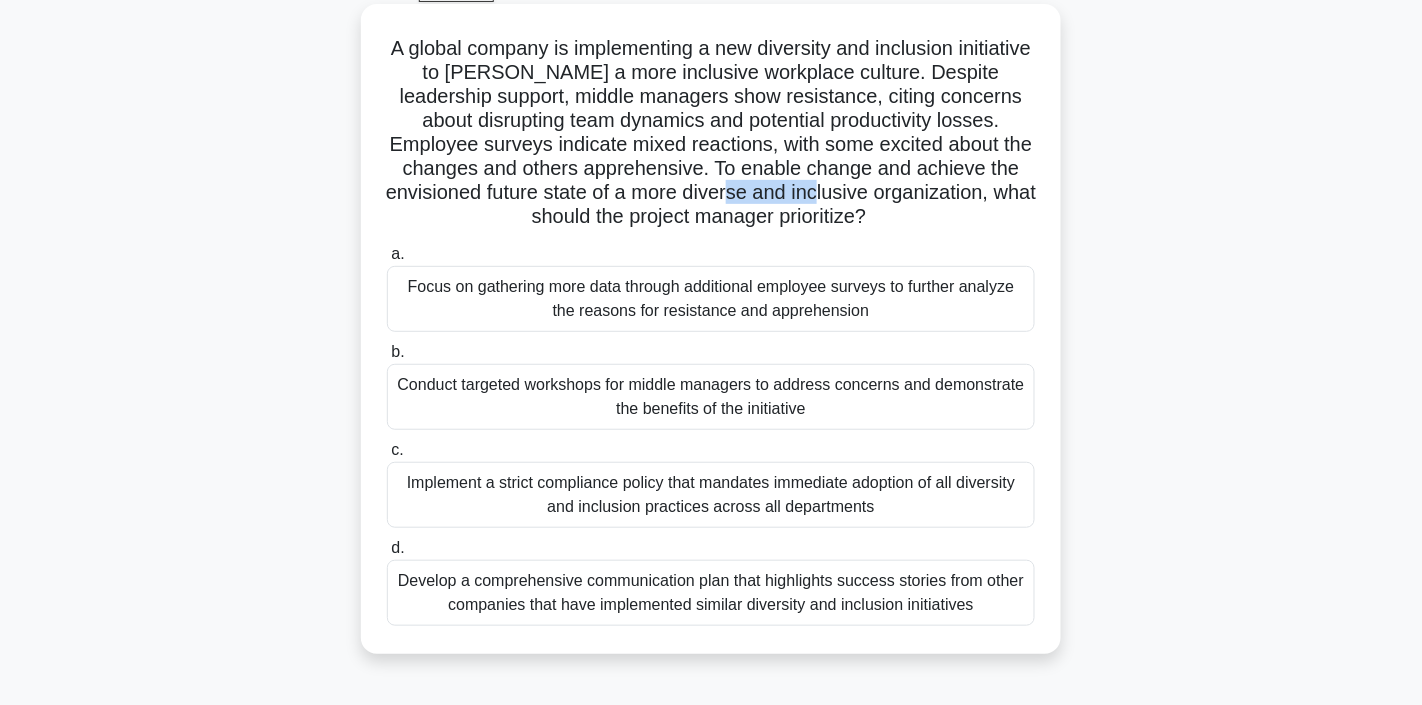 click on "A global company is implementing a new diversity and inclusion initiative to [PERSON_NAME] a more inclusive workplace culture. Despite leadership support, middle managers show resistance, citing concerns about disrupting team dynamics and potential productivity losses. Employee surveys indicate mixed reactions, with some excited about the changes and others apprehensive. To enable change and achieve the envisioned future state of a more diverse and inclusive organization, what should the project manager prioritize?
.spinner_0XTQ{transform-origin:center;animation:spinner_y6GP .75s linear infinite}@keyframes spinner_y6GP{100%{transform:rotate(360deg)}}" at bounding box center [711, 133] 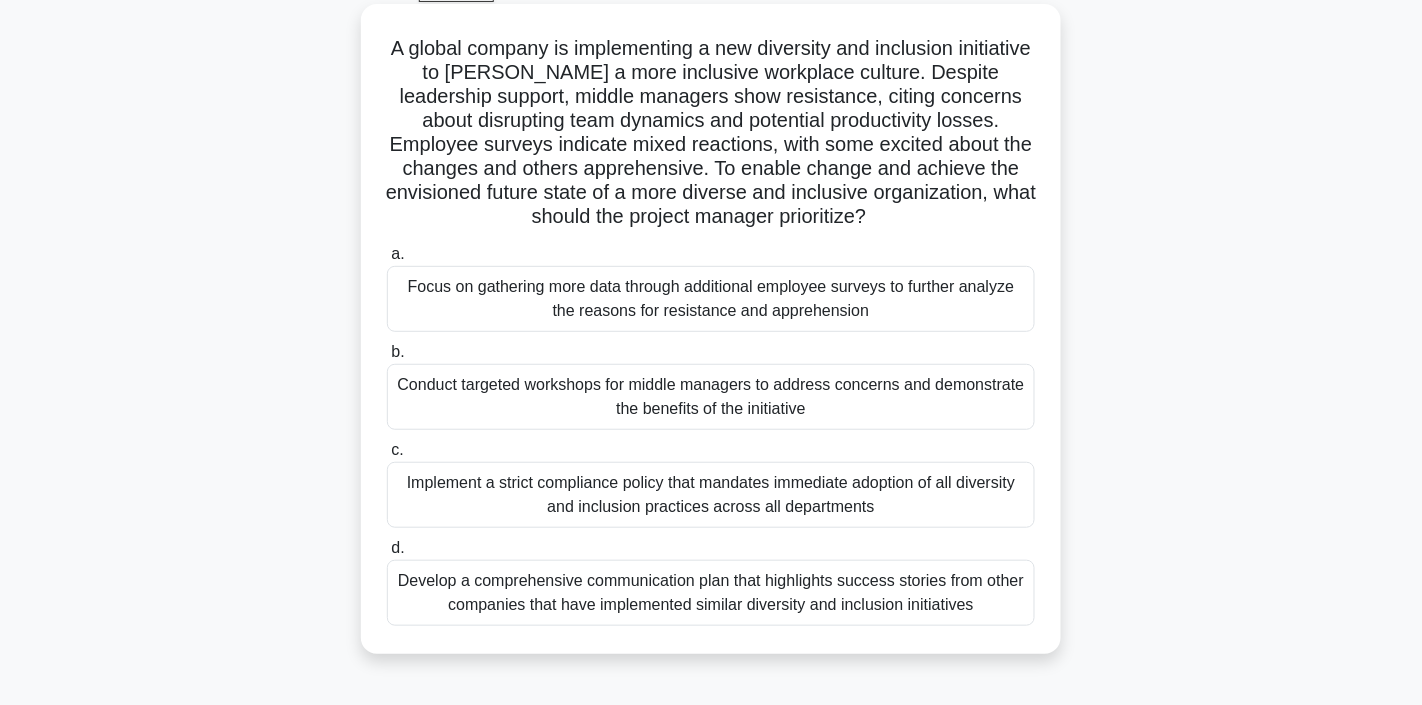 click on "A global company is implementing a new diversity and inclusion initiative to [PERSON_NAME] a more inclusive workplace culture. Despite leadership support, middle managers show resistance, citing concerns about disrupting team dynamics and potential productivity losses. Employee surveys indicate mixed reactions, with some excited about the changes and others apprehensive. To enable change and achieve the envisioned future state of a more diverse and inclusive organization, what should the project manager prioritize?
.spinner_0XTQ{transform-origin:center;animation:spinner_y6GP .75s linear infinite}@keyframes spinner_y6GP{100%{transform:rotate(360deg)}}" at bounding box center [711, 133] 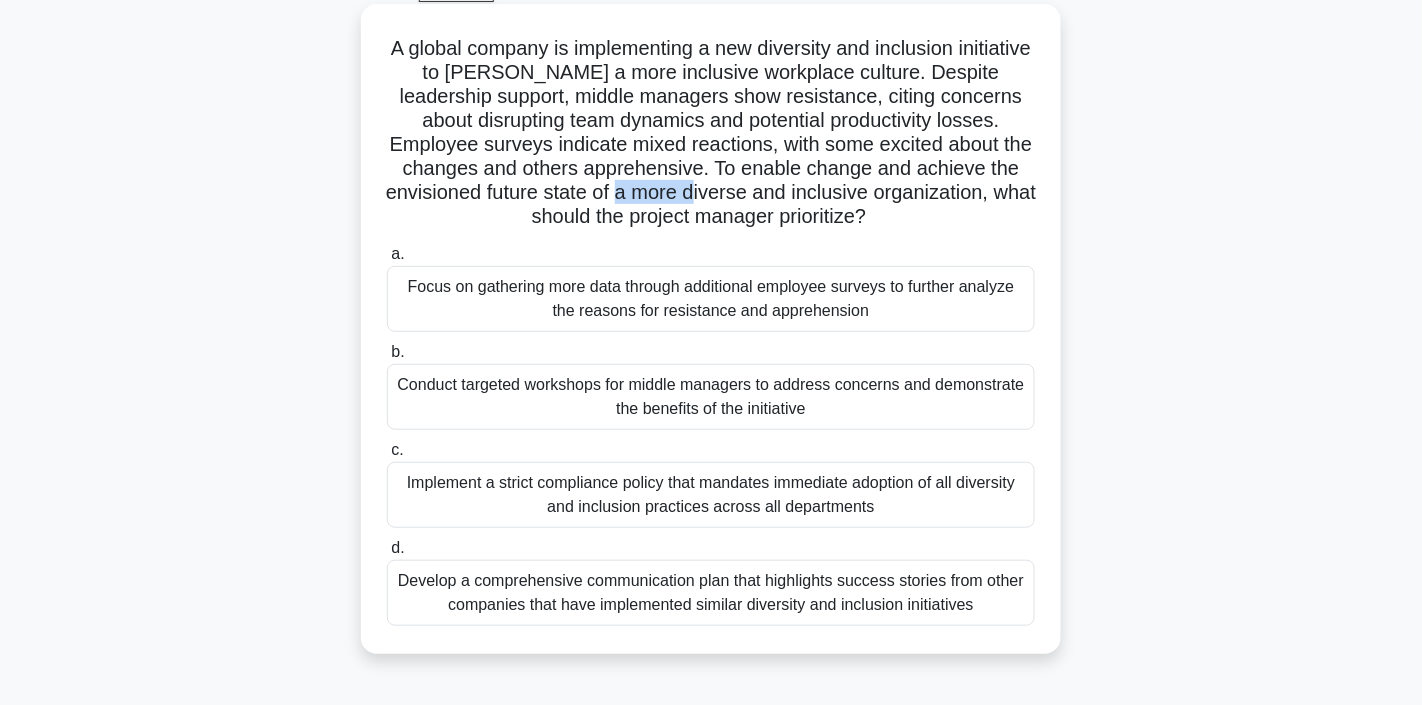 click on "A global company is implementing a new diversity and inclusion initiative to [PERSON_NAME] a more inclusive workplace culture. Despite leadership support, middle managers show resistance, citing concerns about disrupting team dynamics and potential productivity losses. Employee surveys indicate mixed reactions, with some excited about the changes and others apprehensive. To enable change and achieve the envisioned future state of a more diverse and inclusive organization, what should the project manager prioritize?
.spinner_0XTQ{transform-origin:center;animation:spinner_y6GP .75s linear infinite}@keyframes spinner_y6GP{100%{transform:rotate(360deg)}}" at bounding box center [711, 133] 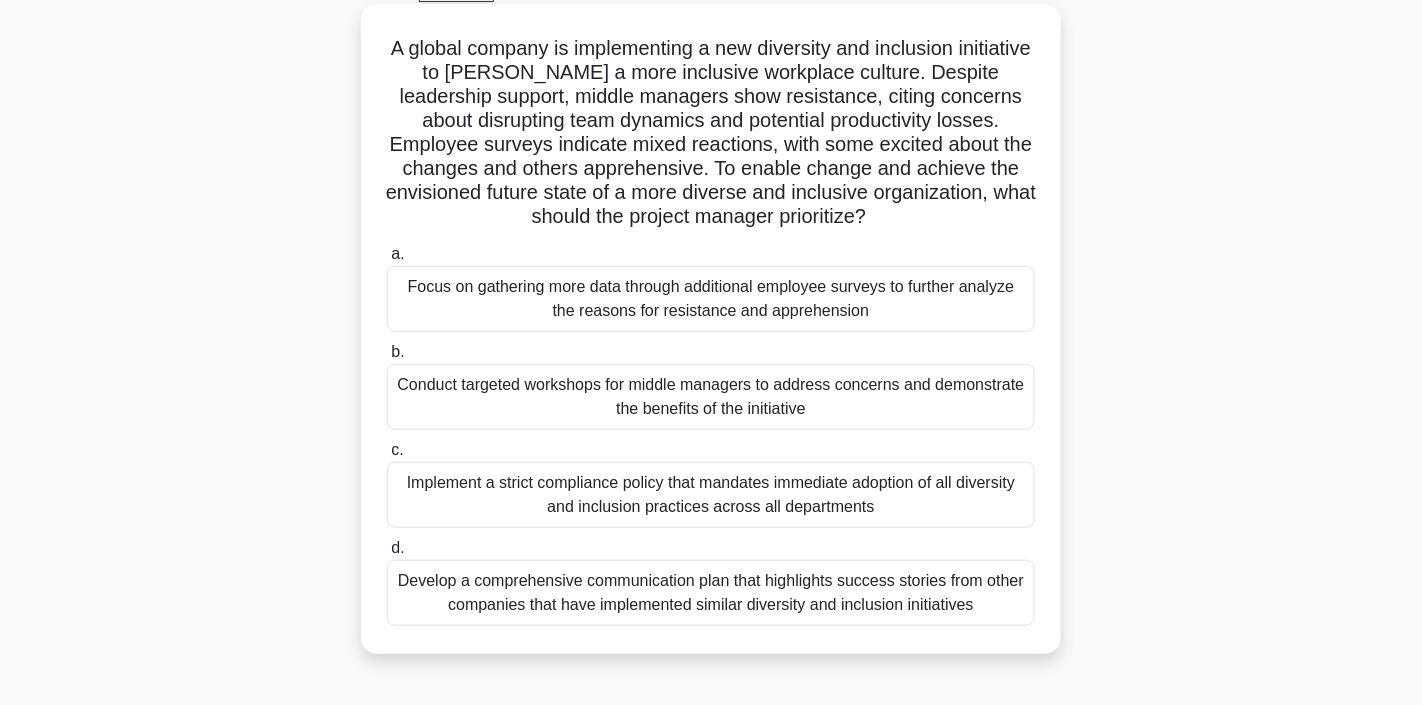 click on "A global company is implementing a new diversity and inclusion initiative to [PERSON_NAME] a more inclusive workplace culture. Despite leadership support, middle managers show resistance, citing concerns about disrupting team dynamics and potential productivity losses. Employee surveys indicate mixed reactions, with some excited about the changes and others apprehensive. To enable change and achieve the envisioned future state of a more diverse and inclusive organization, what should the project manager prioritize?
.spinner_0XTQ{transform-origin:center;animation:spinner_y6GP .75s linear infinite}@keyframes spinner_y6GP{100%{transform:rotate(360deg)}}" at bounding box center [711, 133] 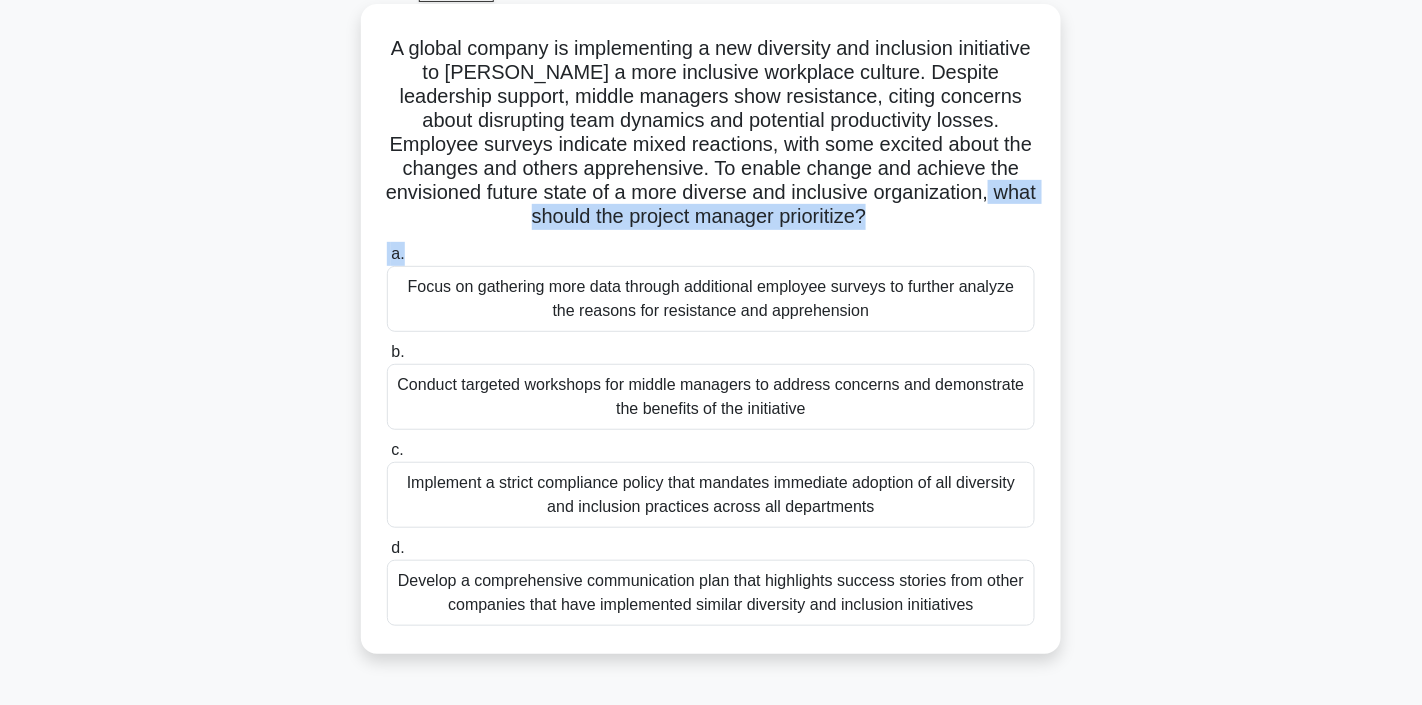 drag, startPoint x: 629, startPoint y: 216, endPoint x: 936, endPoint y: 236, distance: 307.6508 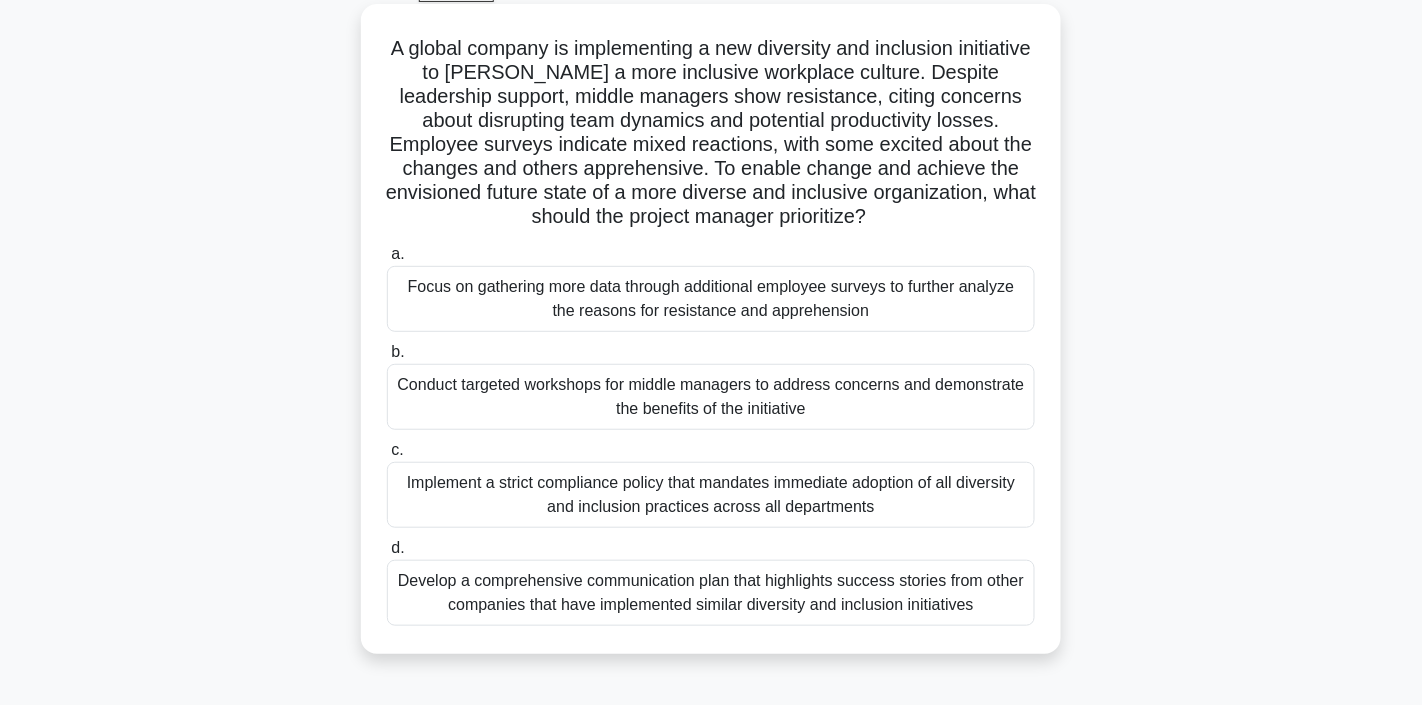 click on "A global company is implementing a new diversity and inclusion initiative to [PERSON_NAME] a more inclusive workplace culture. Despite leadership support, middle managers show resistance, citing concerns about disrupting team dynamics and potential productivity losses. Employee surveys indicate mixed reactions, with some excited about the changes and others apprehensive. To enable change and achieve the envisioned future state of a more diverse and inclusive organization, what should the project manager prioritize?
.spinner_0XTQ{transform-origin:center;animation:spinner_y6GP .75s linear infinite}@keyframes spinner_y6GP{100%{transform:rotate(360deg)}}" at bounding box center [711, 133] 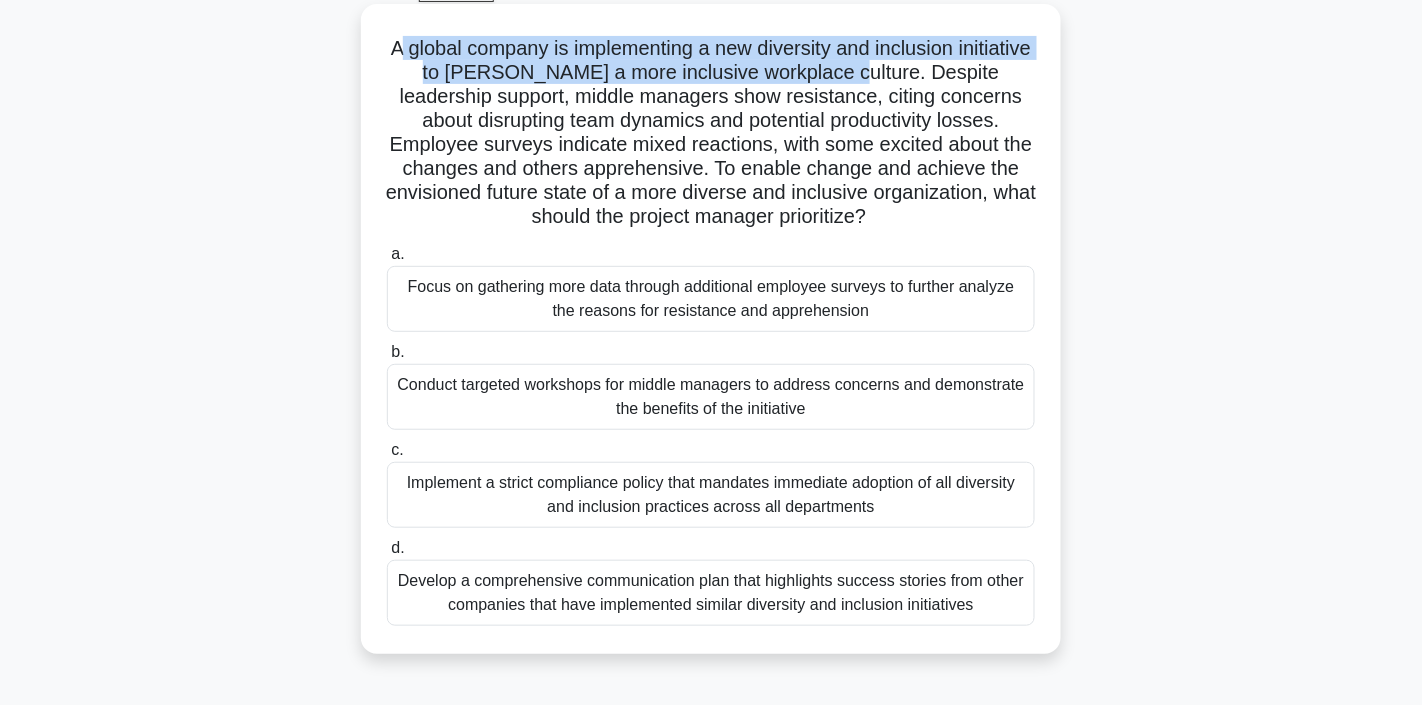 drag, startPoint x: 430, startPoint y: 36, endPoint x: 916, endPoint y: 74, distance: 487.48334 